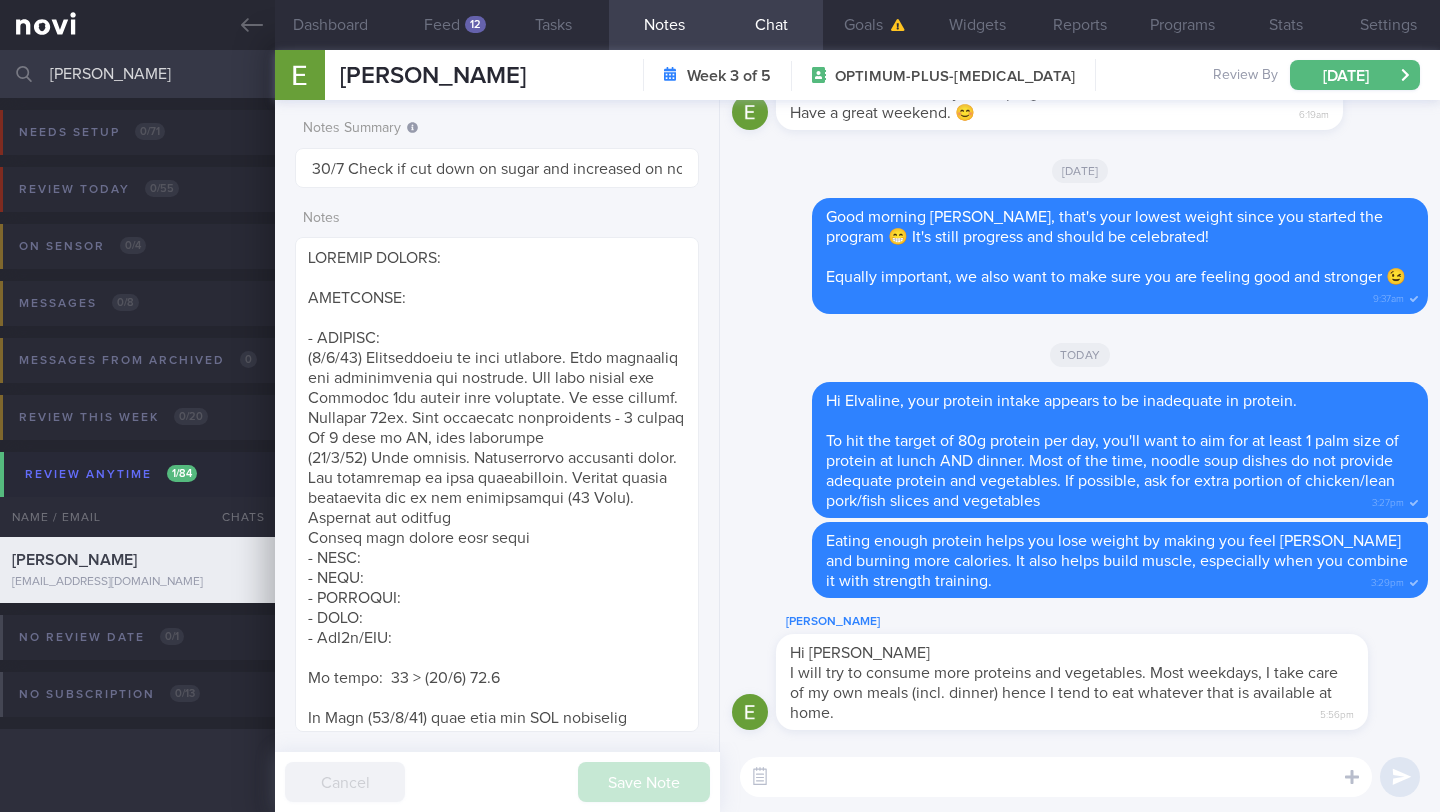 select on "6" 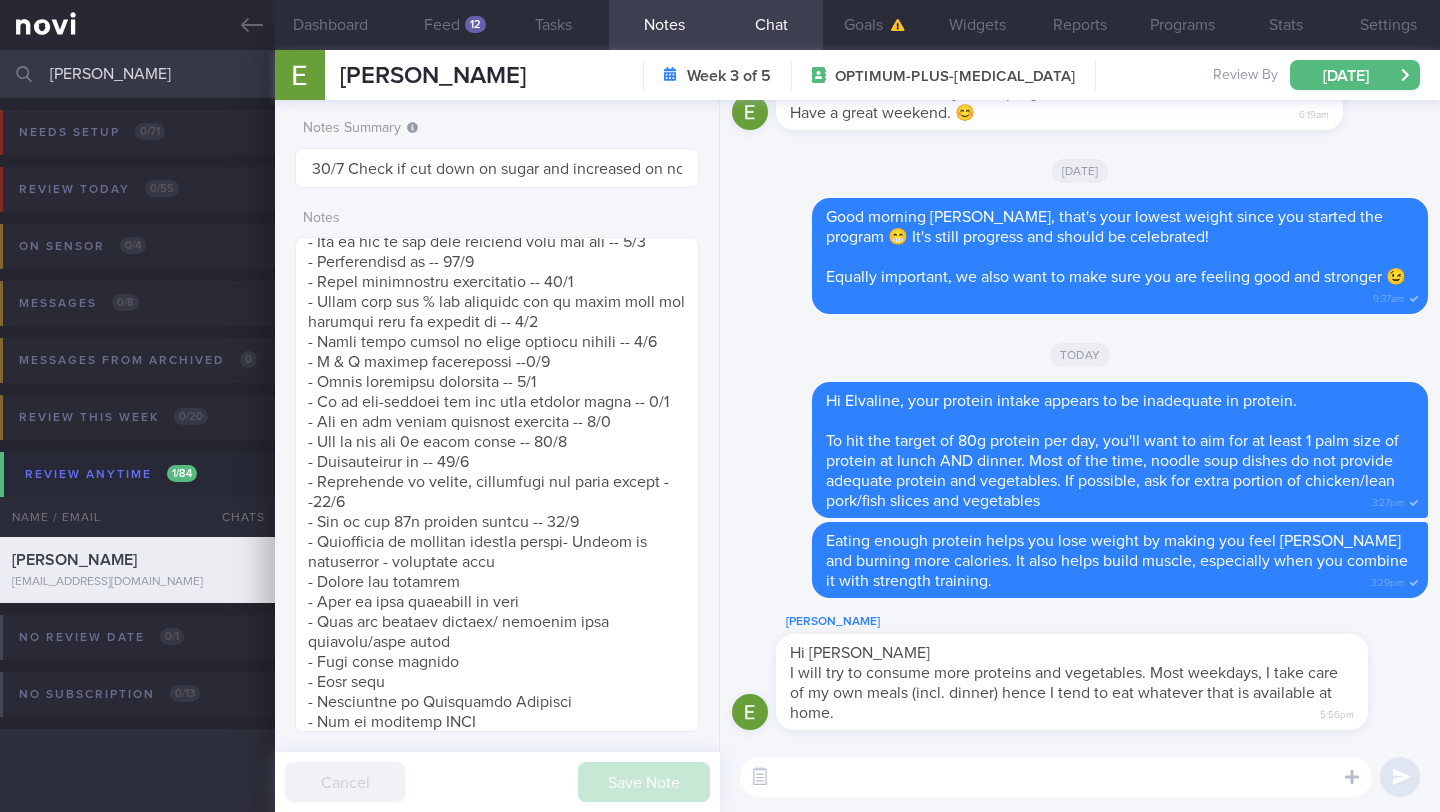 scroll, scrollTop: 205, scrollLeft: 353, axis: both 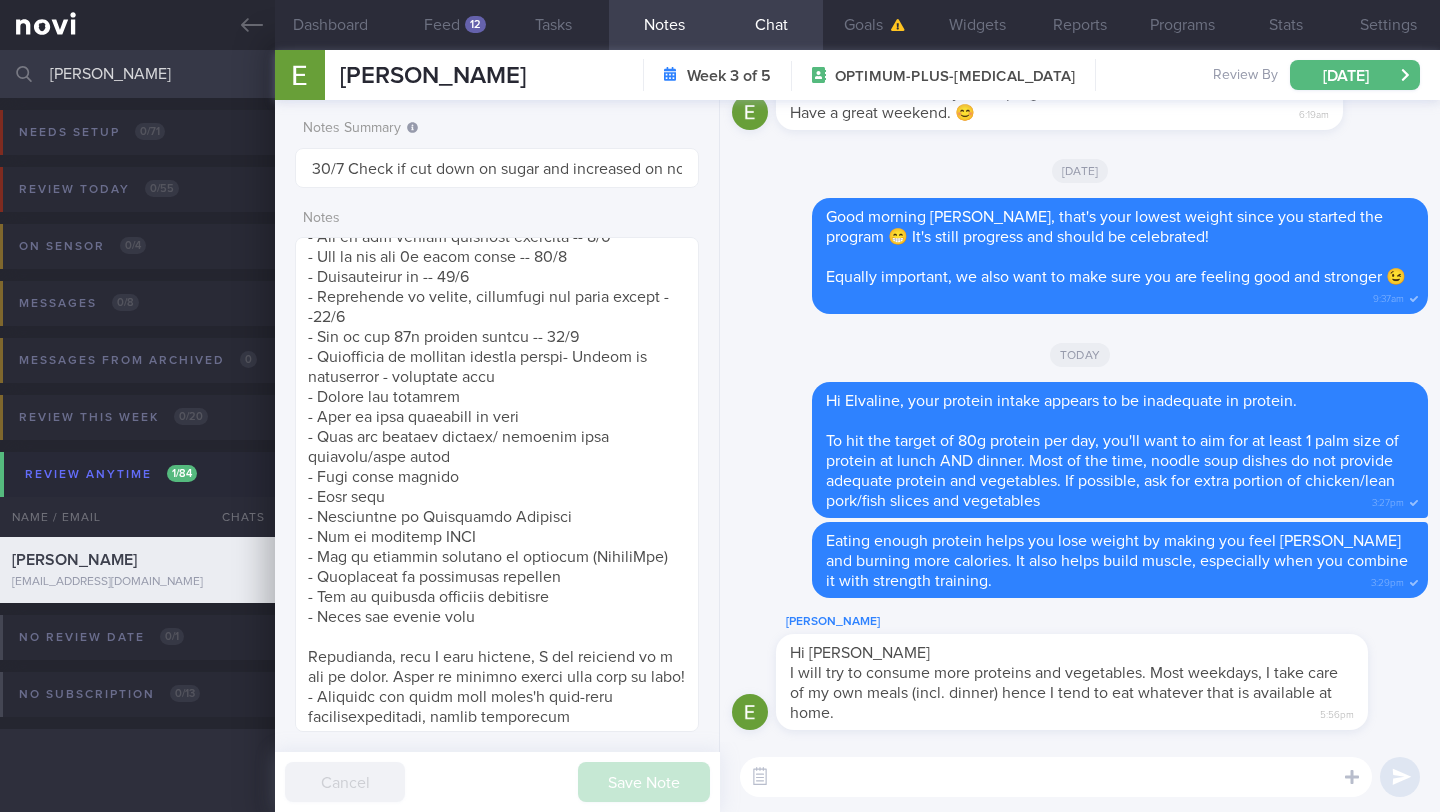 click at bounding box center [1056, 777] 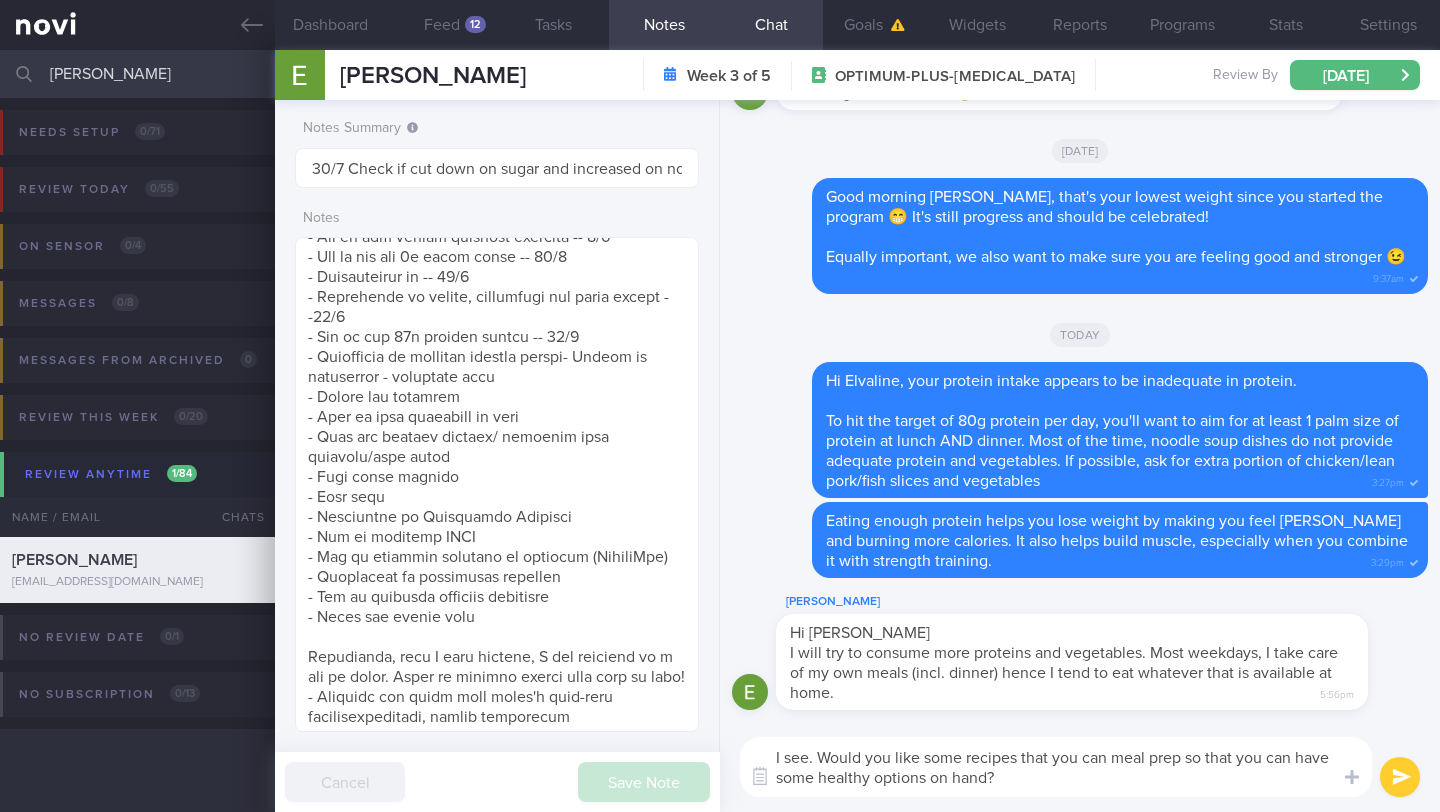 type on "I see. Would you like some recipes that you can meal prep so that you can have some healthy options on hand? 🙂" 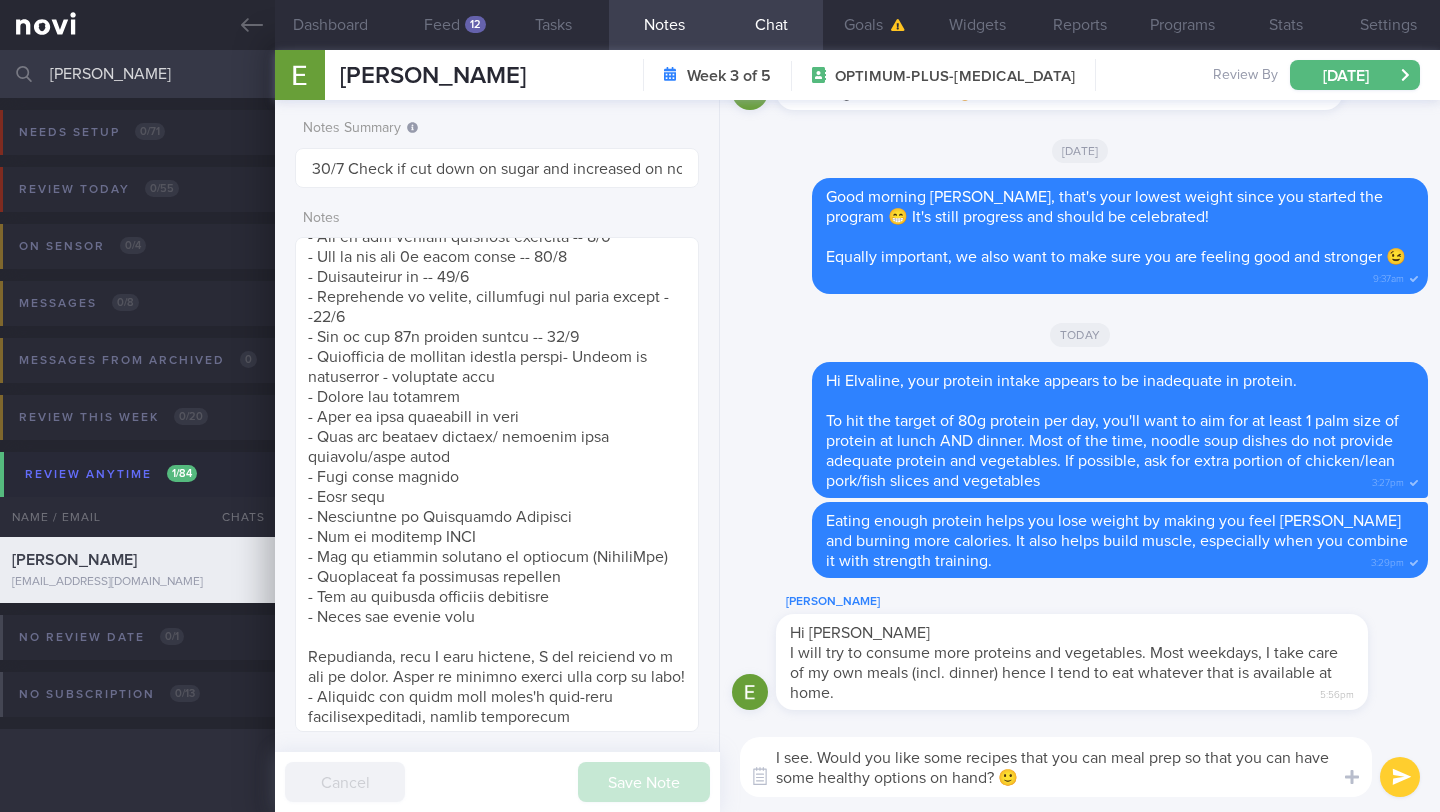 type 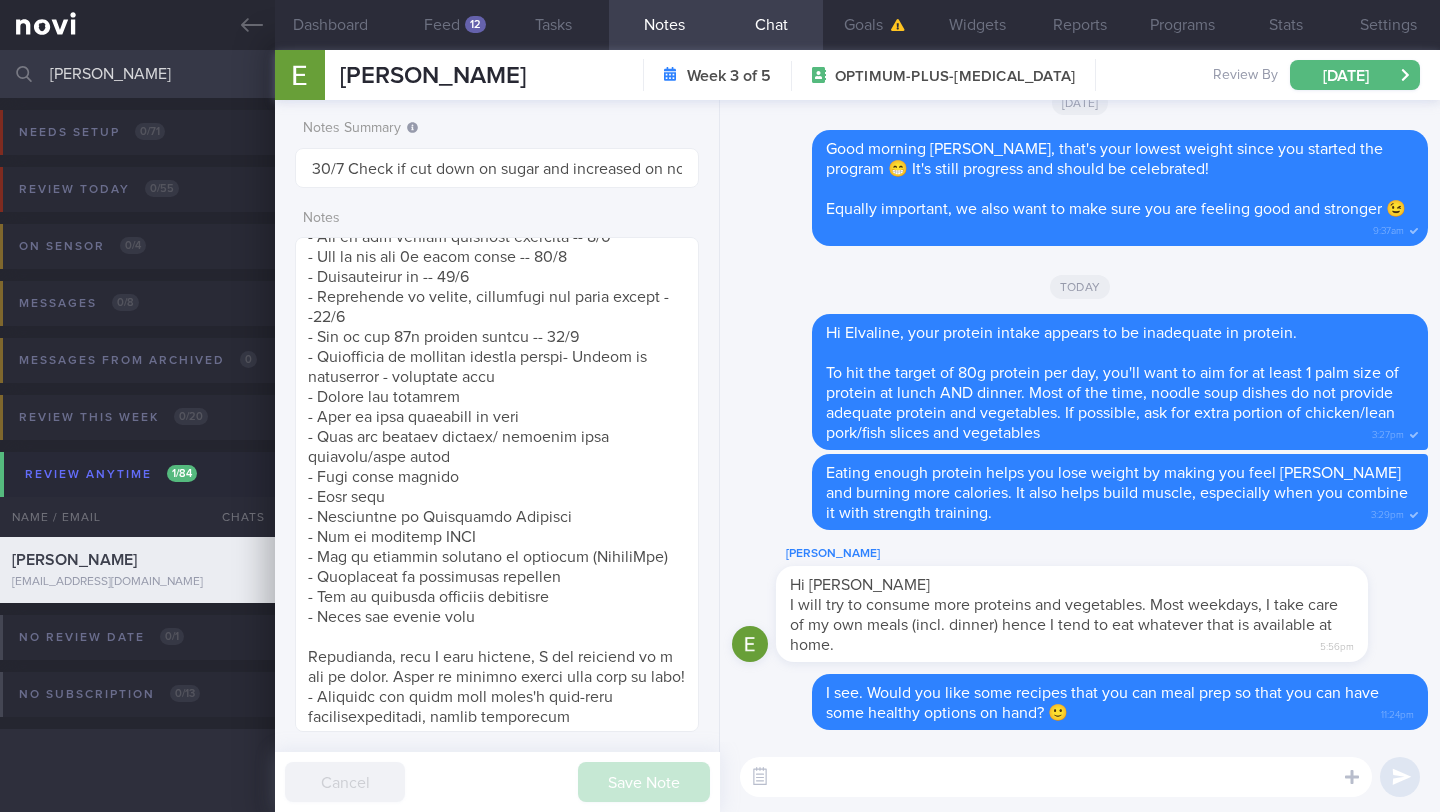 click on "Elvaline Ho" at bounding box center [720, 74] 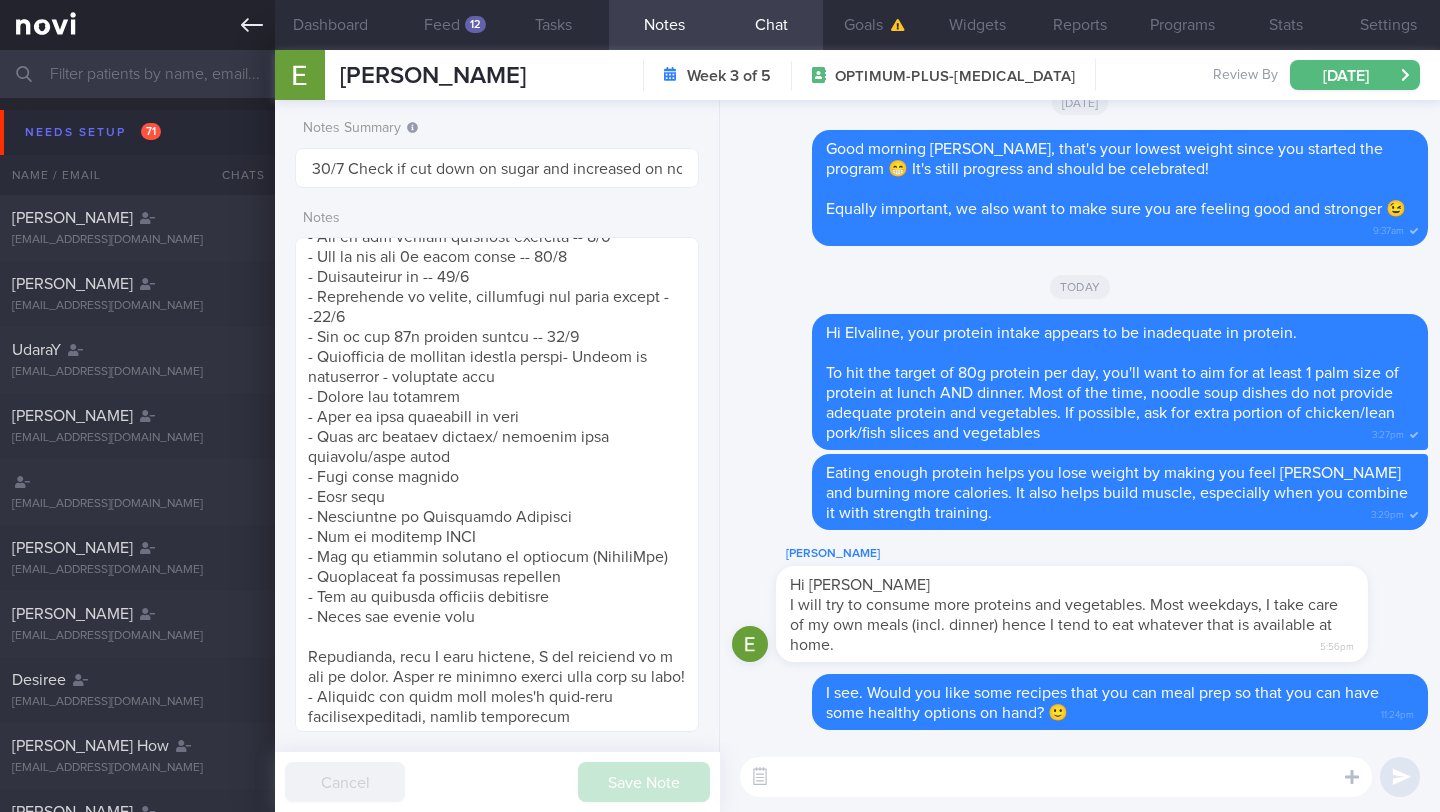 type 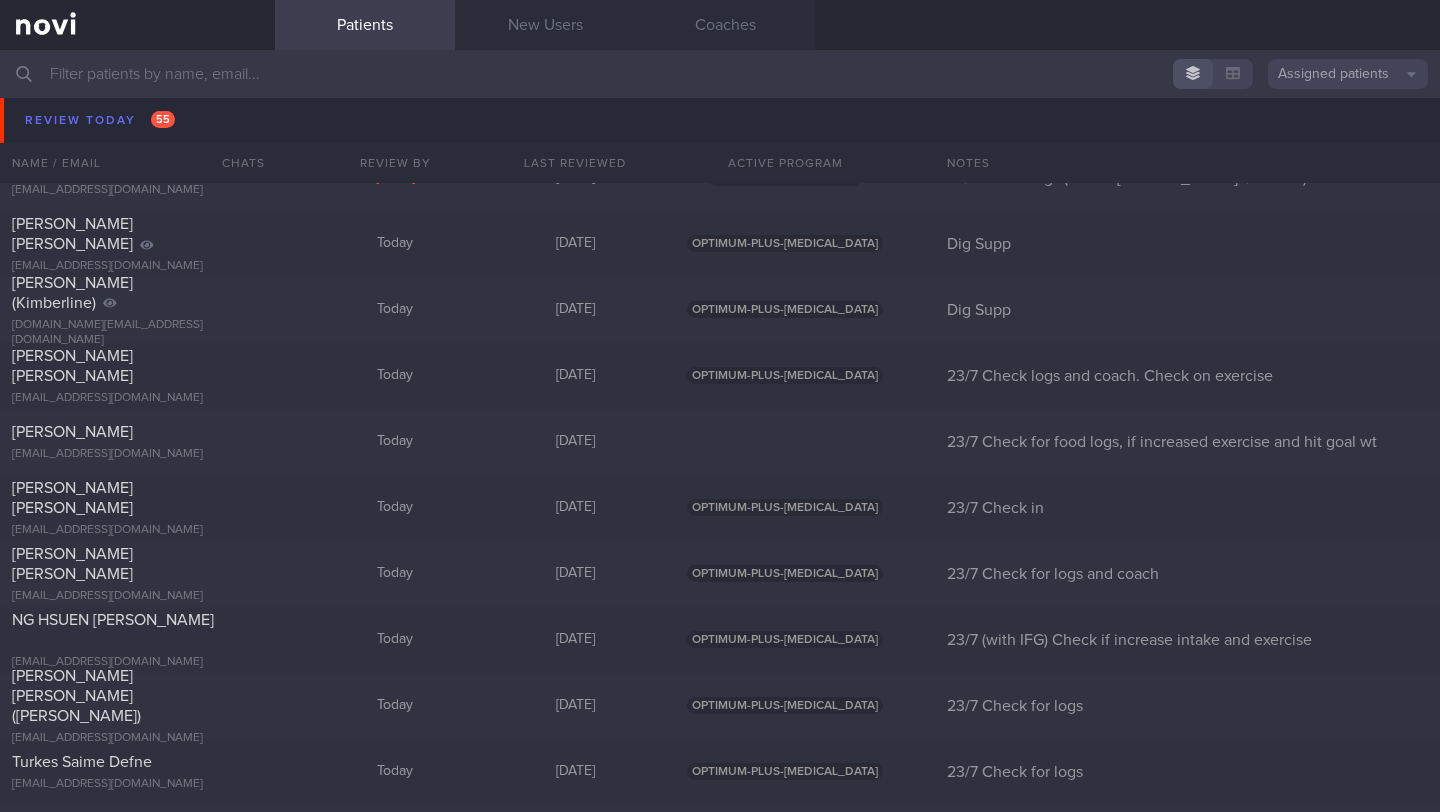 scroll, scrollTop: 8689, scrollLeft: 0, axis: vertical 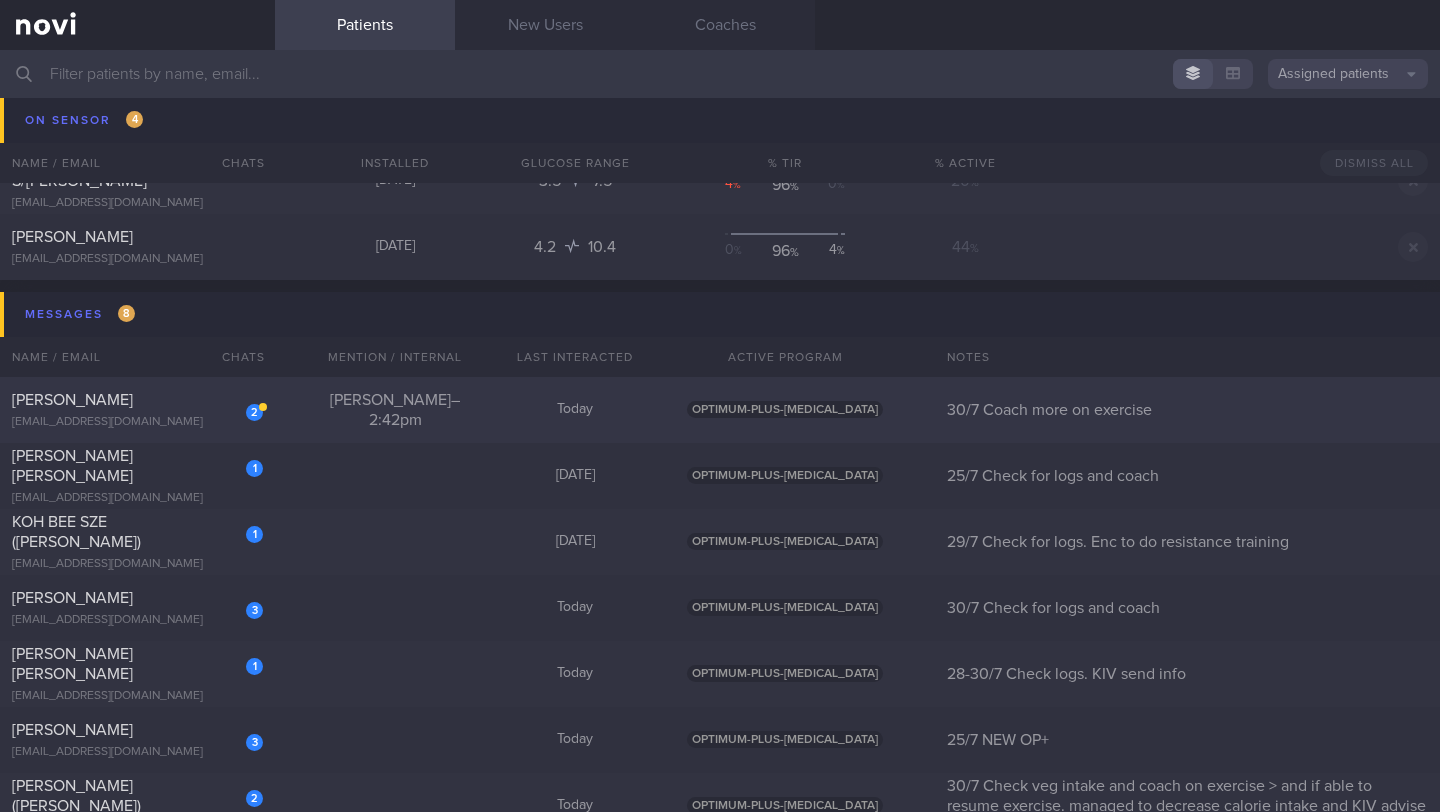 click on "ctll66@yahoo.com.sg" at bounding box center [137, 422] 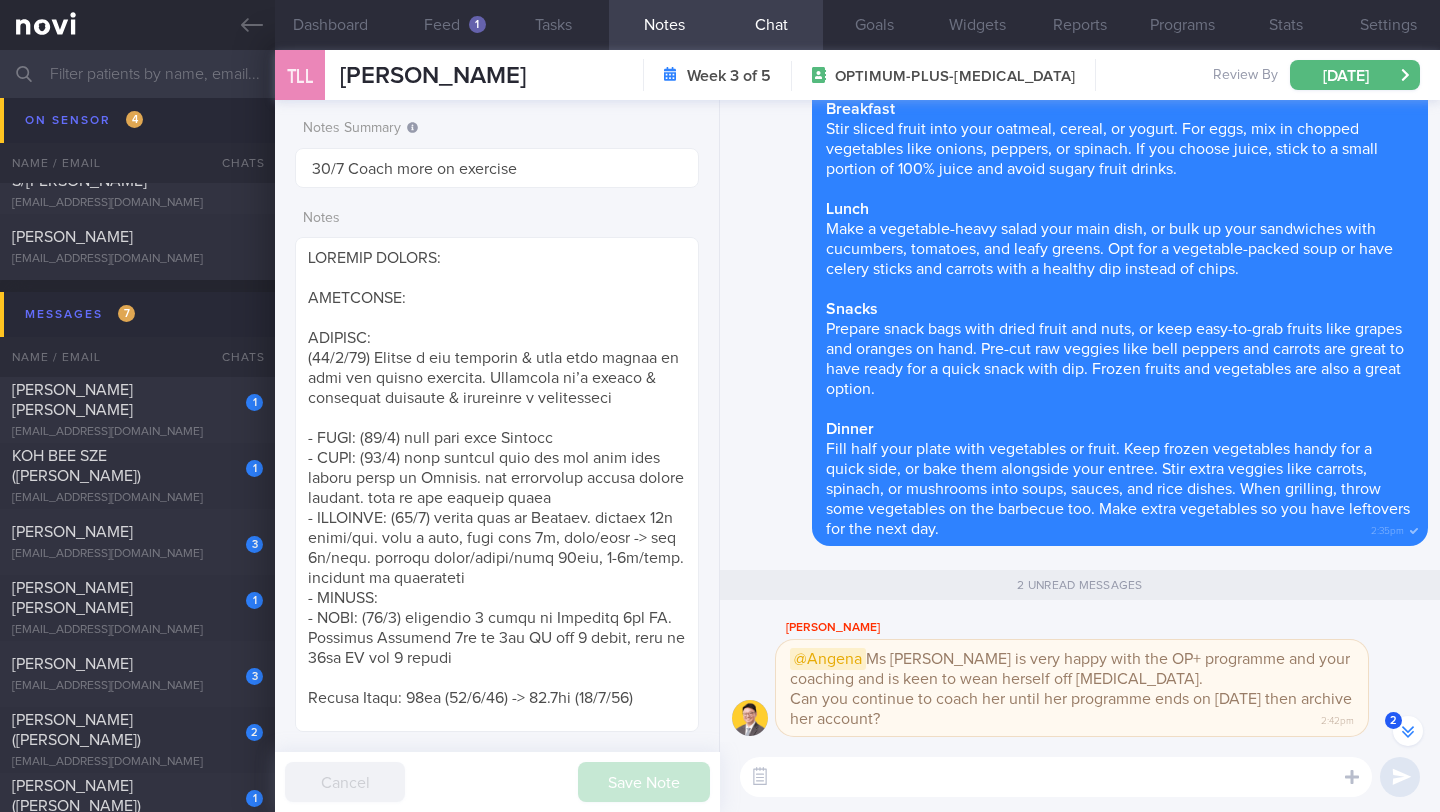 scroll, scrollTop: 0, scrollLeft: 0, axis: both 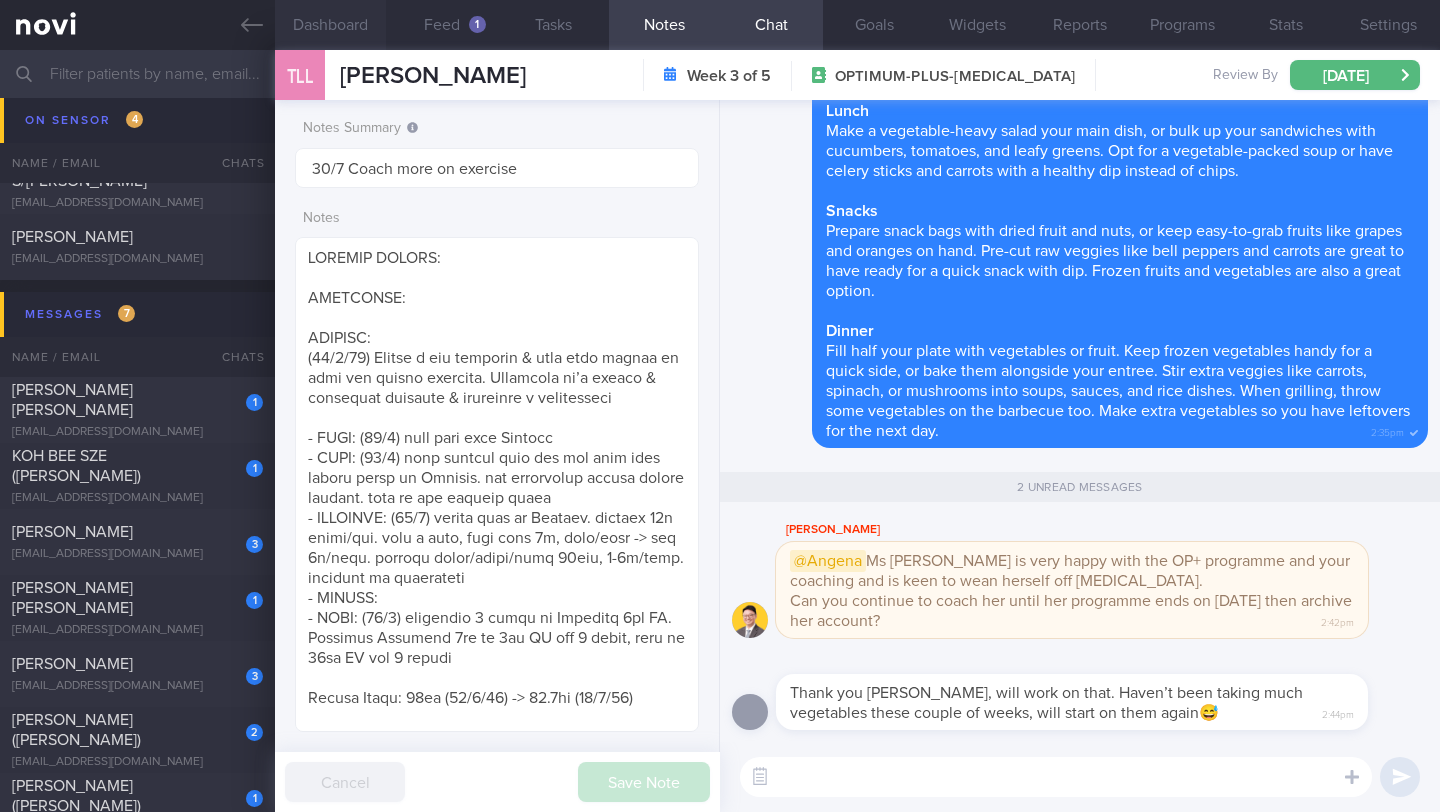 click on "Dashboard" at bounding box center [330, 25] 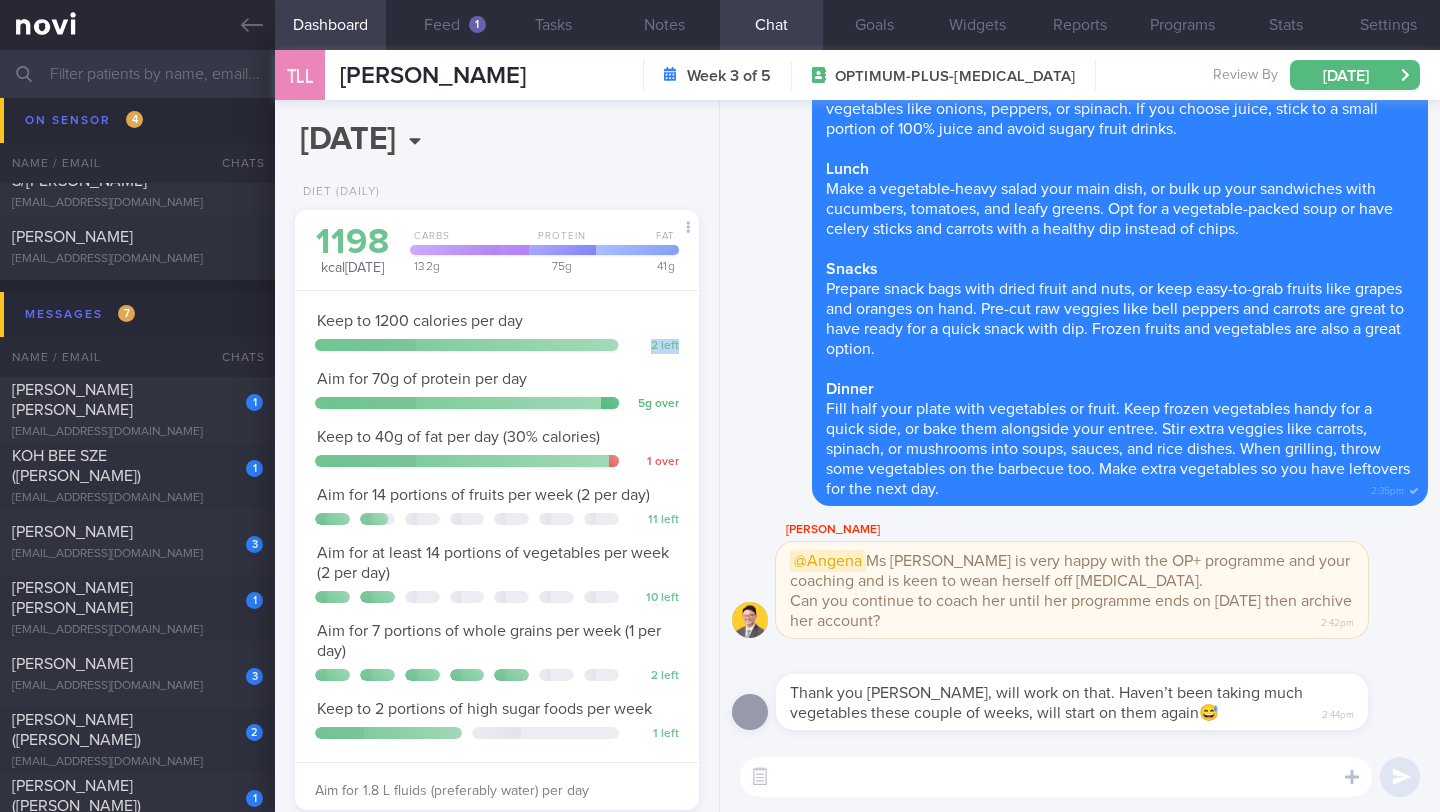 scroll, scrollTop: 136, scrollLeft: 0, axis: vertical 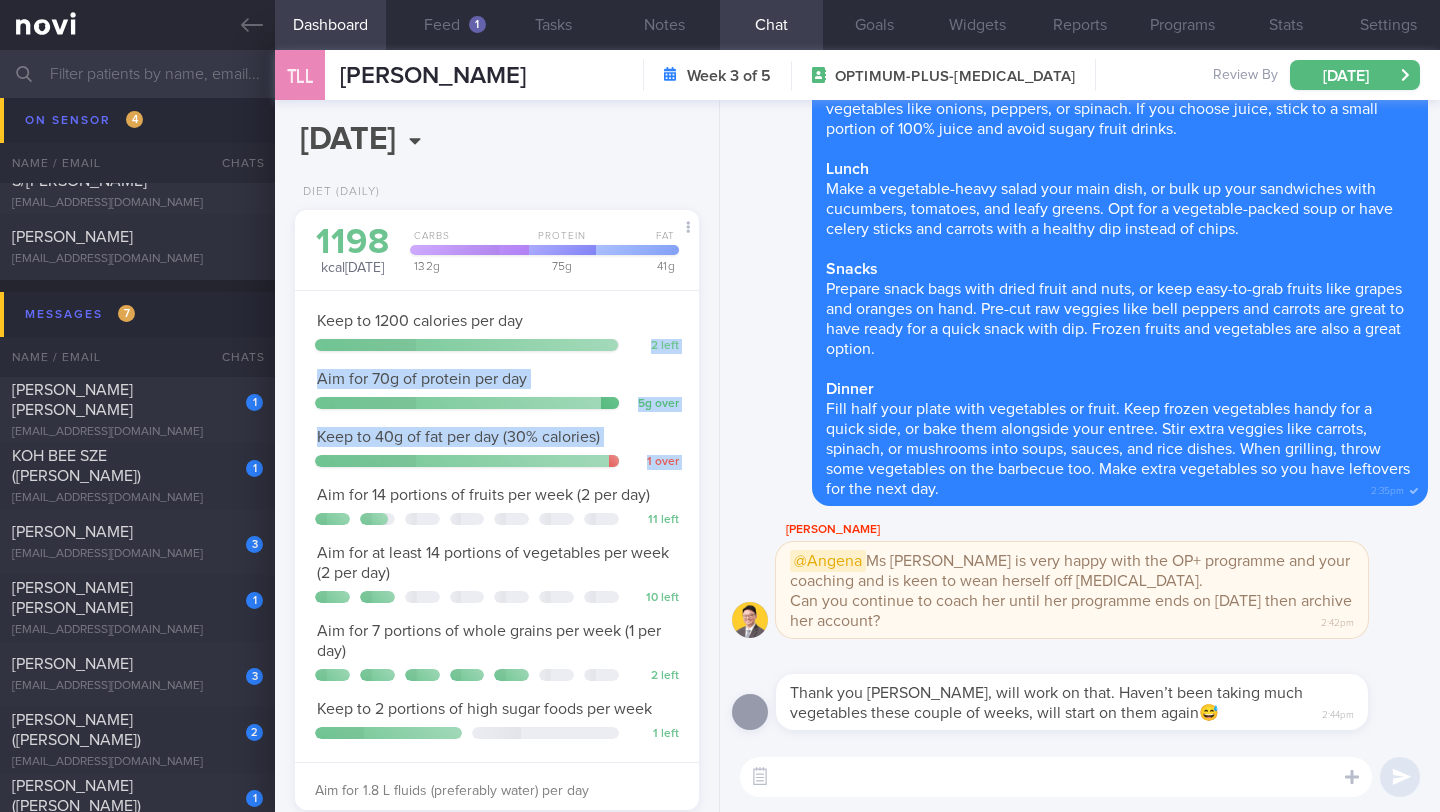 click on "Diet (Daily)
1198
kcal  today
Carbs
Protein
Fat
132 g
75 g
41 g
Keep to 1200 calories per day
2
left
Aim for 70g of protein per day
5 g
over
Keep to 40g of fat per day (30% calories)
1
over" at bounding box center [497, 507] 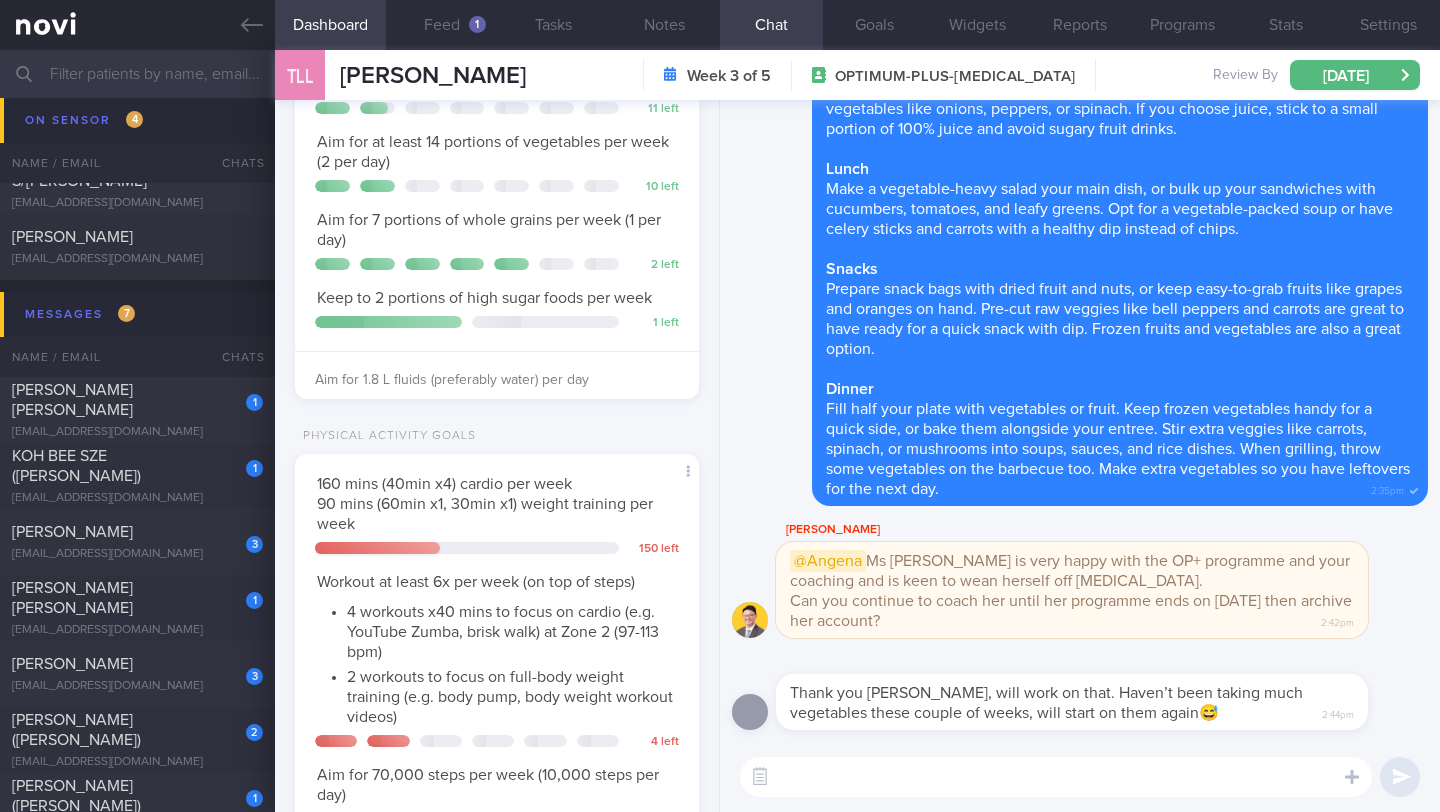scroll, scrollTop: 437, scrollLeft: 0, axis: vertical 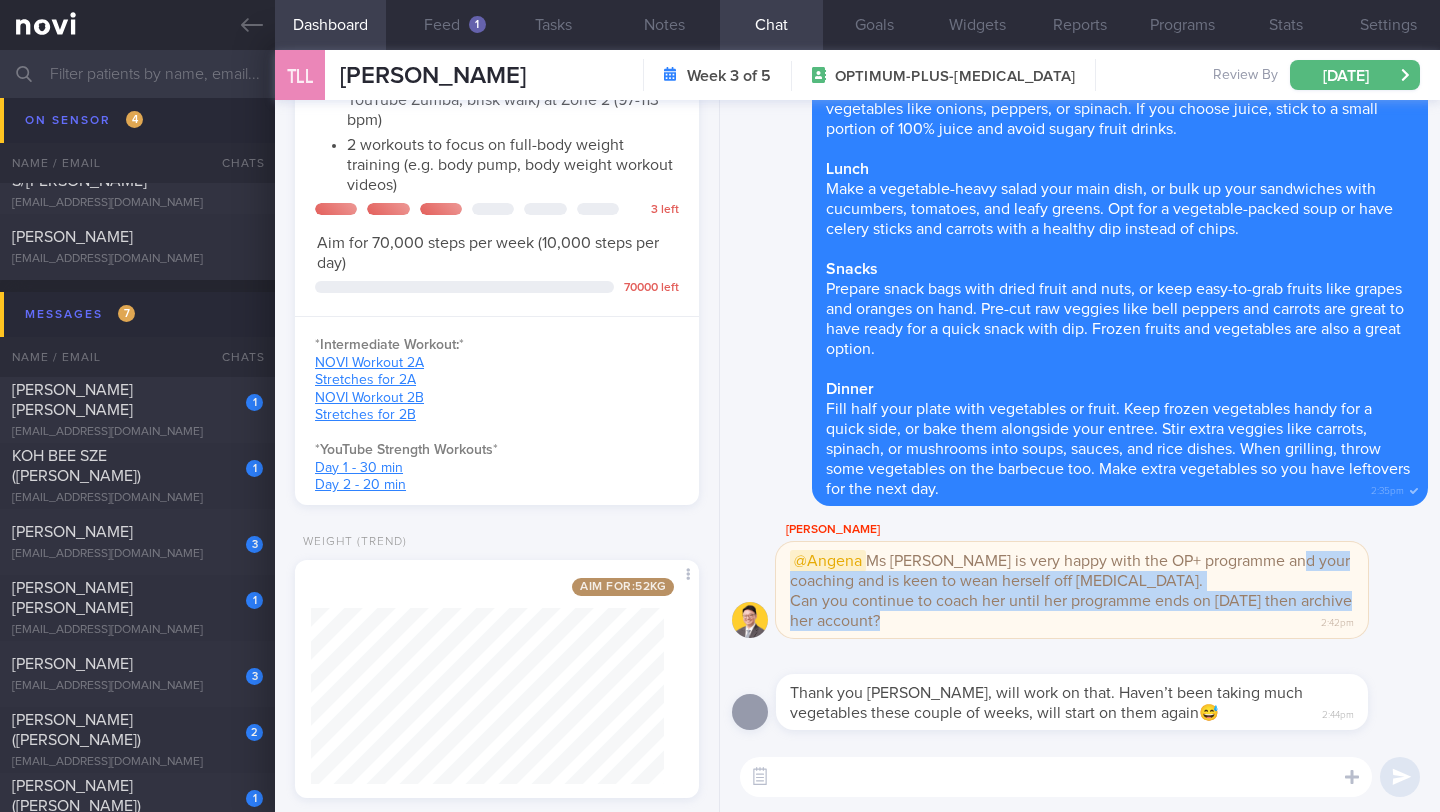 drag, startPoint x: 782, startPoint y: 574, endPoint x: 959, endPoint y: 636, distance: 187.54466 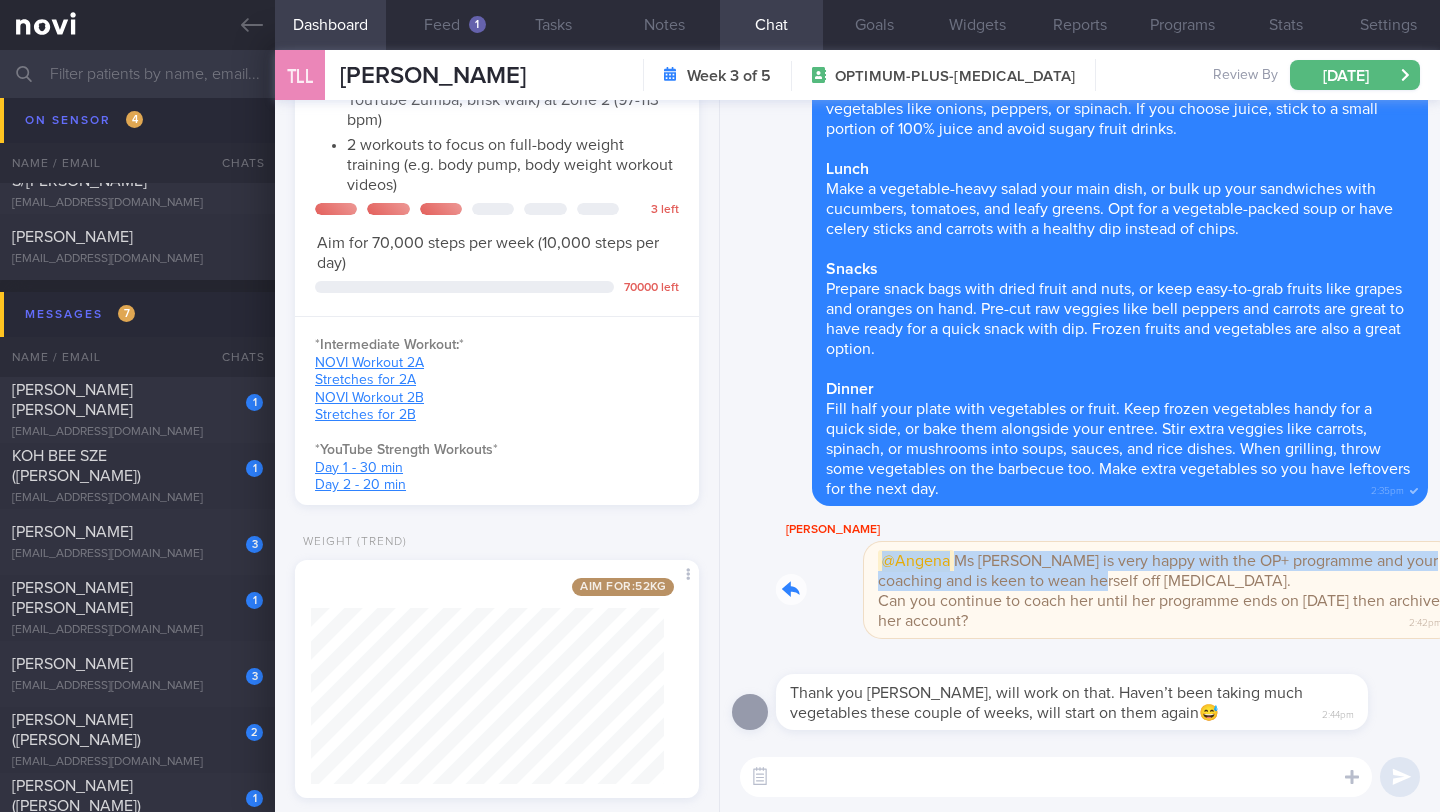 drag, startPoint x: 786, startPoint y: 558, endPoint x: 1063, endPoint y: 590, distance: 278.84225 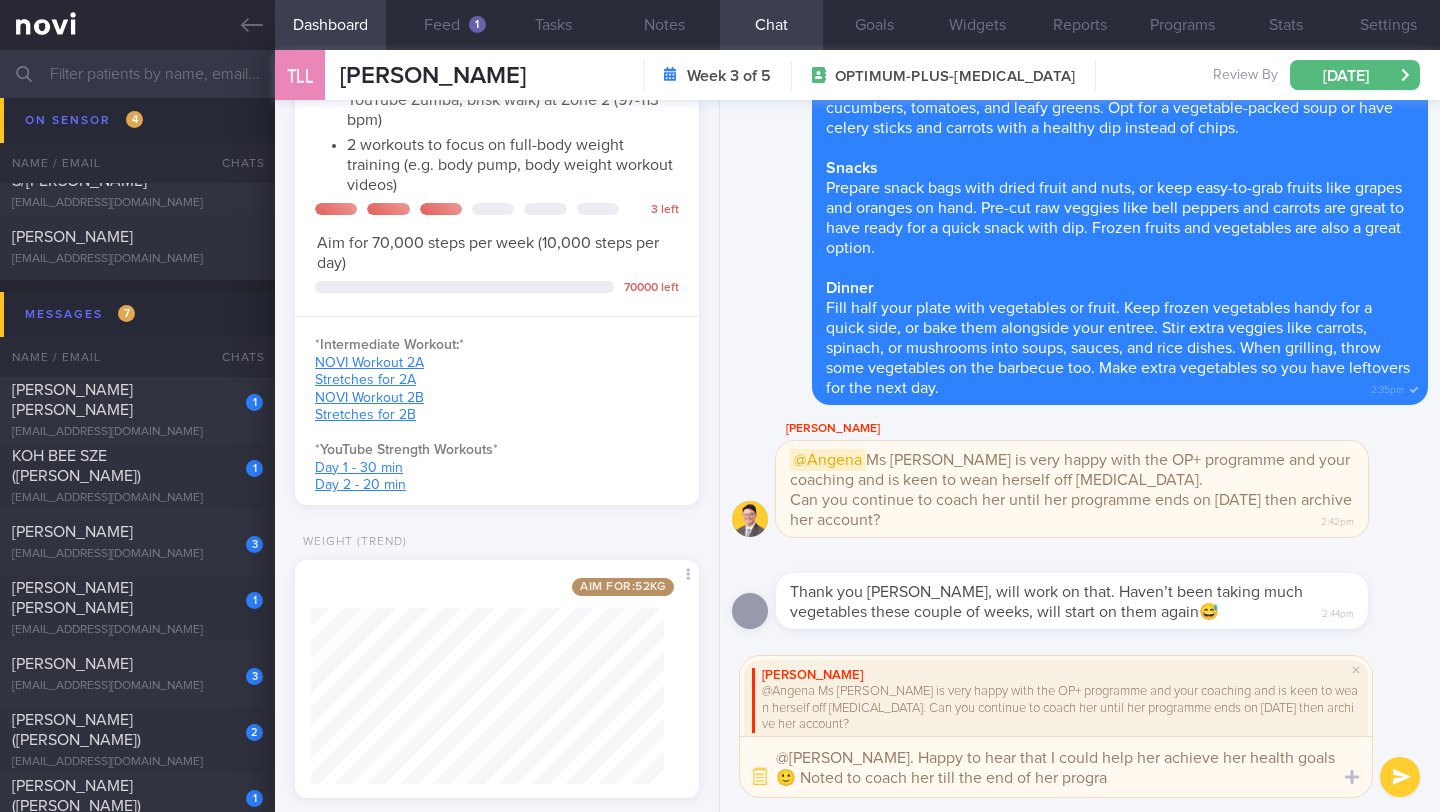 type on "@Todd. Happy to hear that I could help her achieve her health goals 🙂 Noted to coach her till the end of her program" 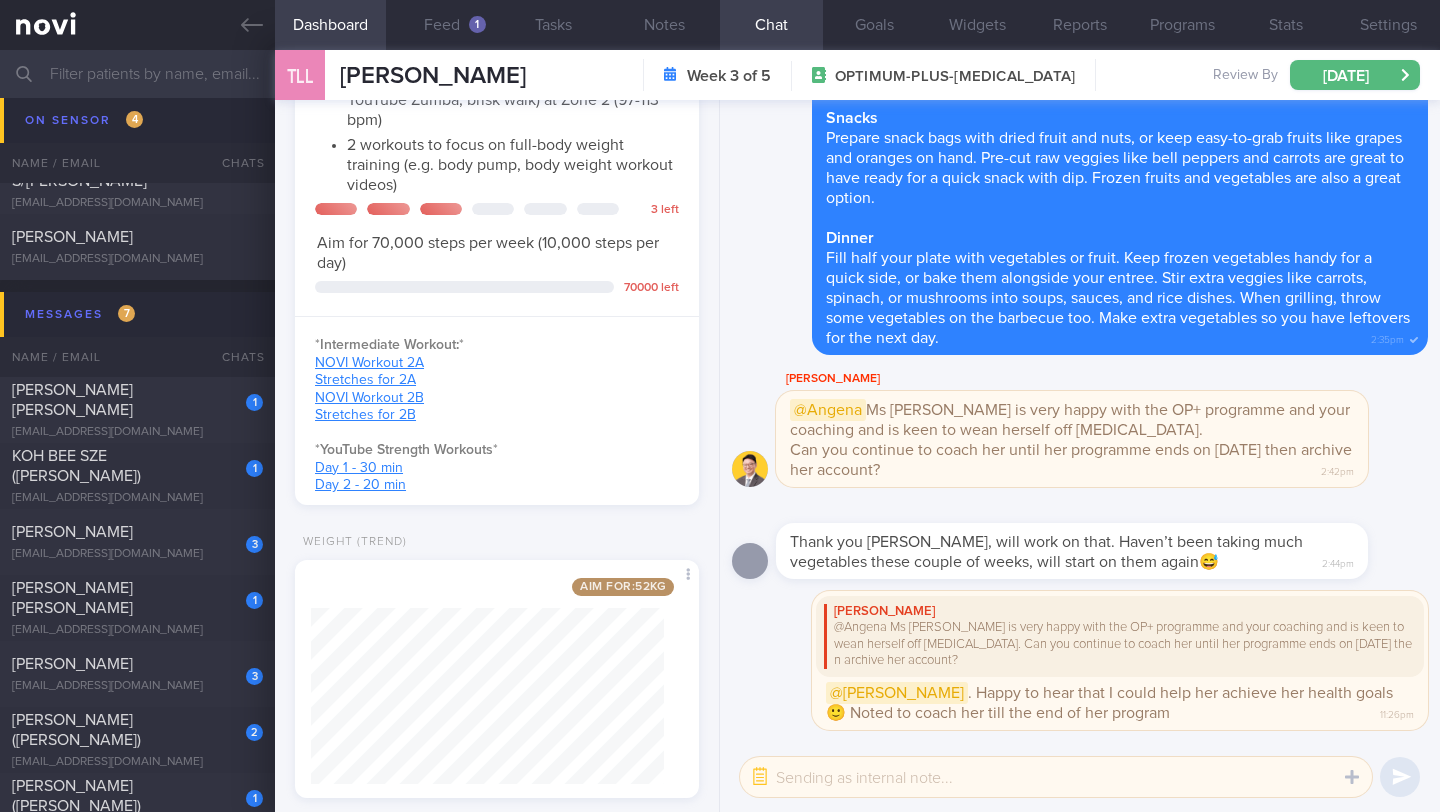 scroll, scrollTop: 999795, scrollLeft: 999647, axis: both 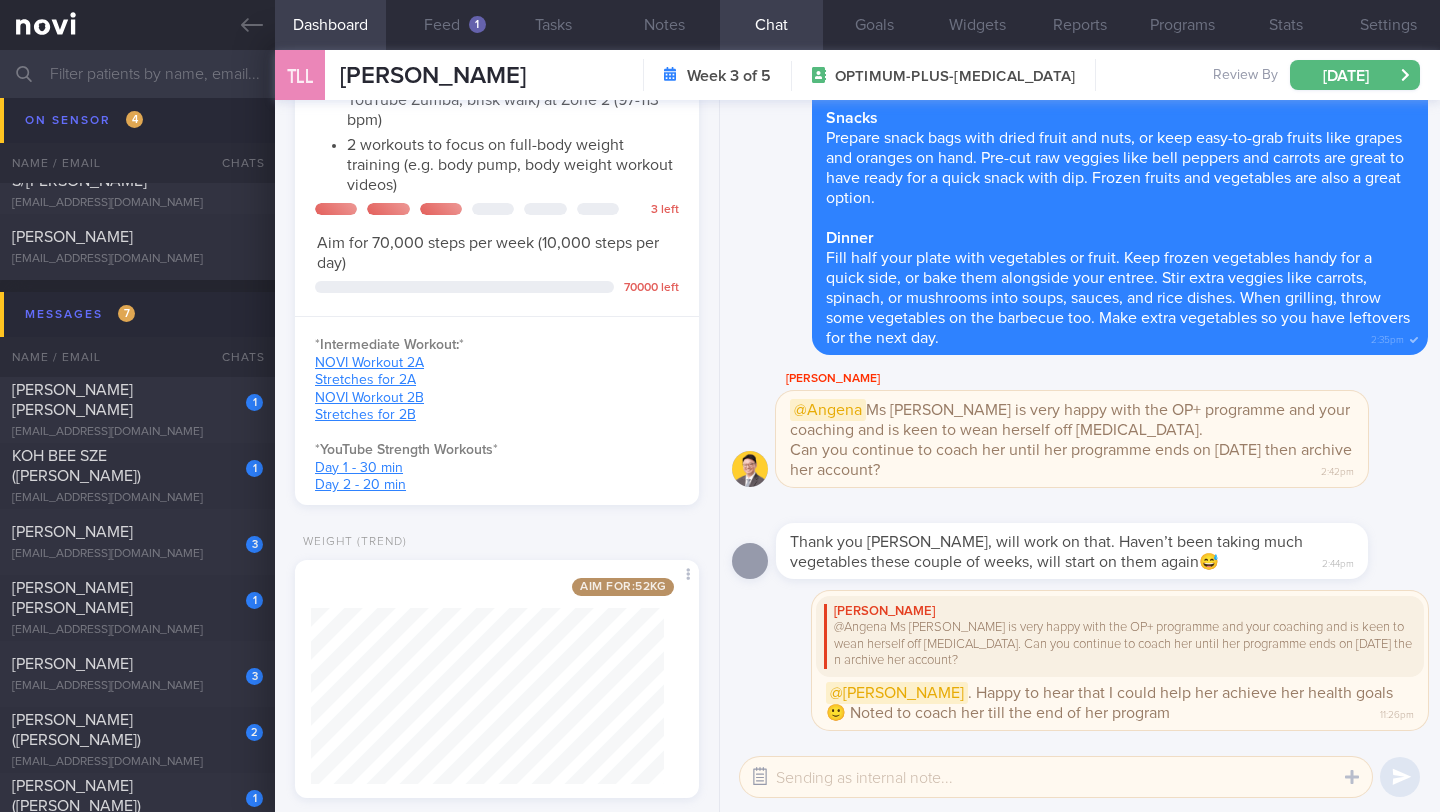 click at bounding box center [760, 777] 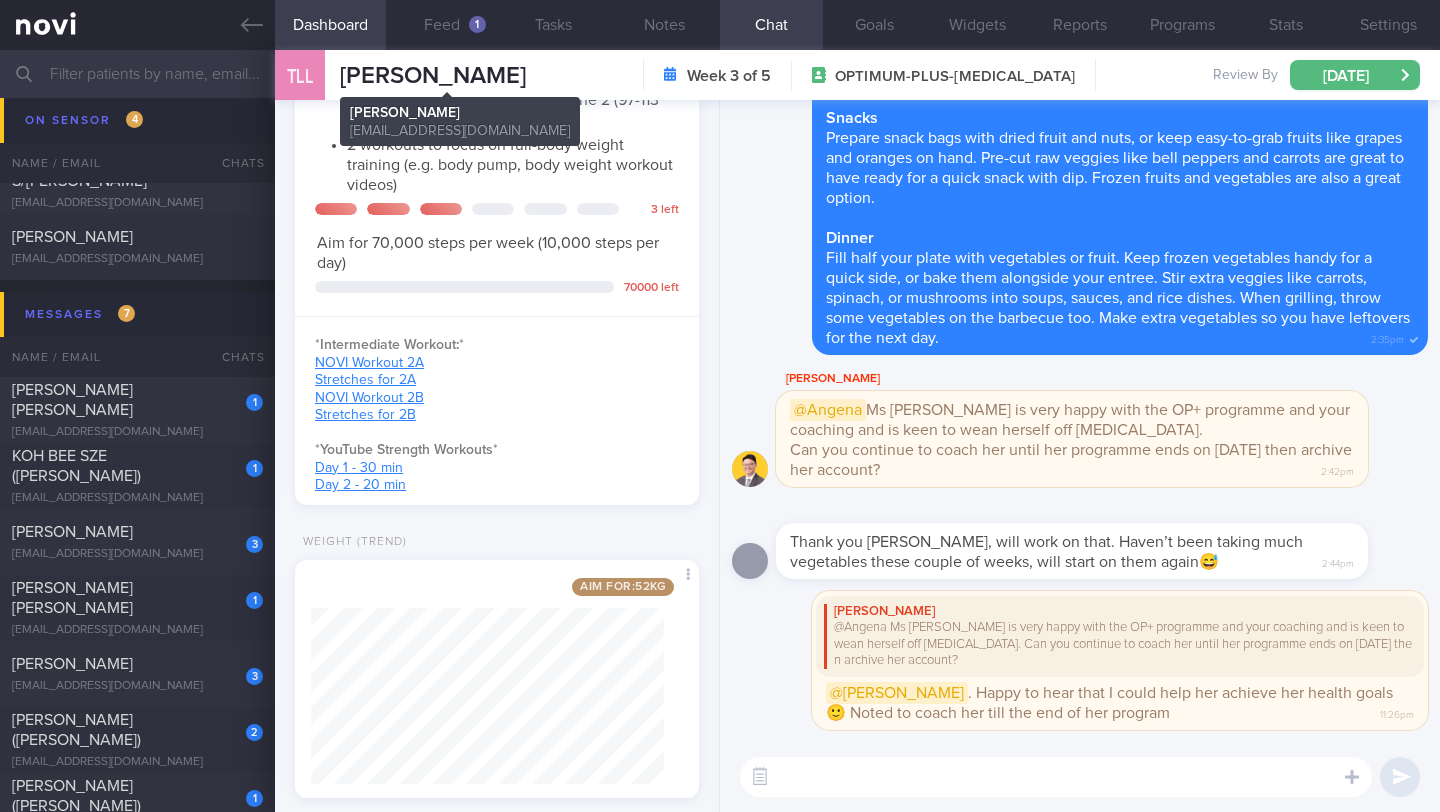 drag, startPoint x: 553, startPoint y: 82, endPoint x: 344, endPoint y: 70, distance: 209.34421 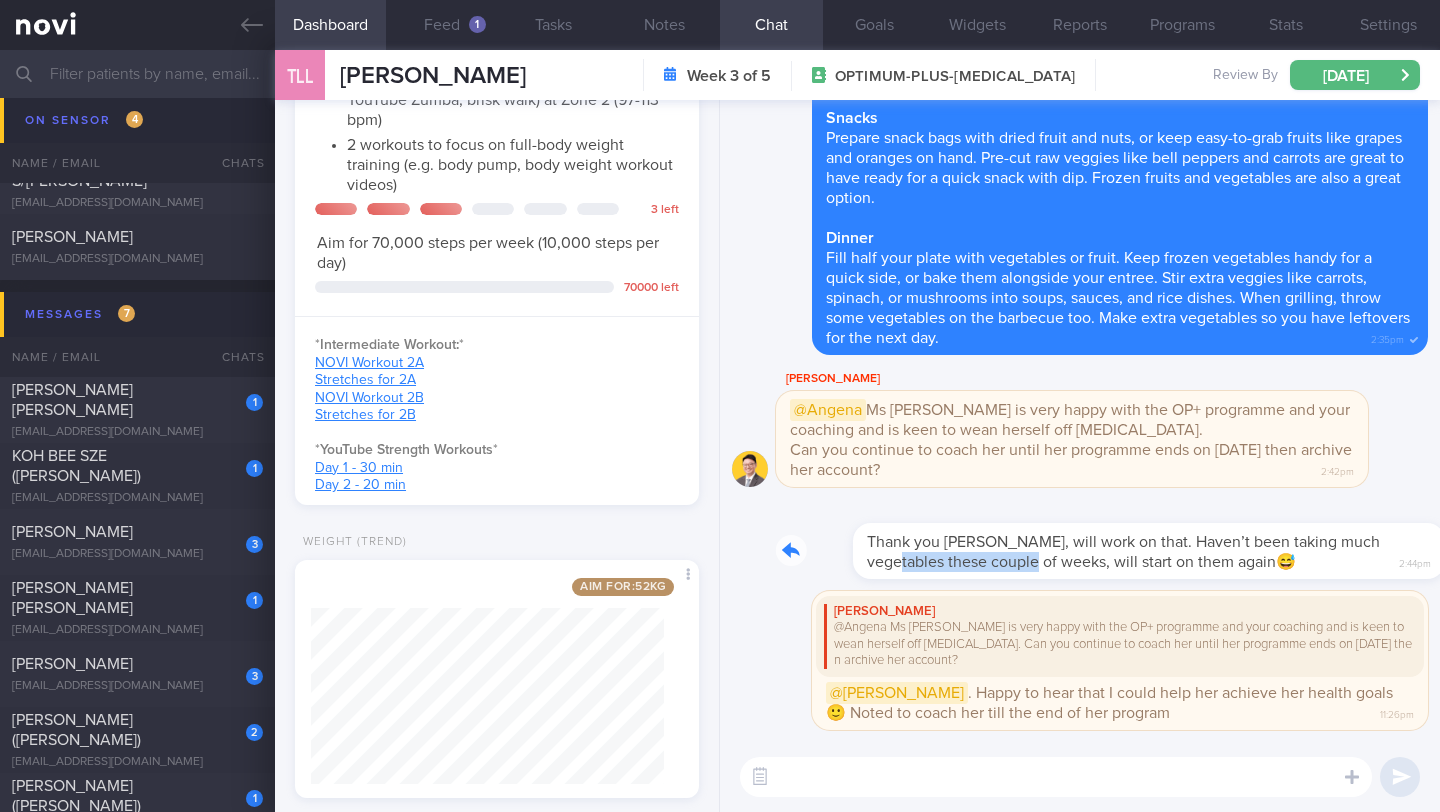 drag, startPoint x: 790, startPoint y: 552, endPoint x: 936, endPoint y: 560, distance: 146.21901 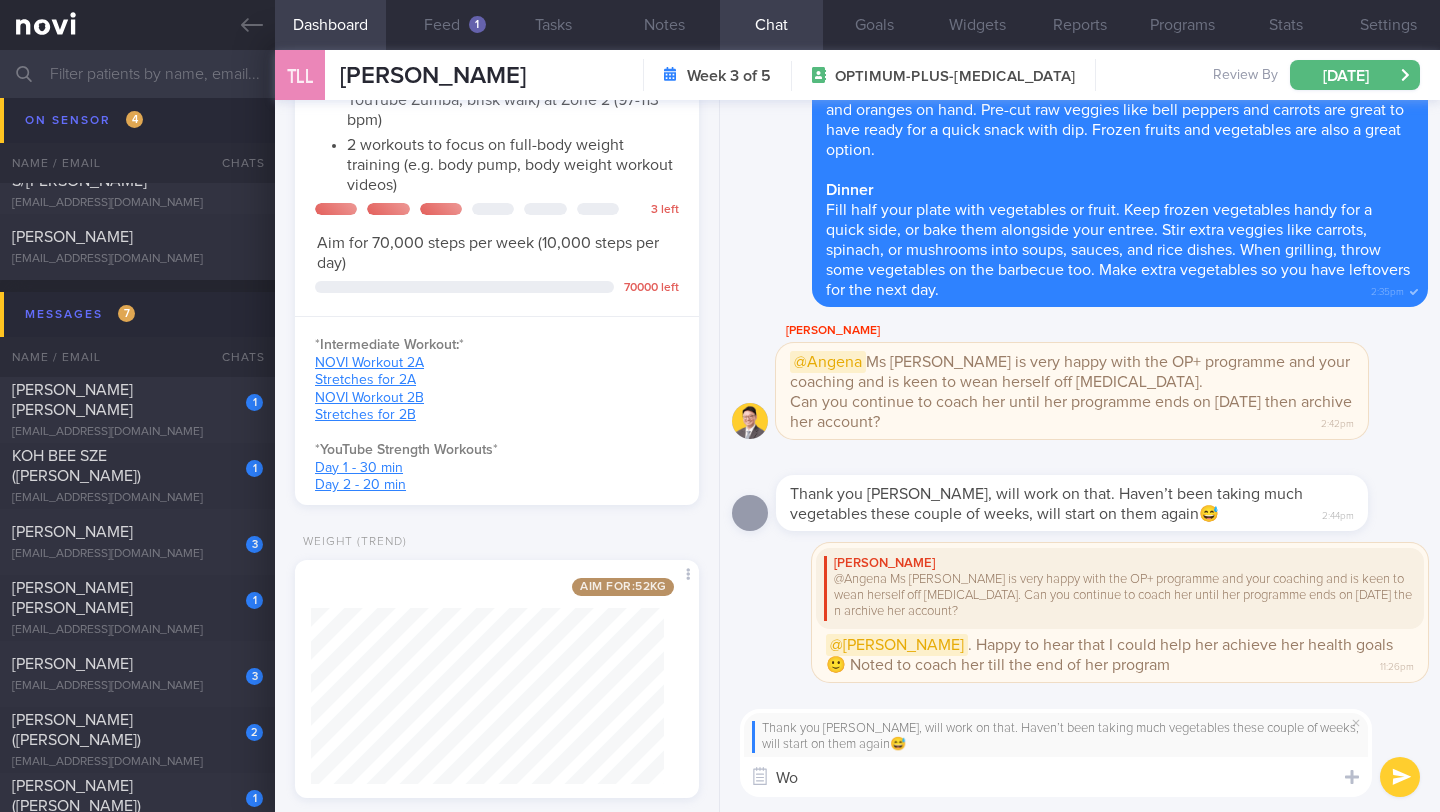 type on "W" 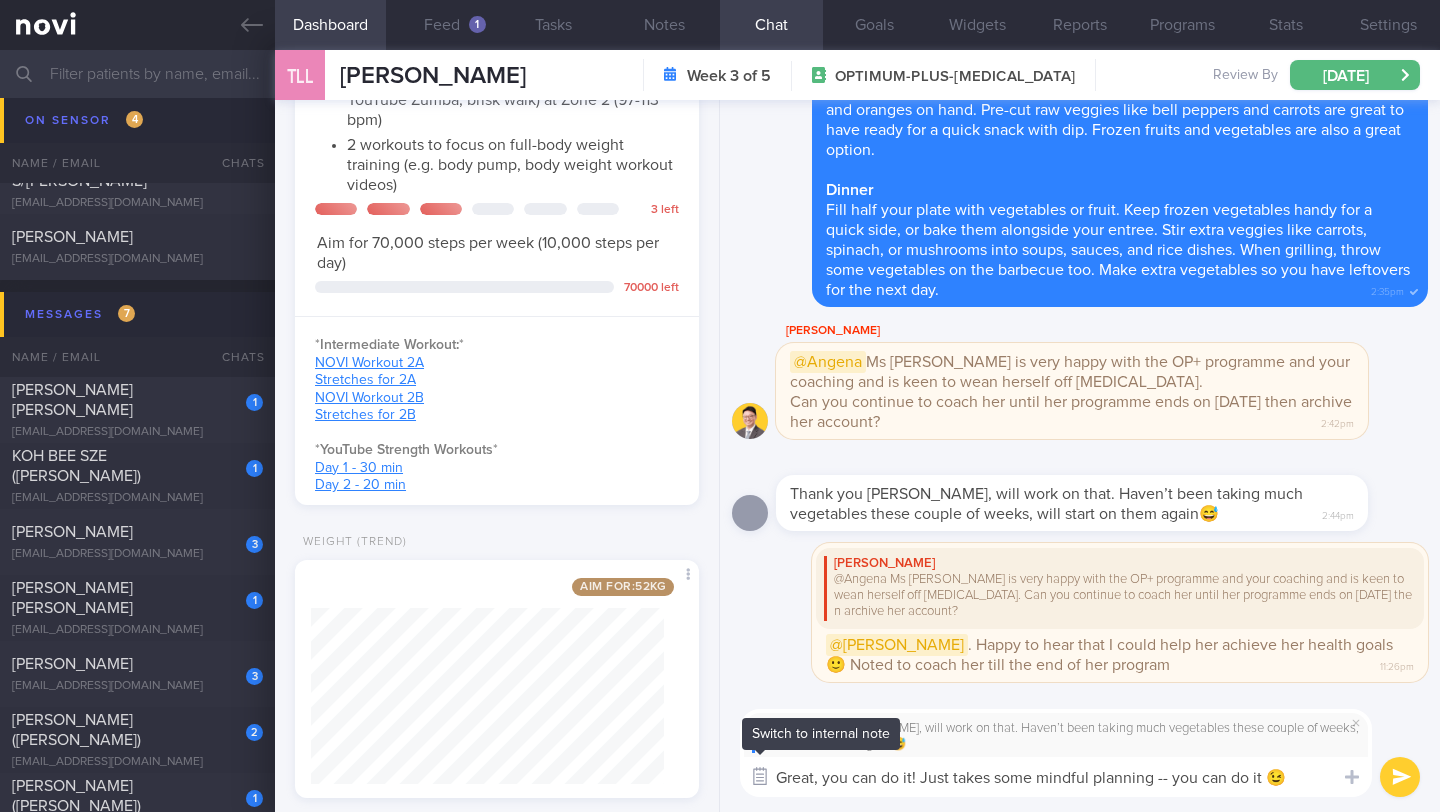 drag, startPoint x: 922, startPoint y: 780, endPoint x: 762, endPoint y: 777, distance: 160.02812 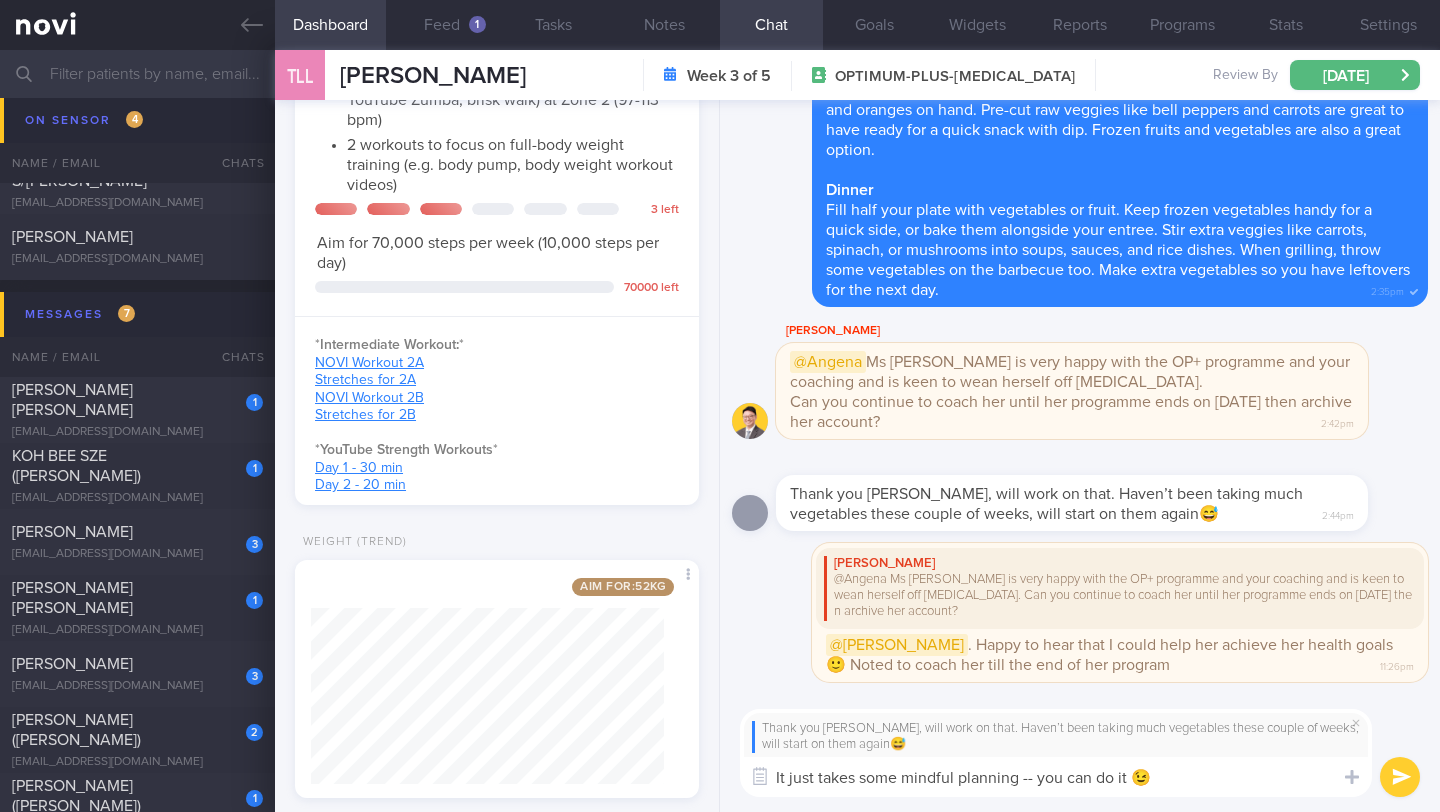 type on "It just takes some mindful planning -- you can do it 😉" 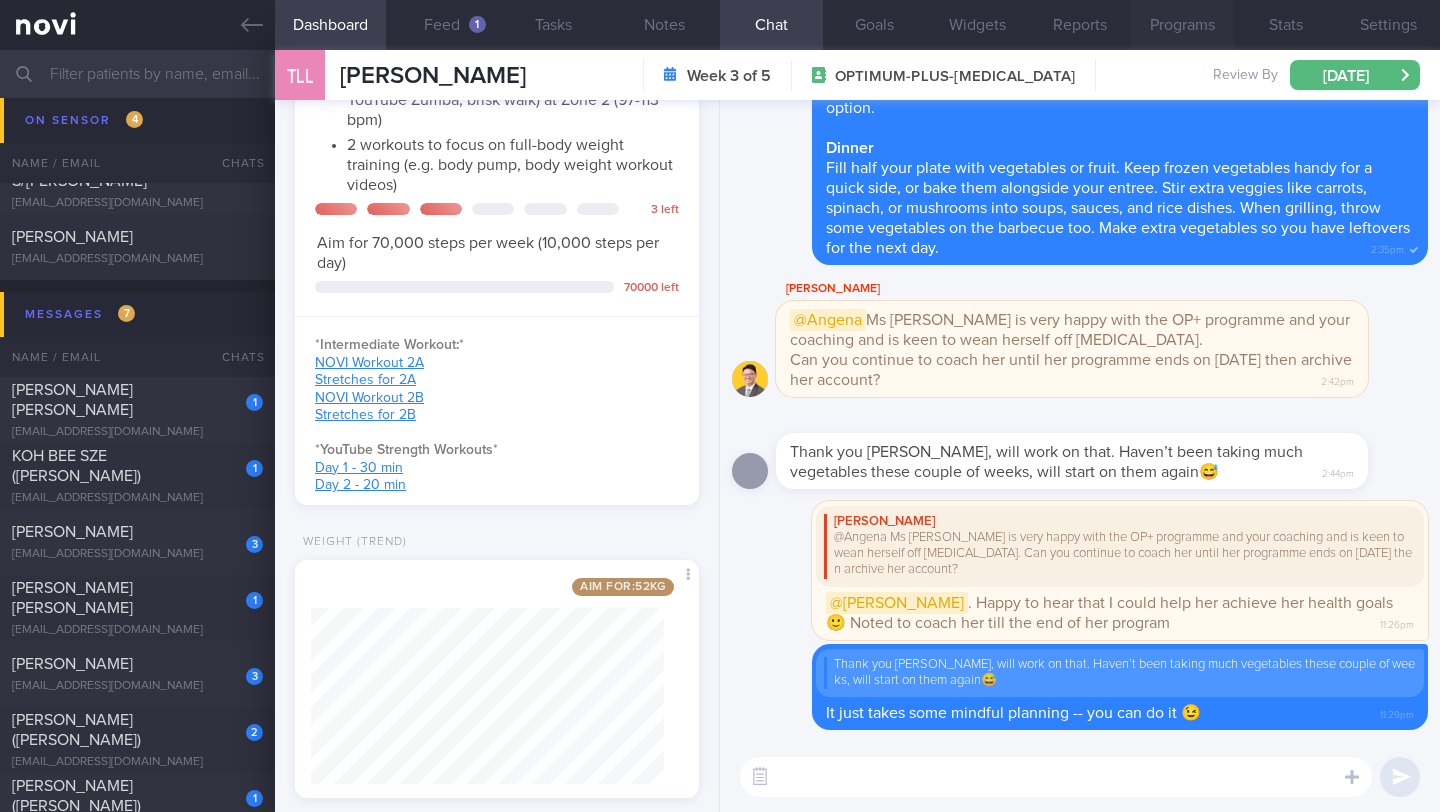 click on "Programs" at bounding box center (1182, 25) 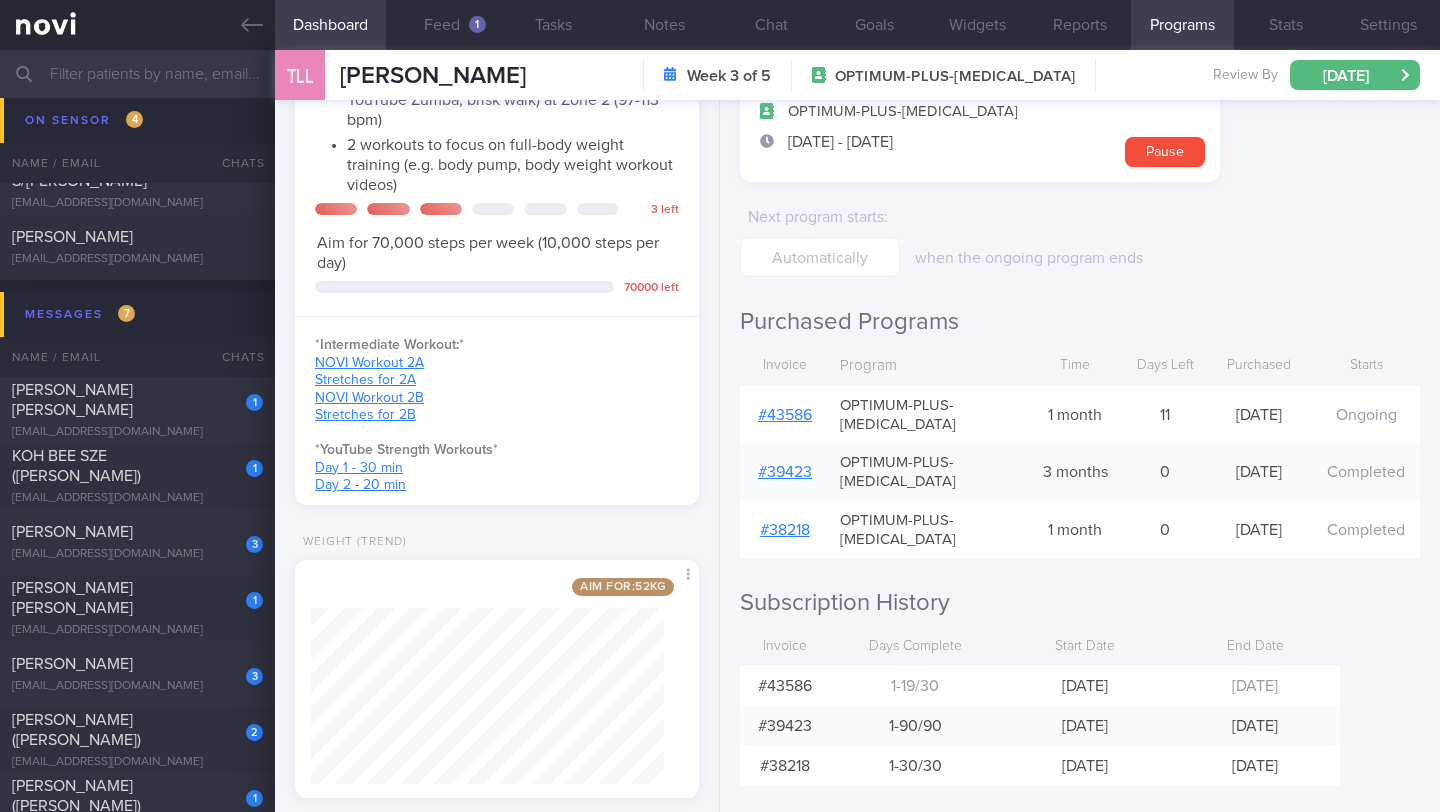 scroll, scrollTop: 173, scrollLeft: 0, axis: vertical 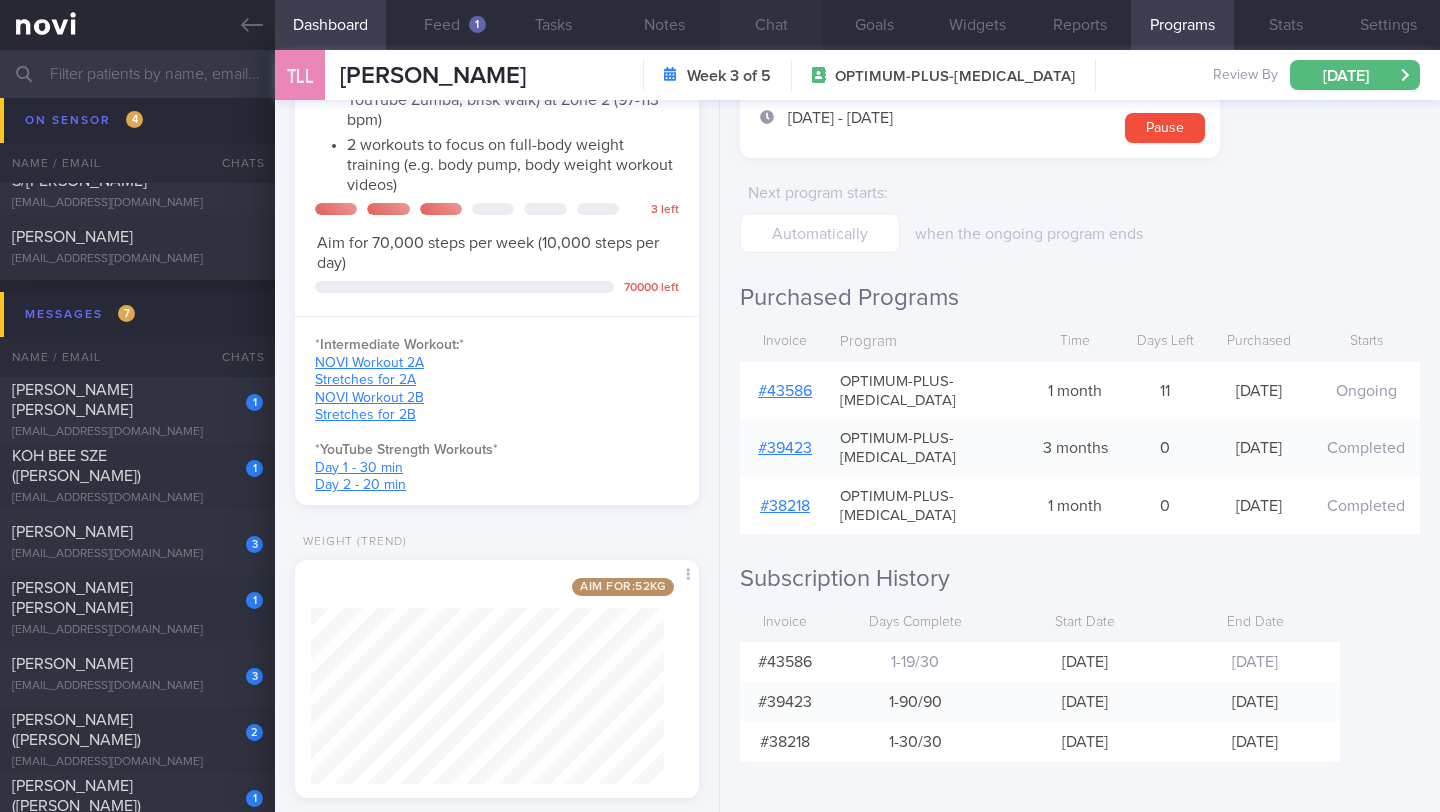 click on "Chat" at bounding box center [771, 25] 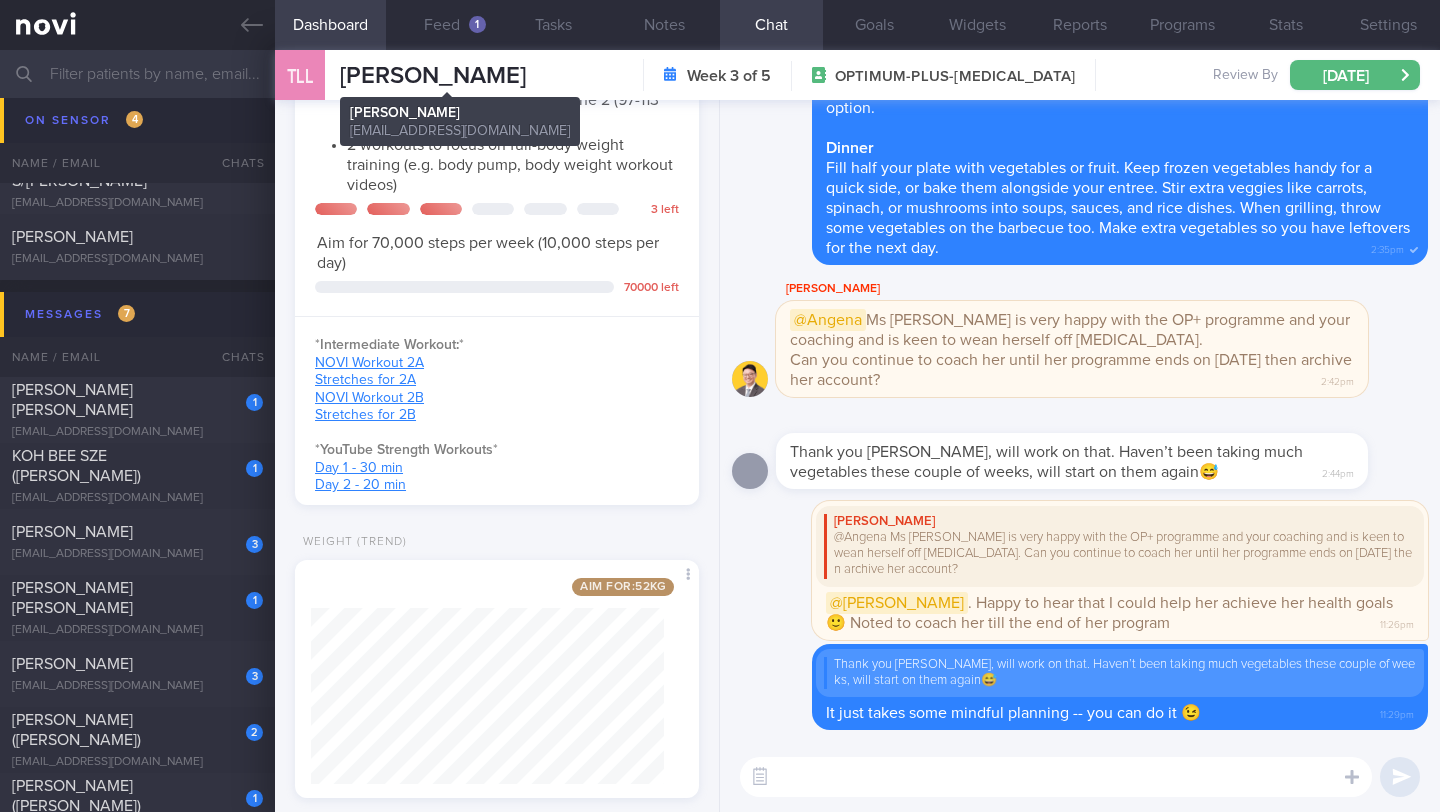 drag, startPoint x: 331, startPoint y: 76, endPoint x: 548, endPoint y: 74, distance: 217.00922 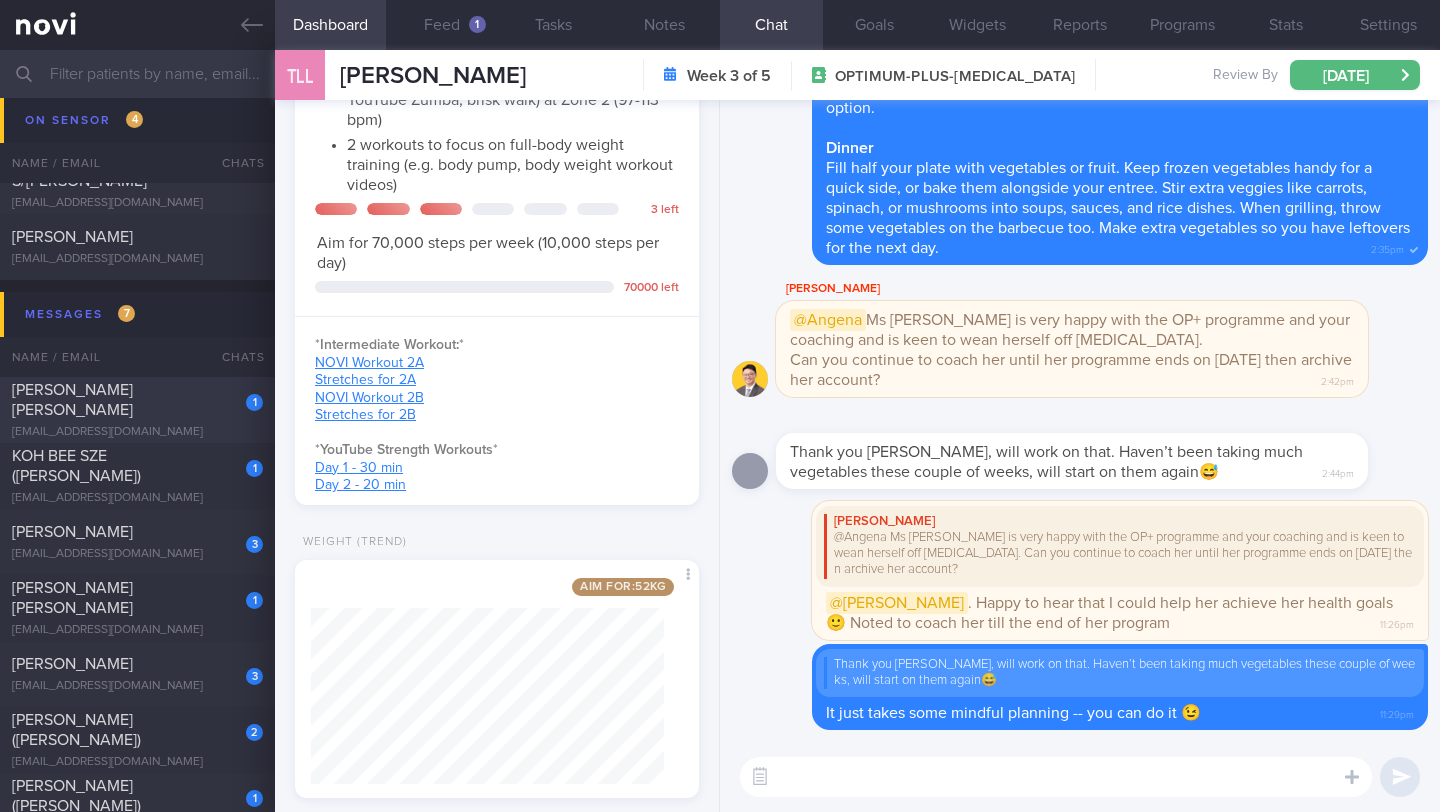 click on "[PERSON_NAME] [PERSON_NAME]" at bounding box center (135, 400) 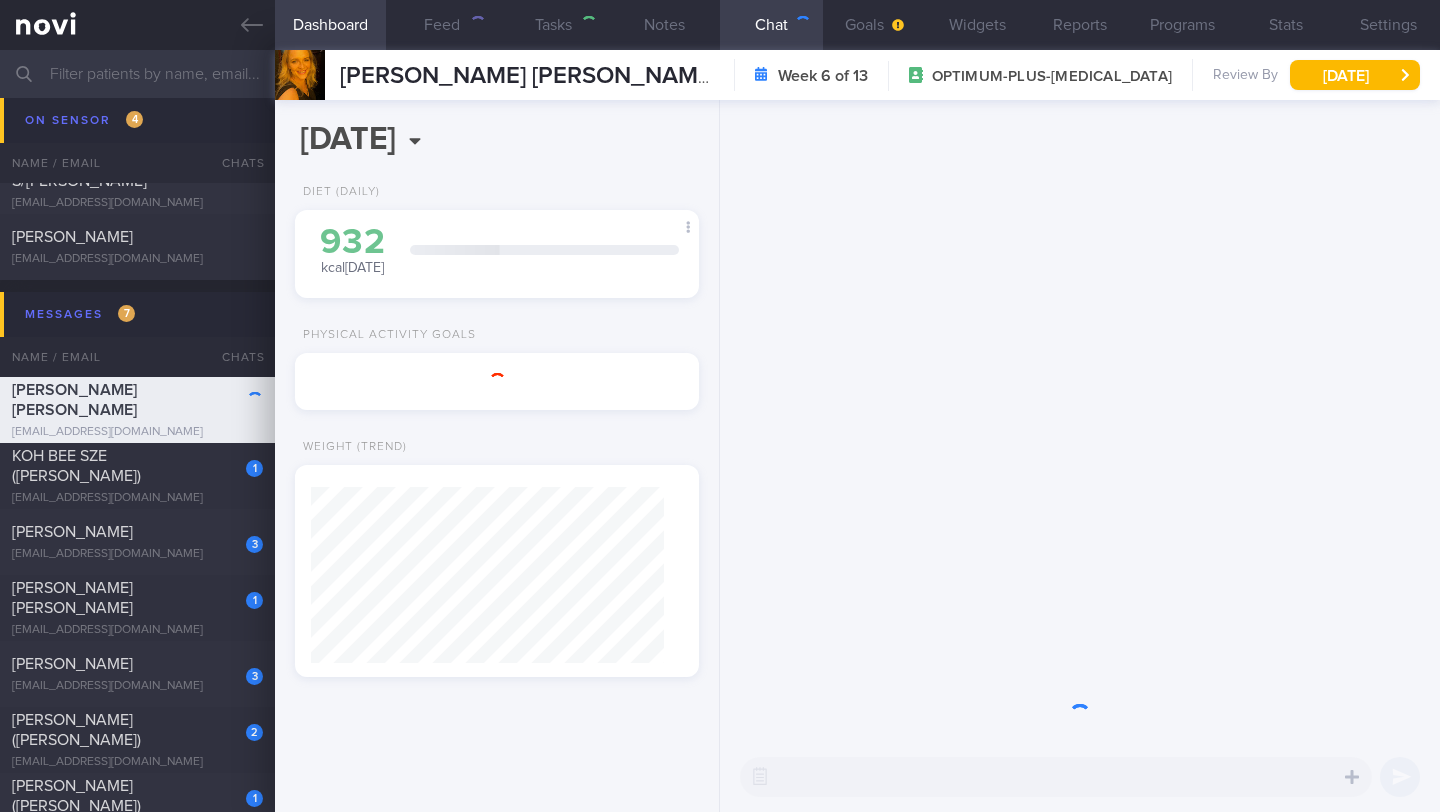 scroll, scrollTop: 0, scrollLeft: 0, axis: both 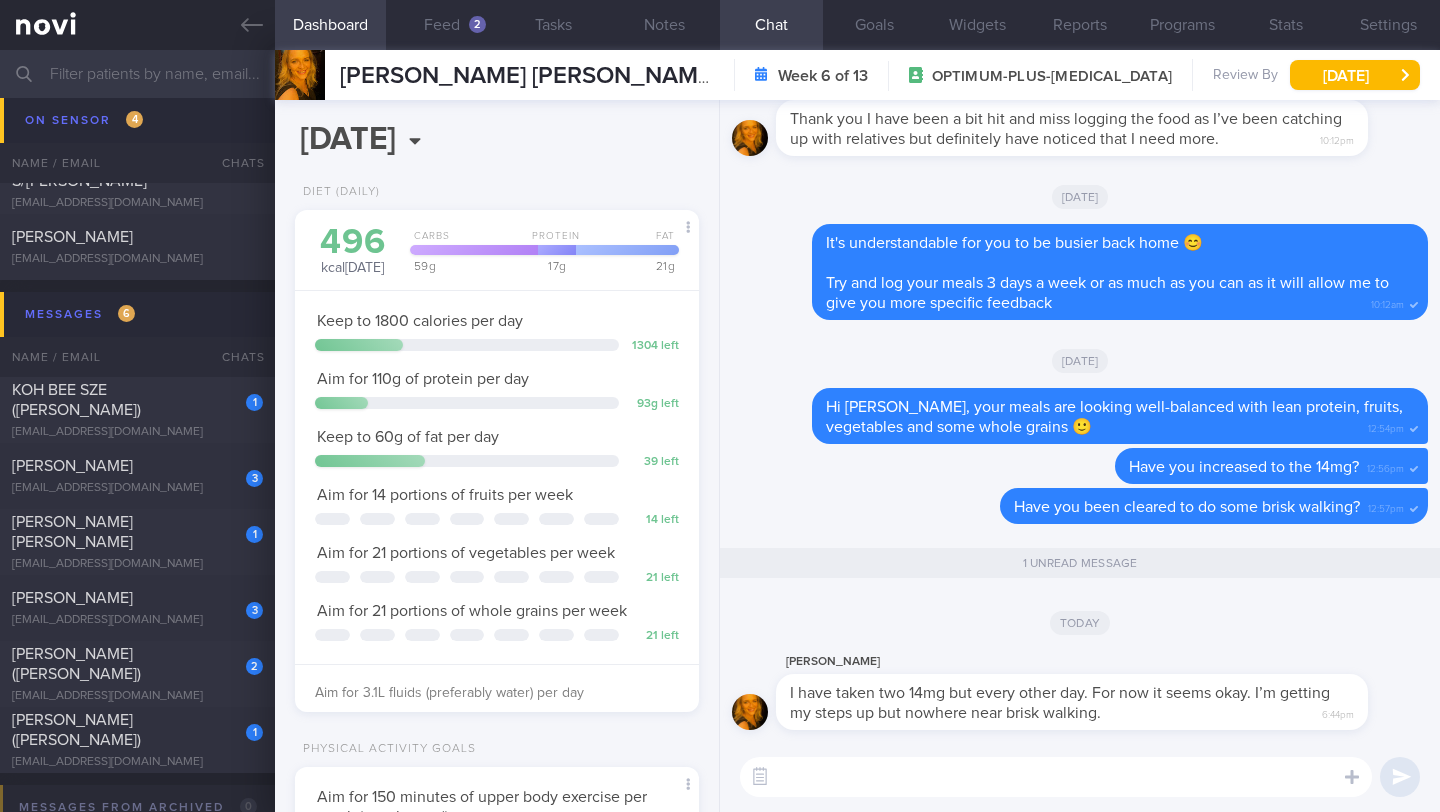 click on "​
​" at bounding box center [1080, 777] 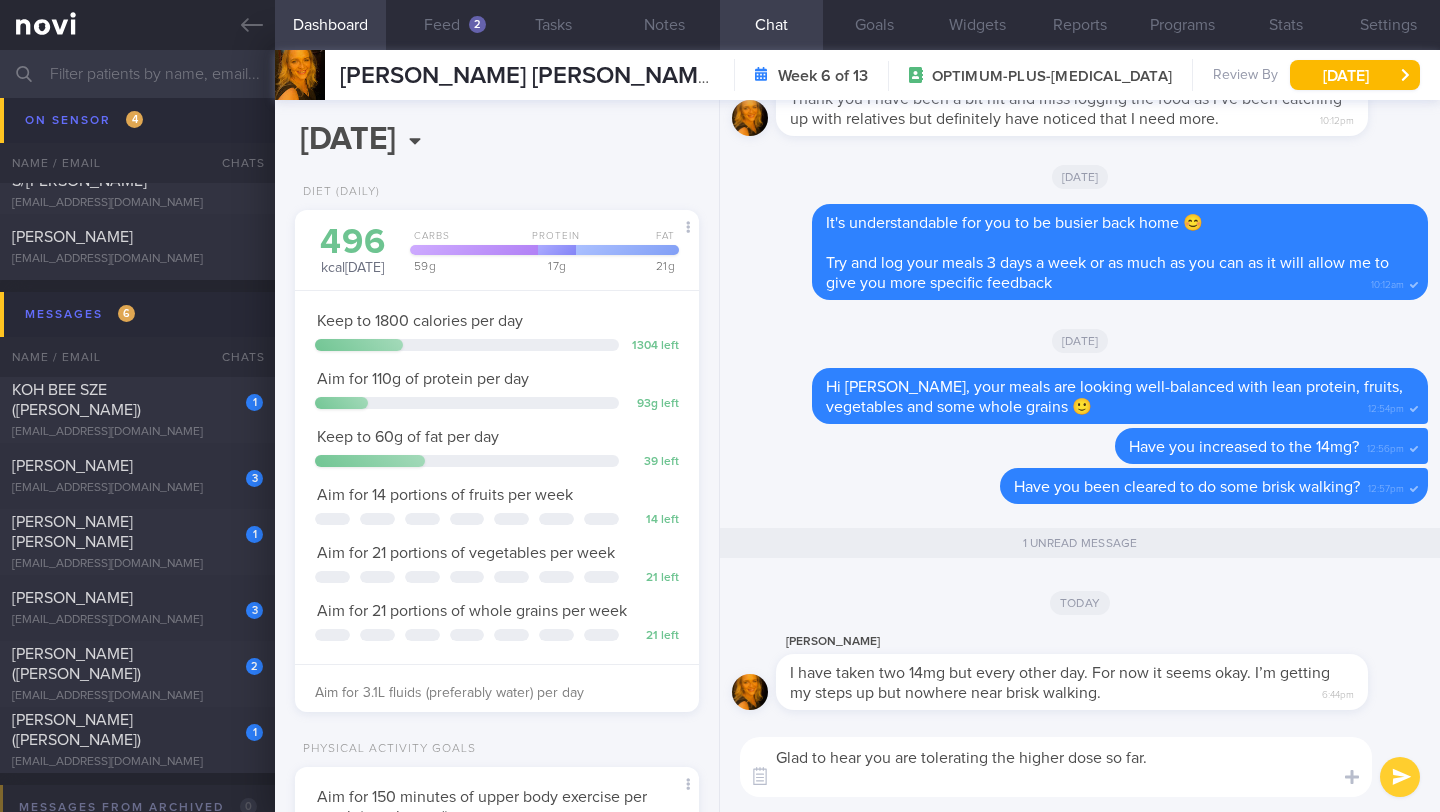scroll, scrollTop: 0, scrollLeft: 0, axis: both 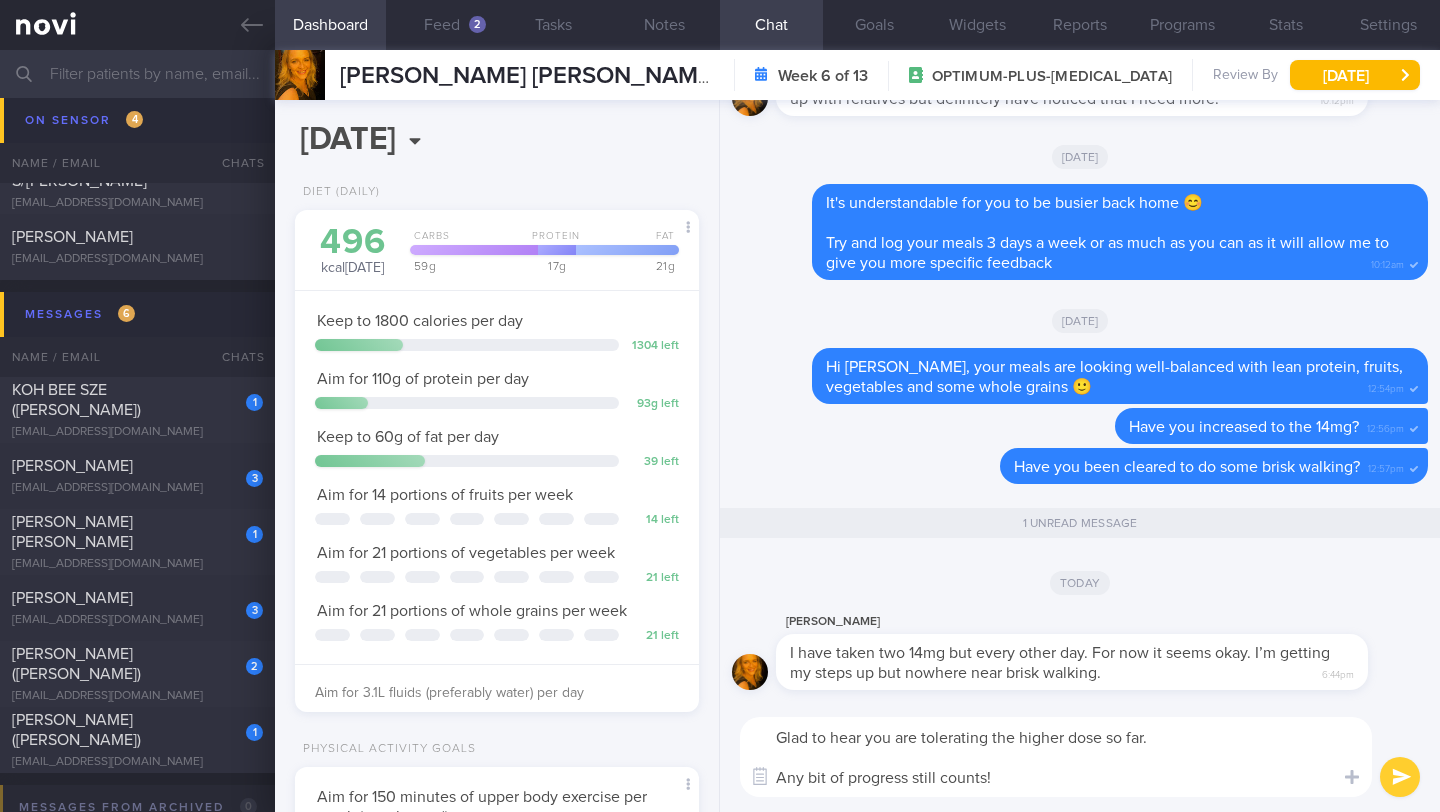 drag, startPoint x: 910, startPoint y: 777, endPoint x: 846, endPoint y: 780, distance: 64.070274 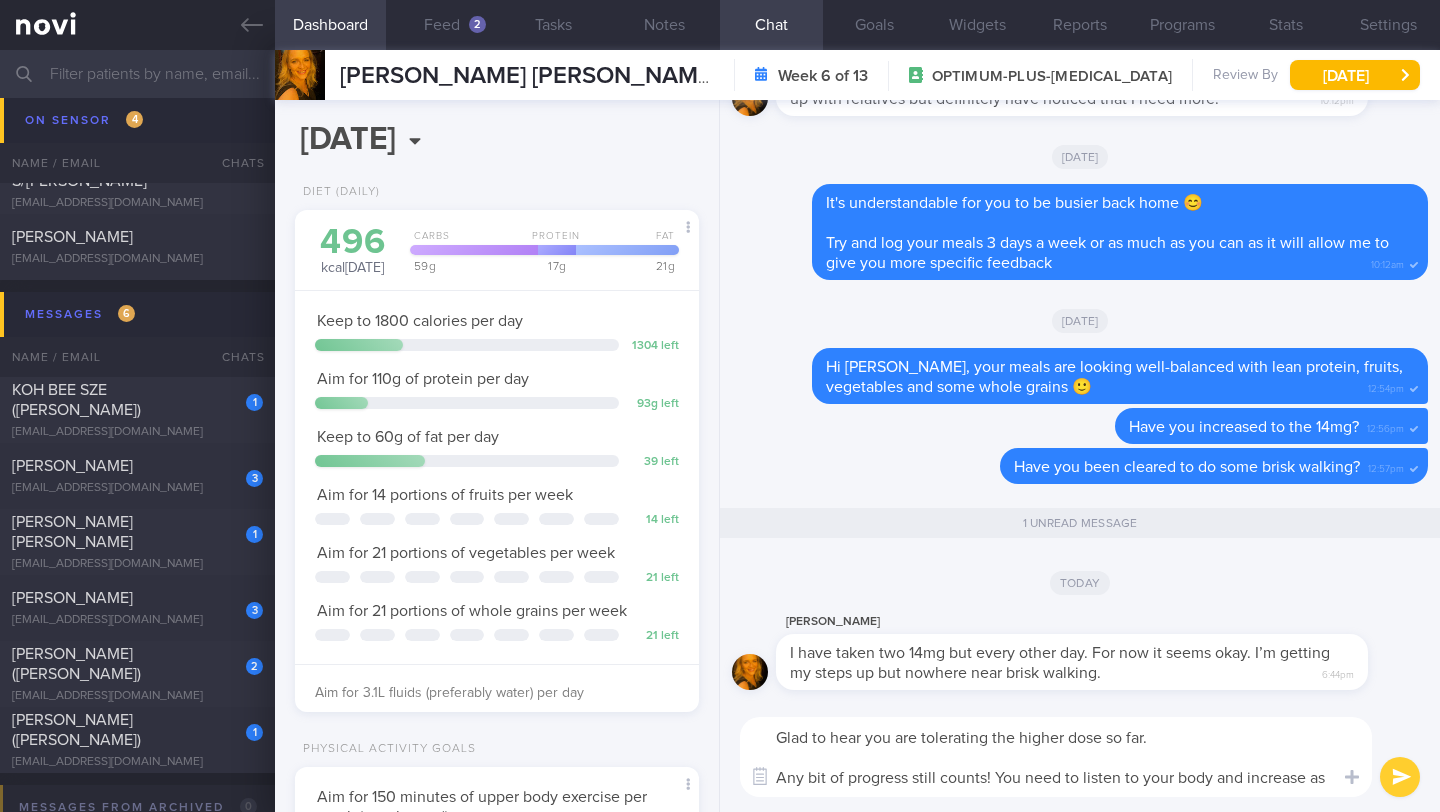 scroll, scrollTop: 0, scrollLeft: 0, axis: both 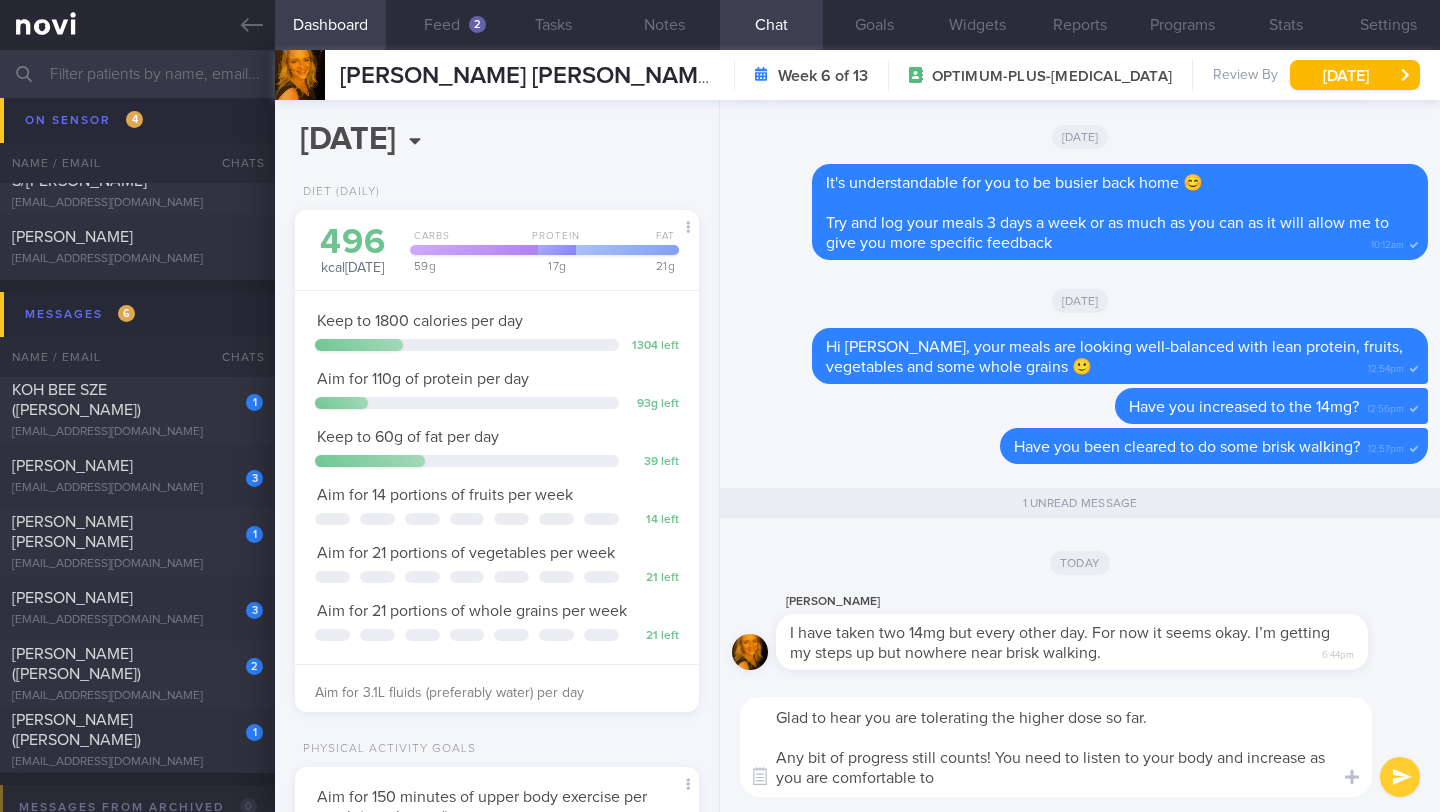 click on "Glad to hear you are tolerating the higher dose so far.
Any bit of progress still counts! You need to listen to your body and increase as you are comfortable to" at bounding box center [1056, 747] 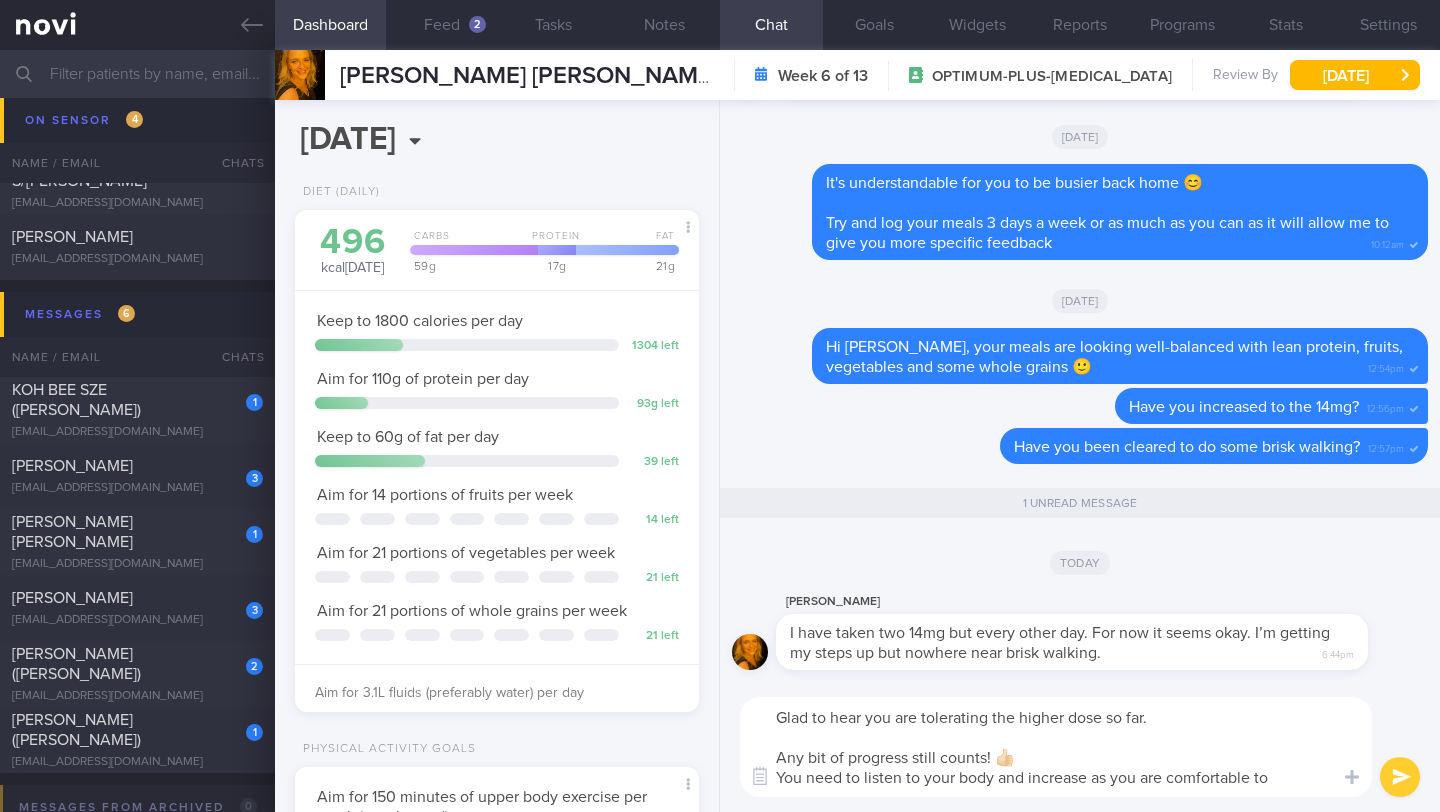 drag, startPoint x: 775, startPoint y: 716, endPoint x: 1284, endPoint y: 770, distance: 511.8564 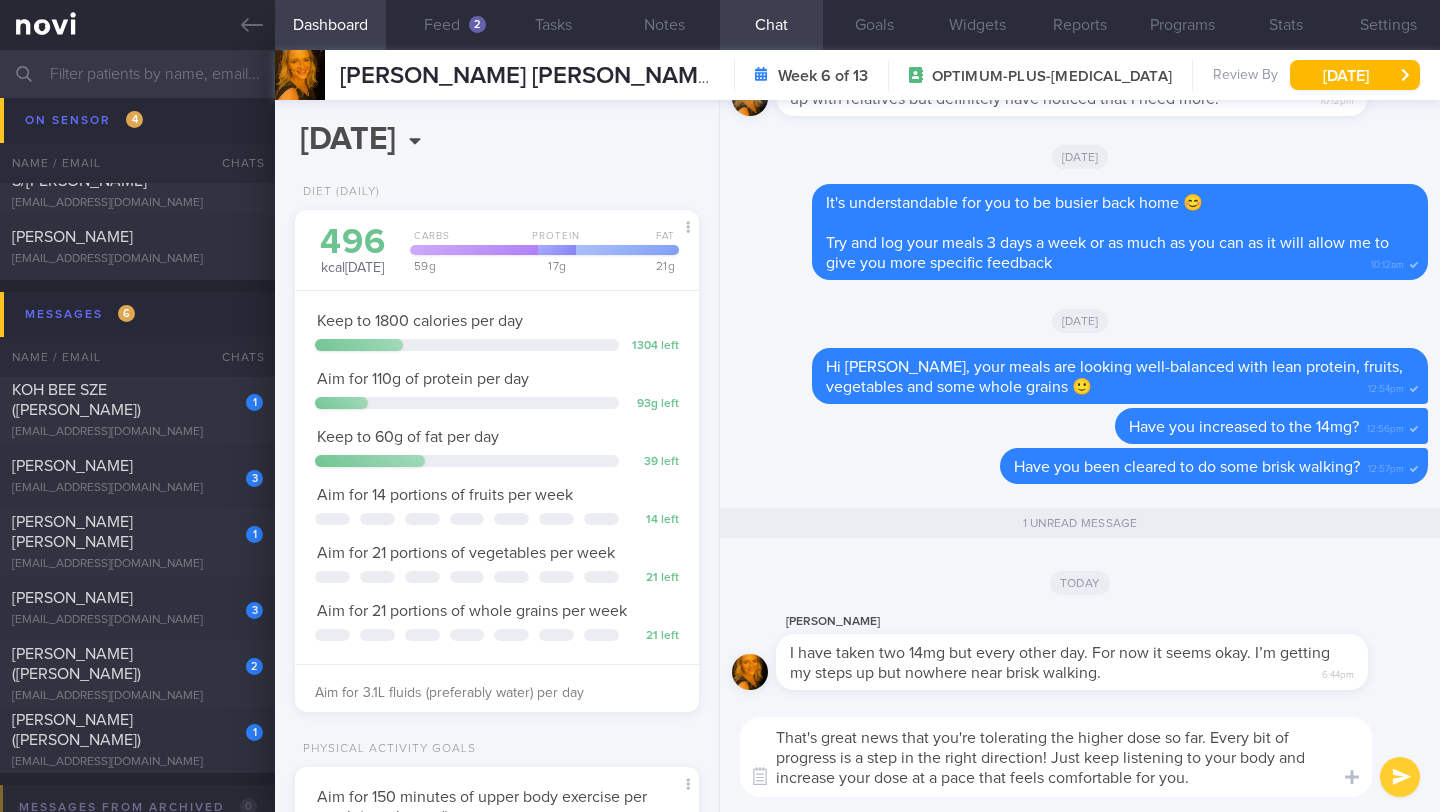 drag, startPoint x: 1200, startPoint y: 779, endPoint x: 736, endPoint y: 774, distance: 464.02695 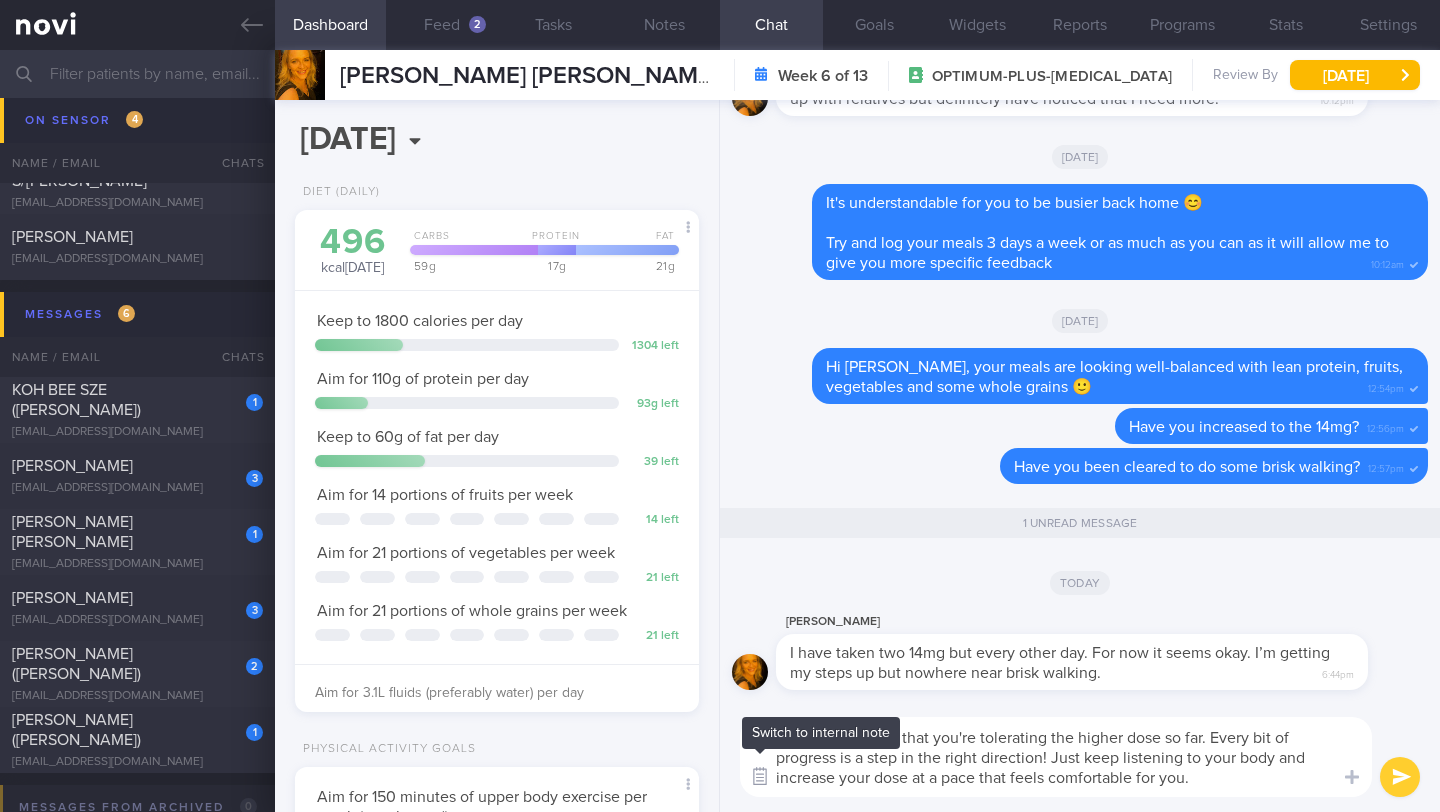 paste on "exerci" 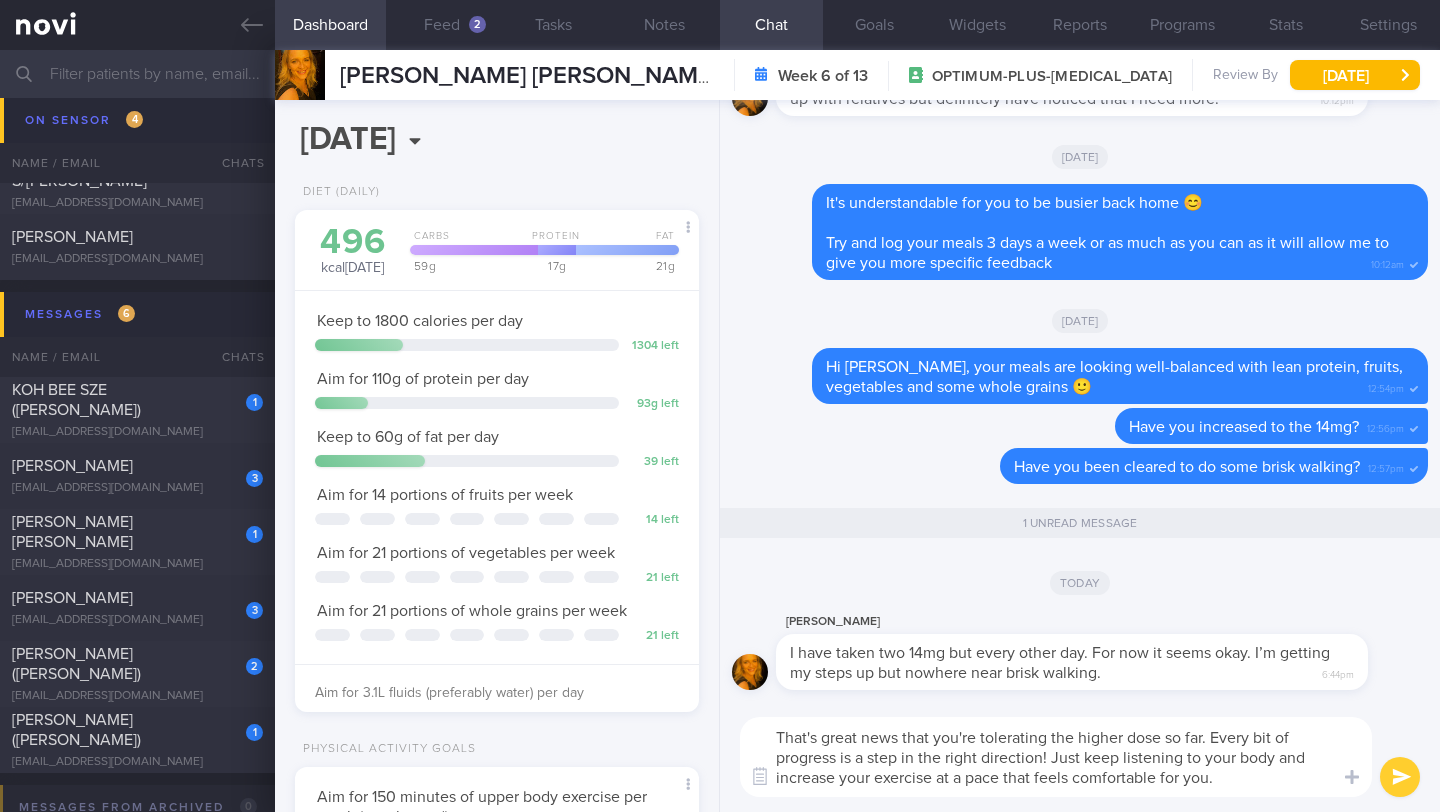 type on "That's great news that you're tolerating the higher dose so far. Every bit of progress is a step in the right direction! Just keep listening to your body and increase your exercise at a pace that feels comfortable for you." 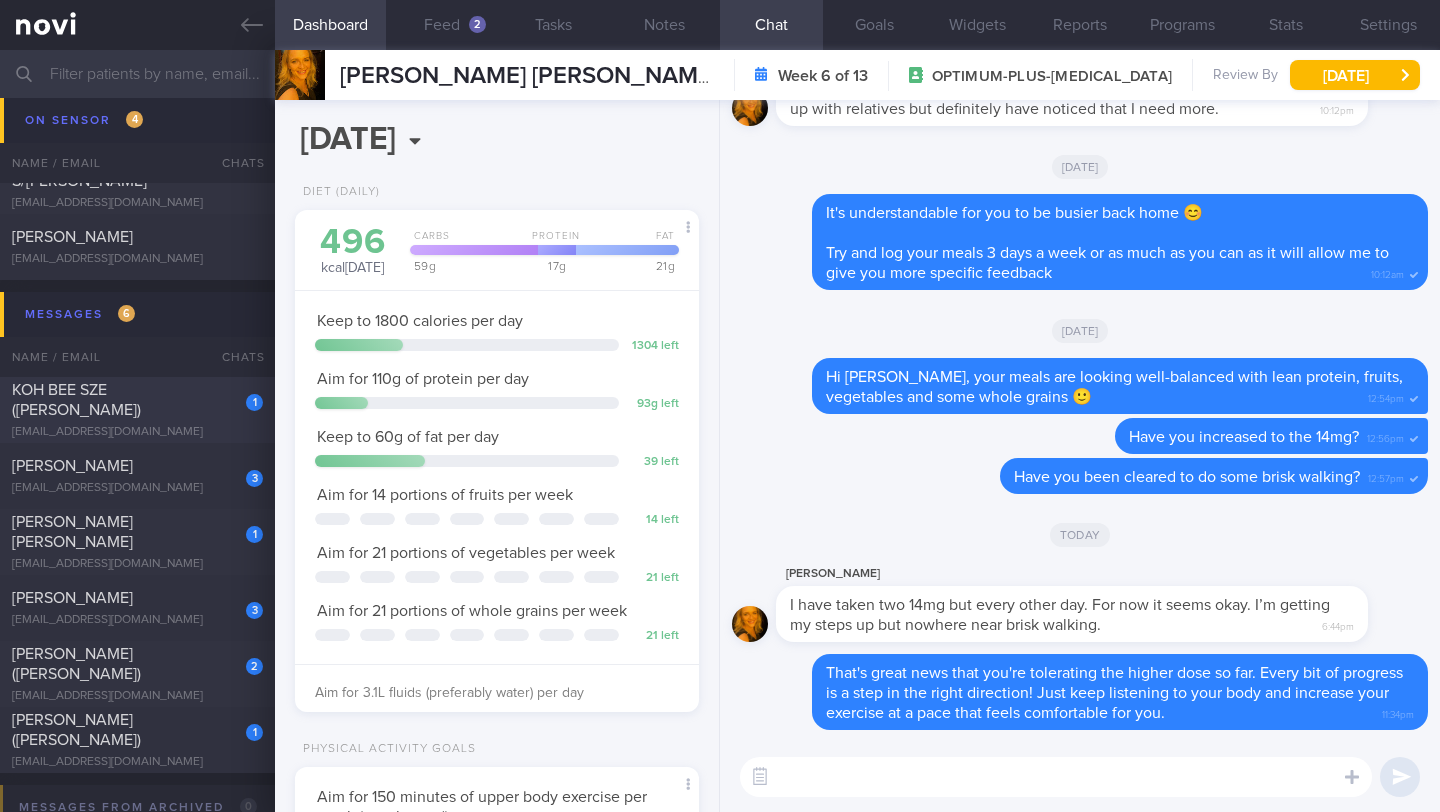 click on "KOH BEE SZE (Kris)" at bounding box center [135, 400] 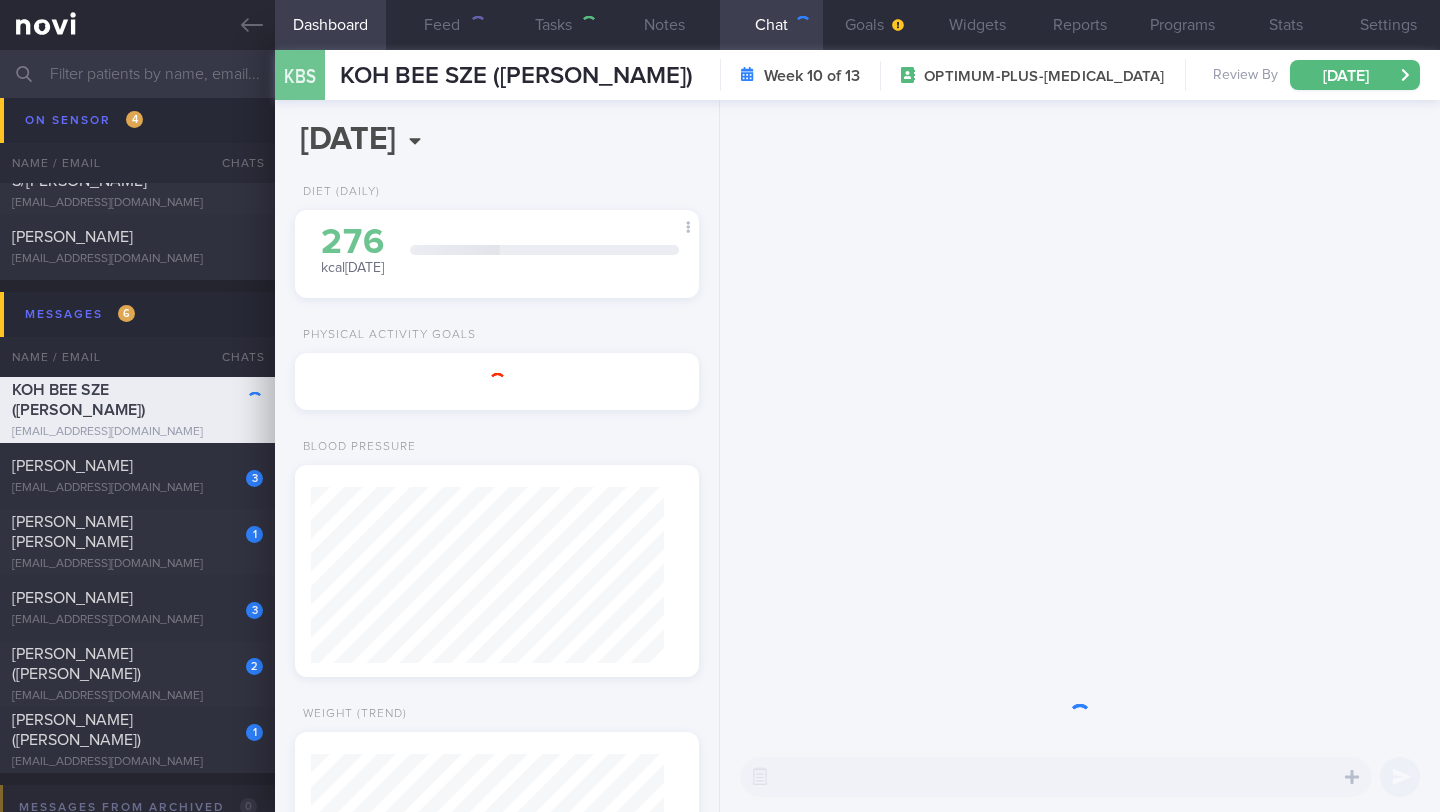 scroll, scrollTop: 999795, scrollLeft: 999647, axis: both 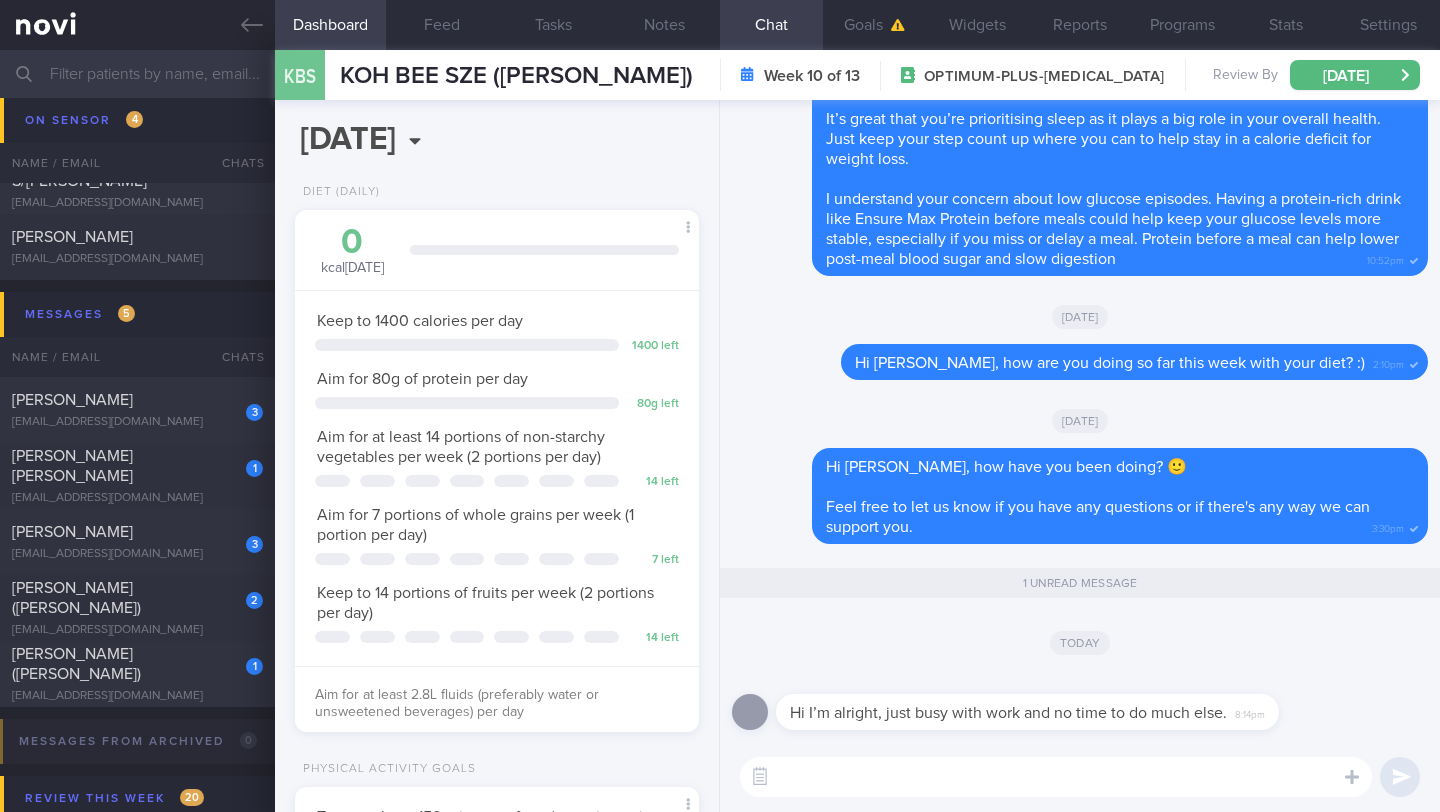 click at bounding box center (1056, 777) 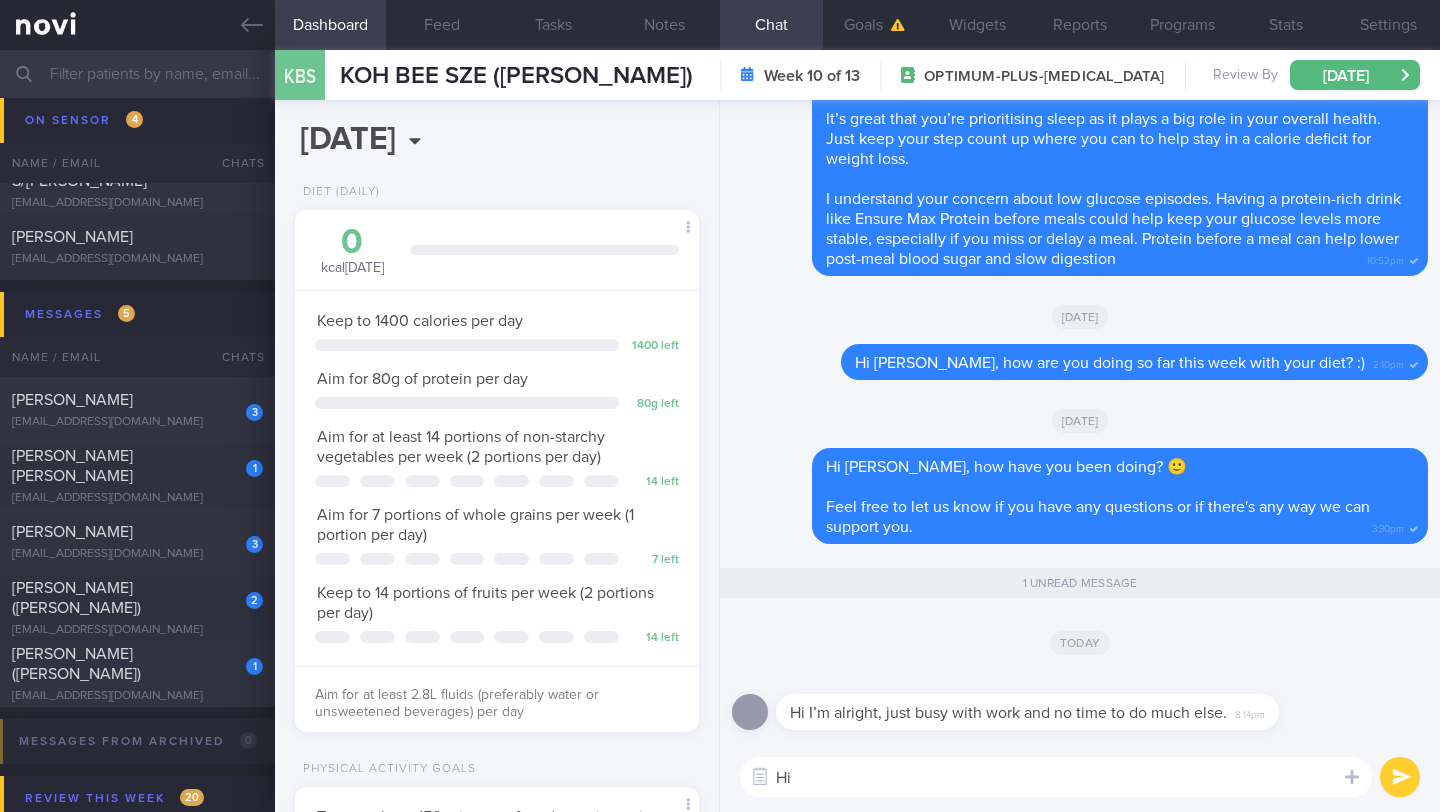type on "H" 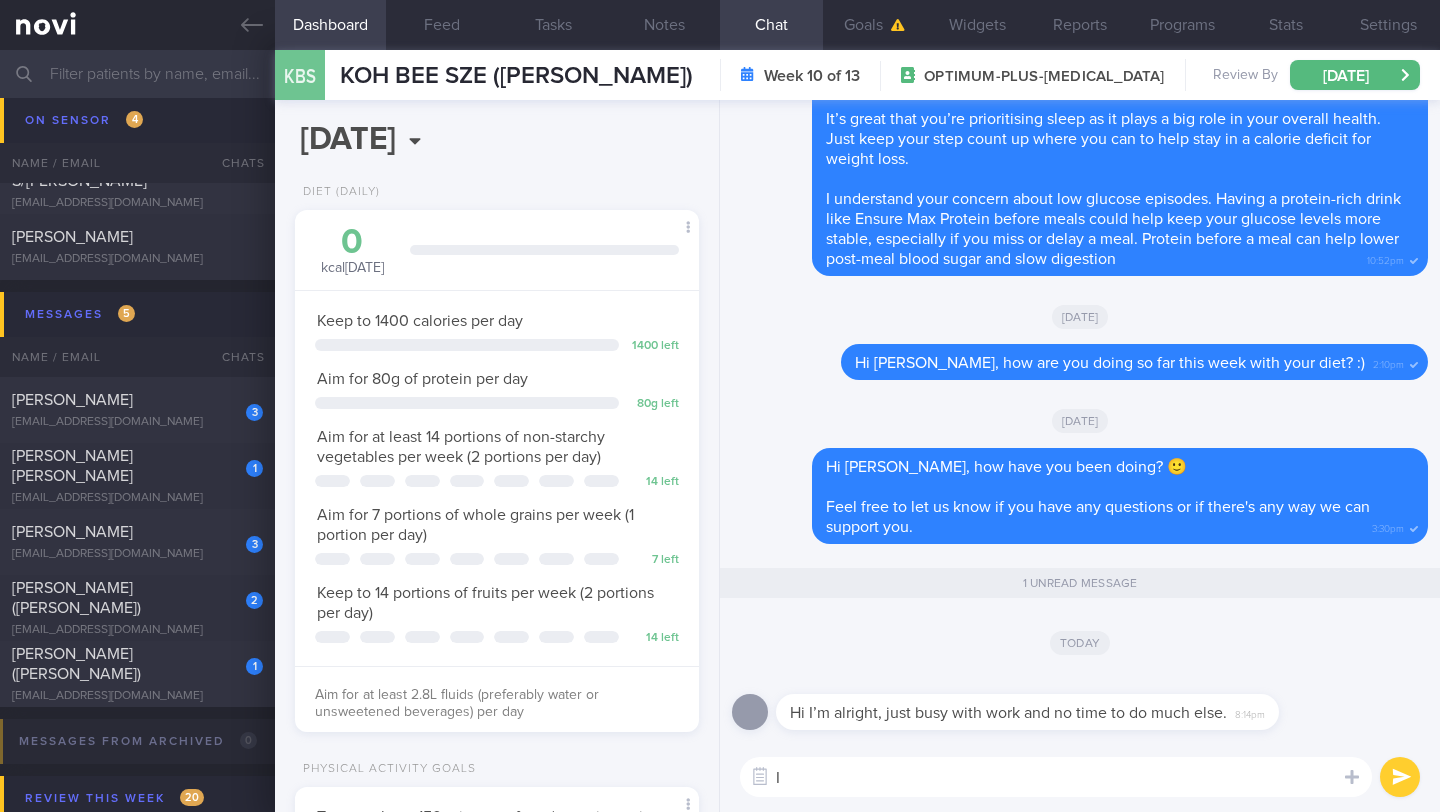 type on "I" 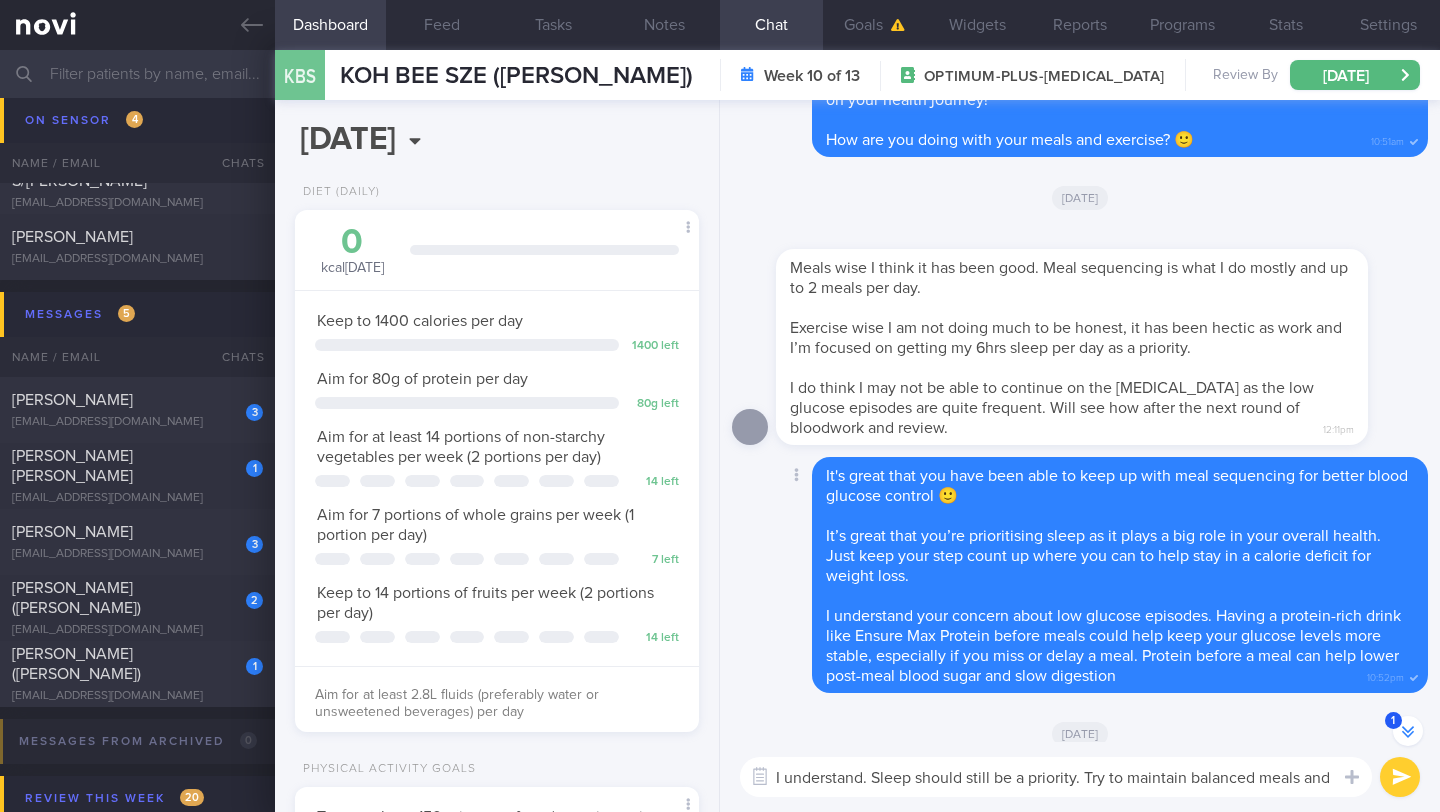 scroll, scrollTop: -436, scrollLeft: 0, axis: vertical 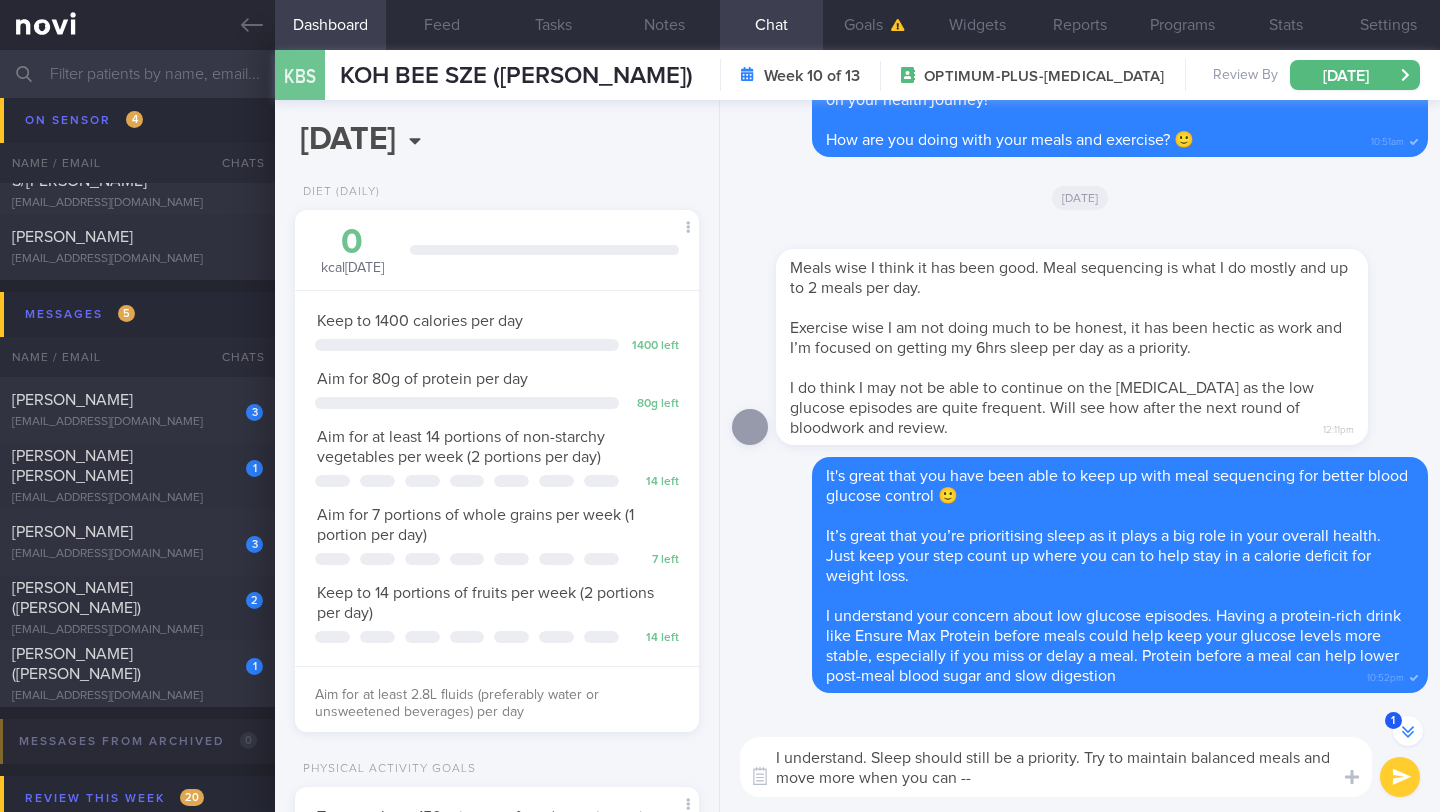 paste on "Look for opportunities to be active throughout your day. Take the stairs instead of the elevator, walk to a farther MRT station, or do squats while you're waiting for the oven. Every small effort adds up." 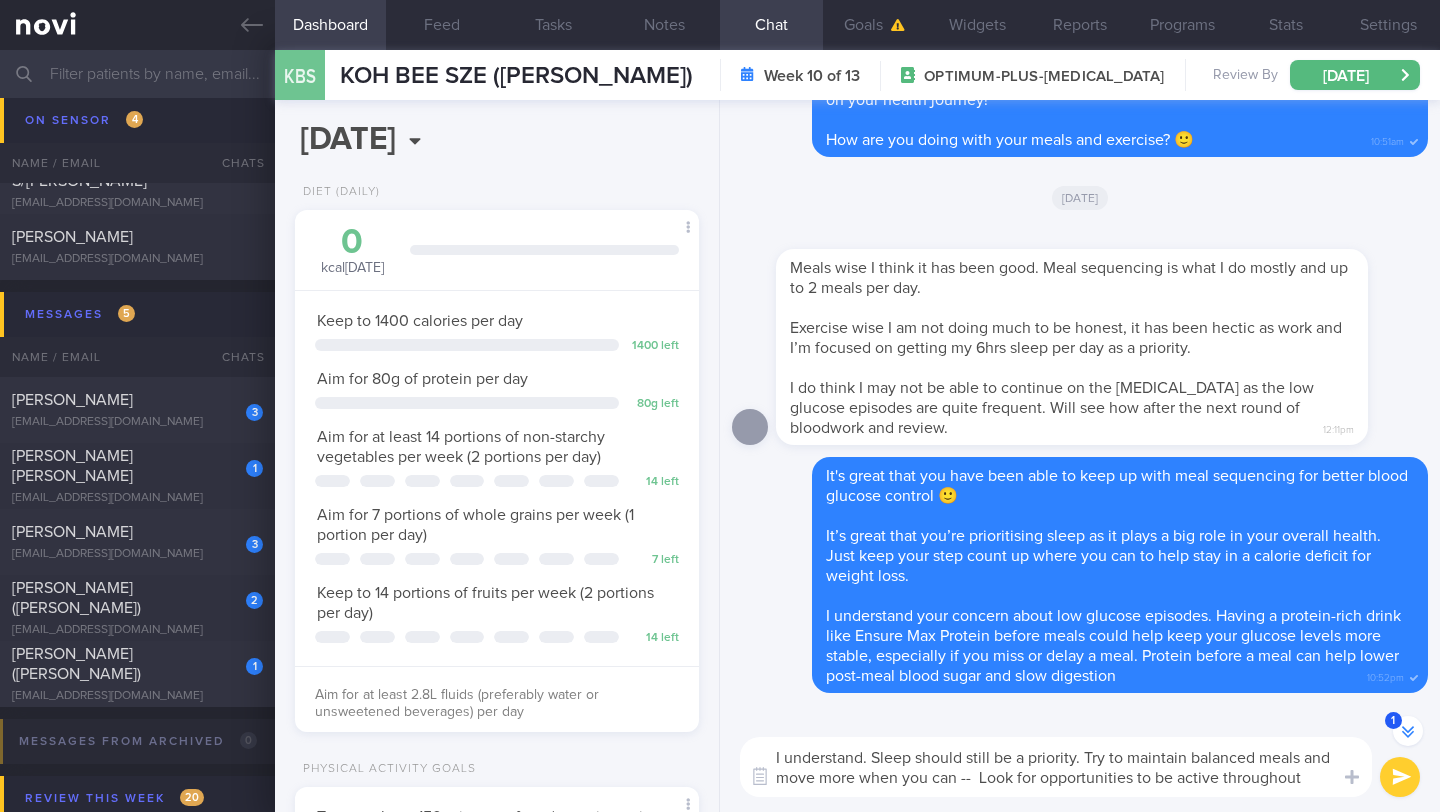 scroll, scrollTop: 20, scrollLeft: 0, axis: vertical 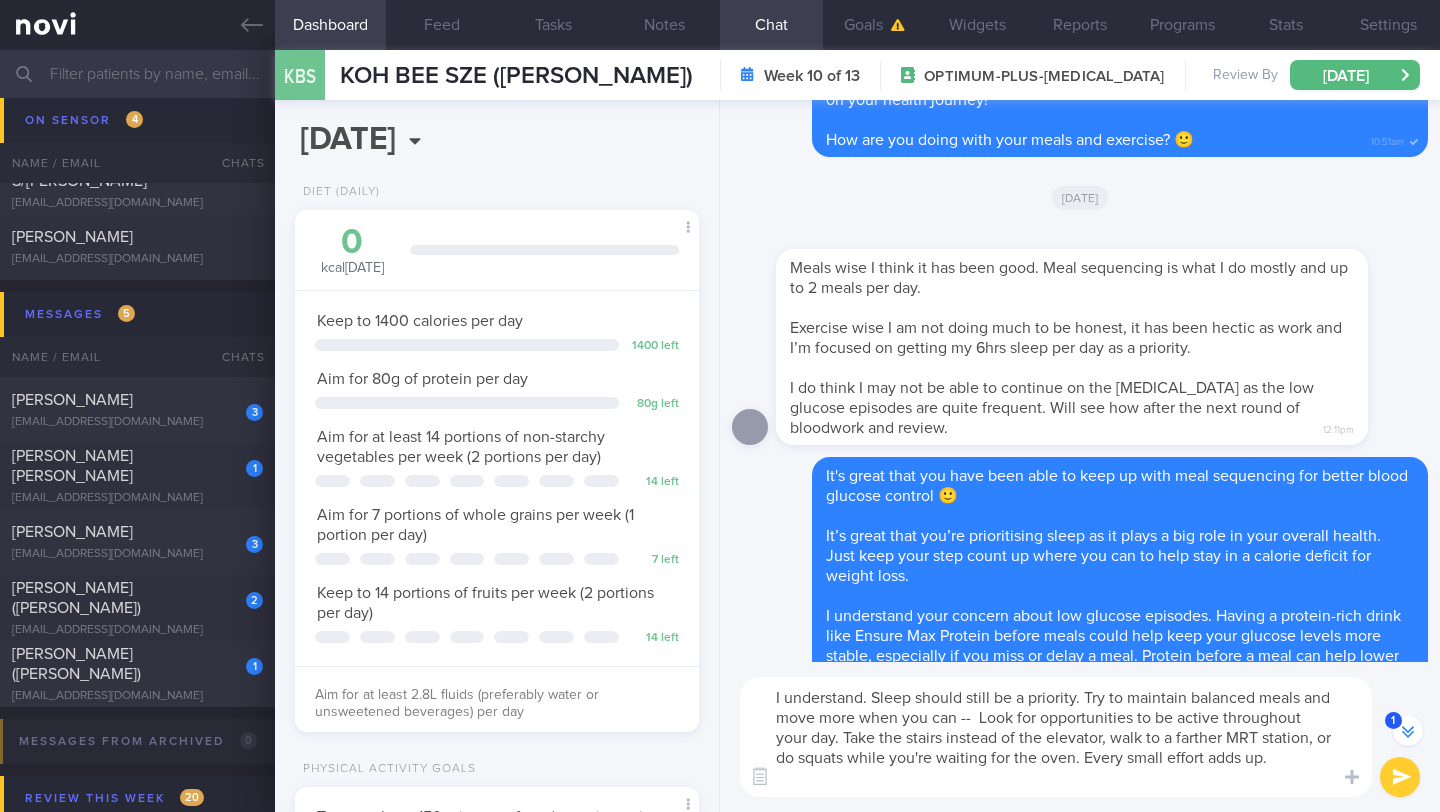 drag, startPoint x: 1009, startPoint y: 720, endPoint x: 829, endPoint y: 717, distance: 180.025 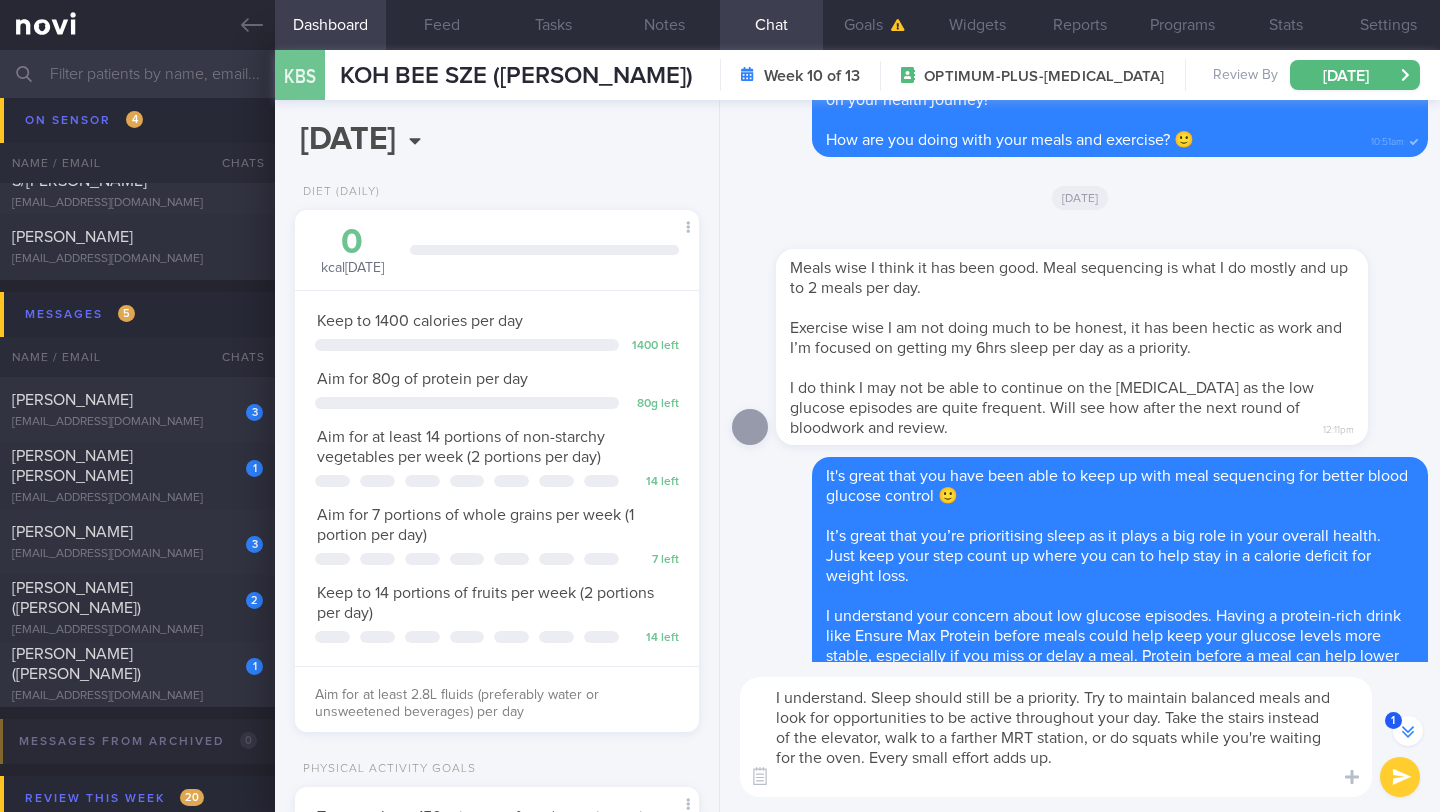 click on "I understand. Sleep should still be a priority. Try to maintain balanced meals and look for opportunities to be active throughout your day. Take the stairs instead of the elevator, walk to a farther MRT station, or do squats while you're waiting for the oven. Every small effort adds up." at bounding box center [1056, 737] 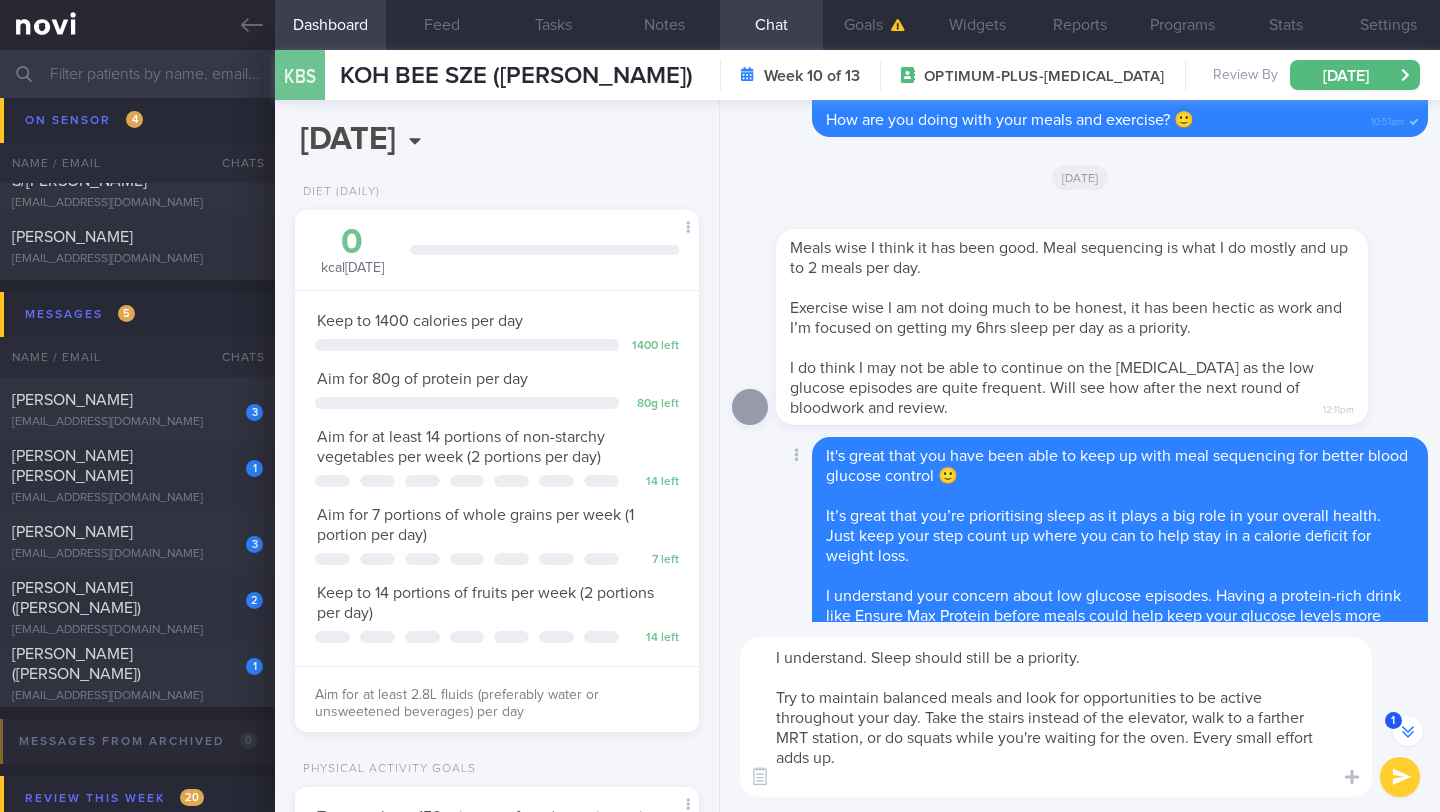 scroll, scrollTop: -536, scrollLeft: 0, axis: vertical 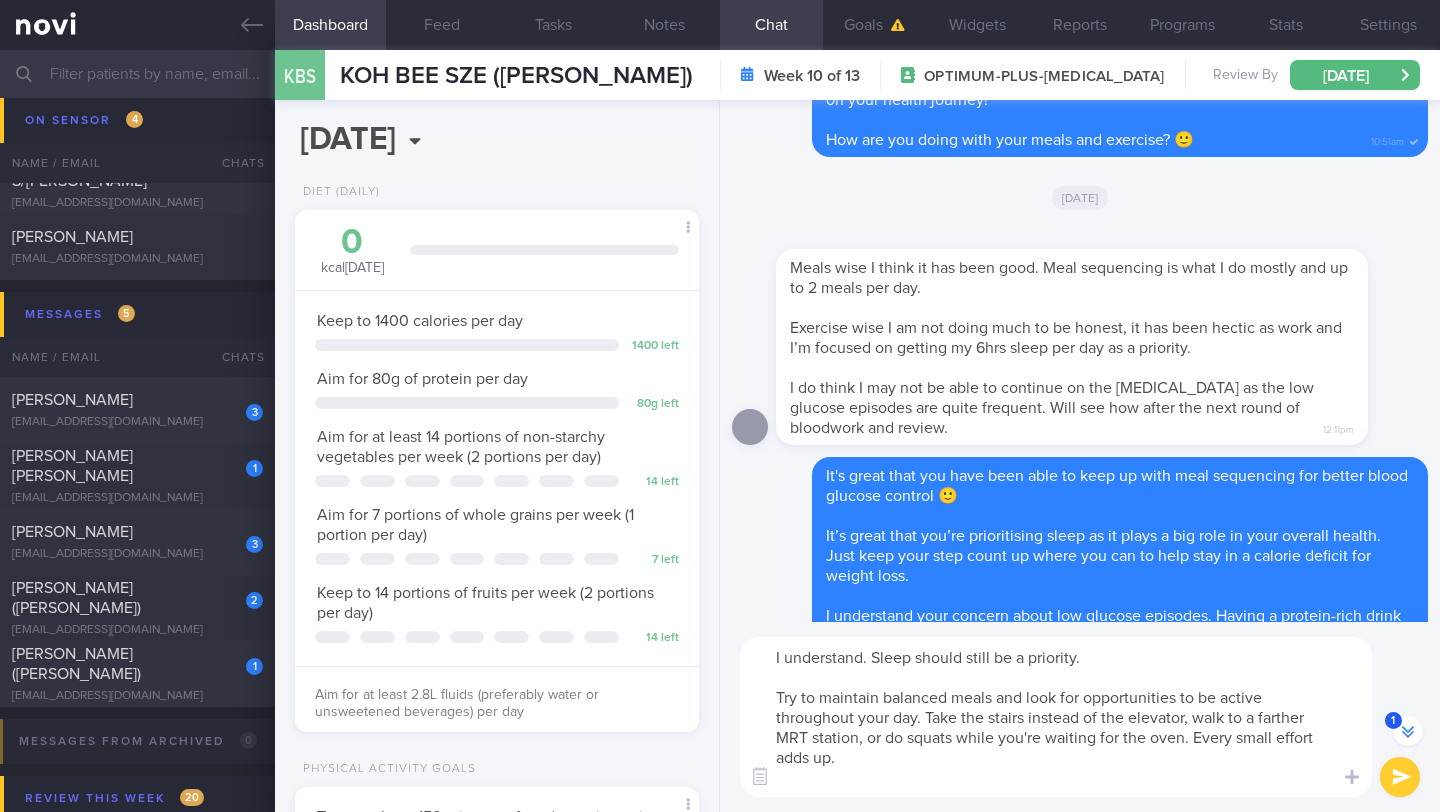 click on "I understand. Sleep should still be a priority.
Try to maintain balanced meals and look for opportunities to be active throughout your day. Take the stairs instead of the elevator, walk to a farther MRT station, or do squats while you're waiting for the oven. Every small effort adds up." at bounding box center (1056, 717) 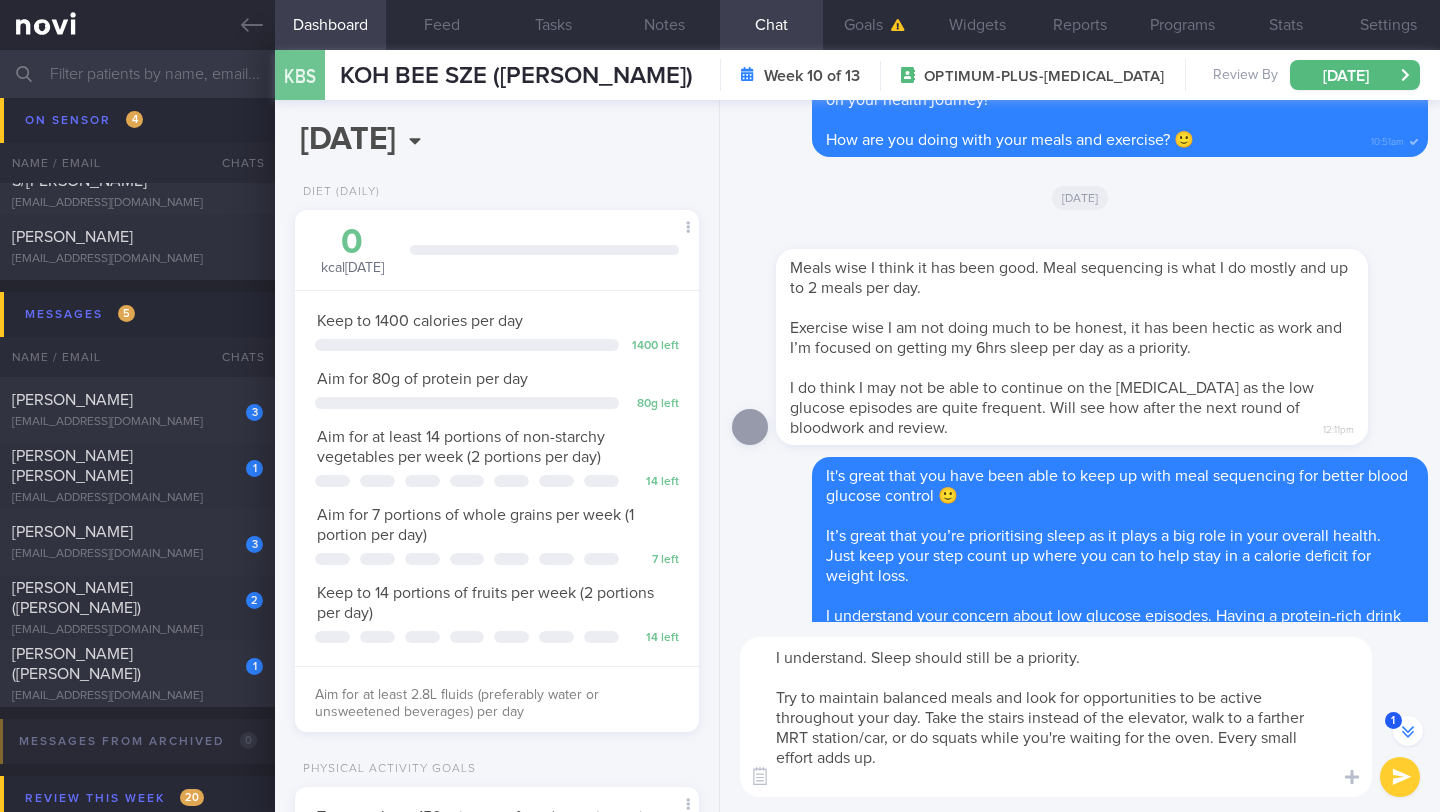 type on "I understand. Sleep should still be a priority.
Try to maintain balanced meals and look for opportunities to be active throughout your day. Take the stairs instead of the elevator, walk to a farther MRT station/car, or do squats while you're waiting for the oven. Every small effort adds up." 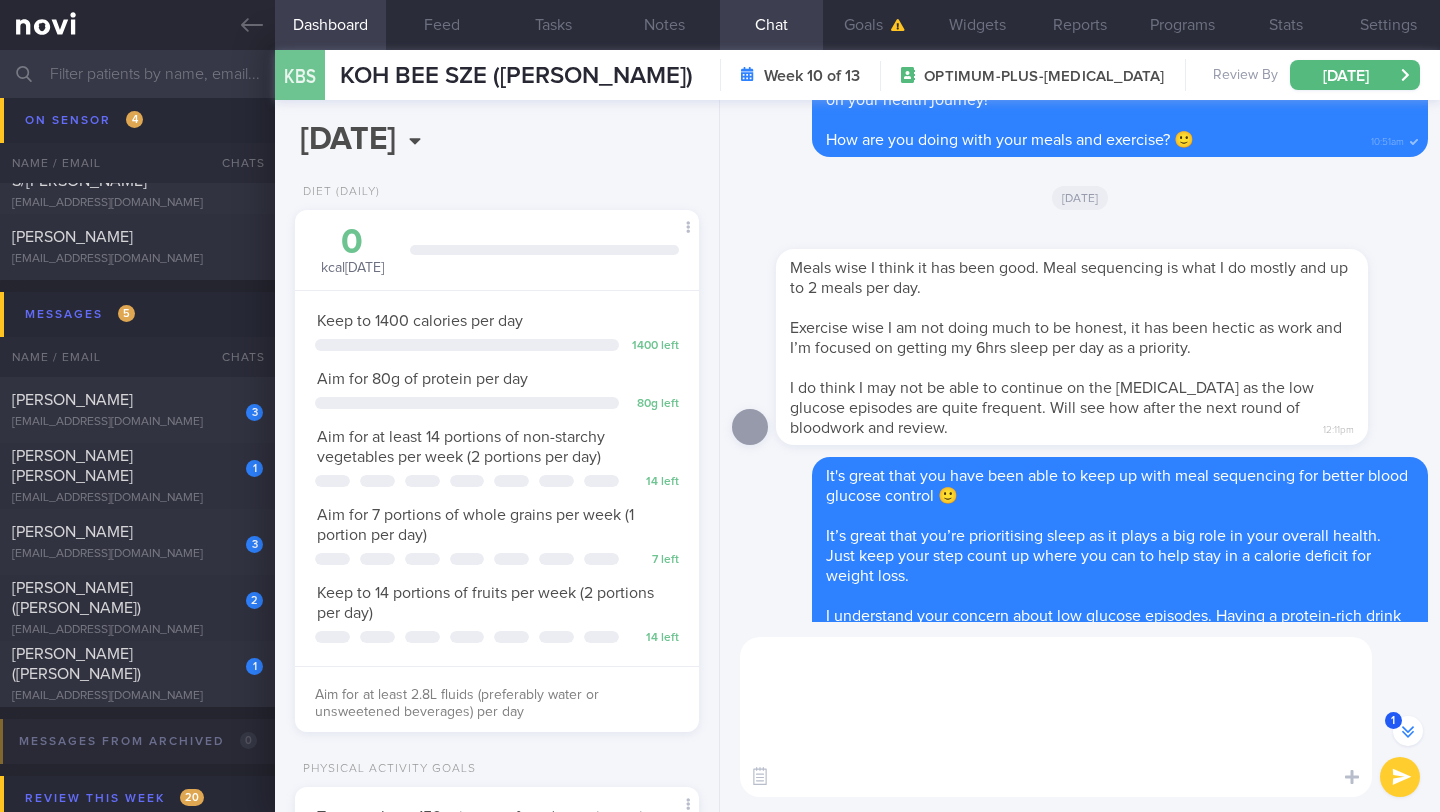 scroll, scrollTop: 0, scrollLeft: 0, axis: both 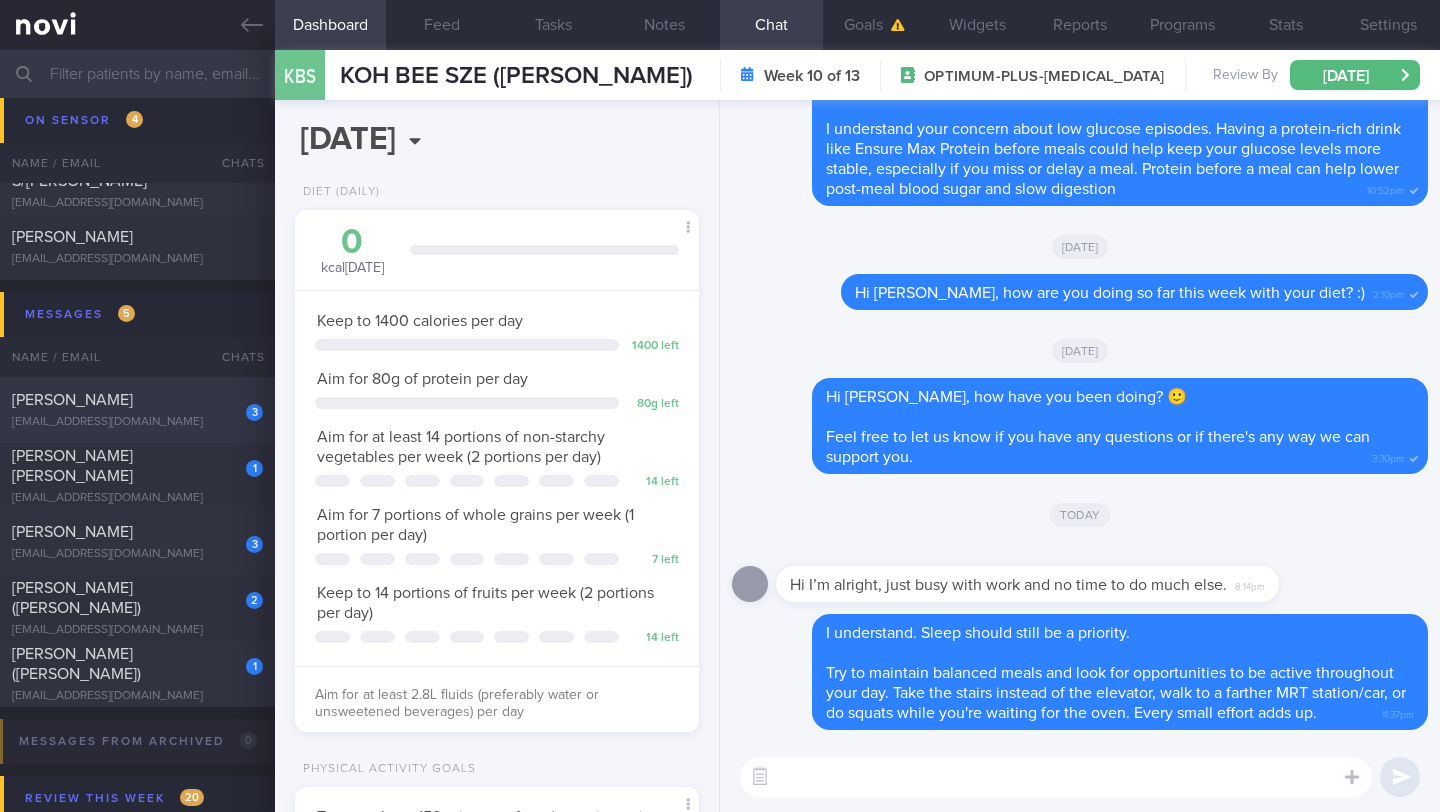 click on "[PERSON_NAME]" at bounding box center (135, 400) 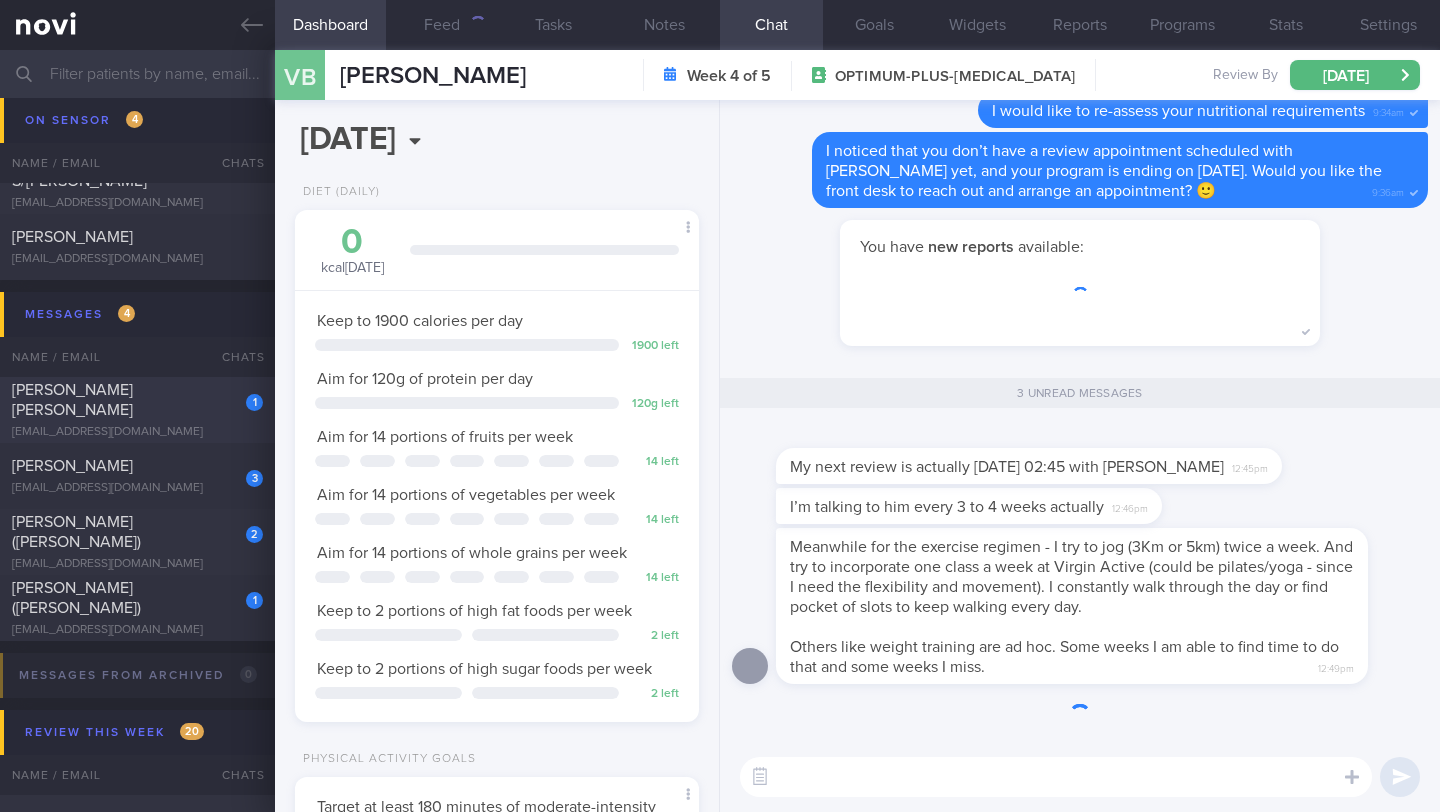 scroll, scrollTop: 999795, scrollLeft: 999647, axis: both 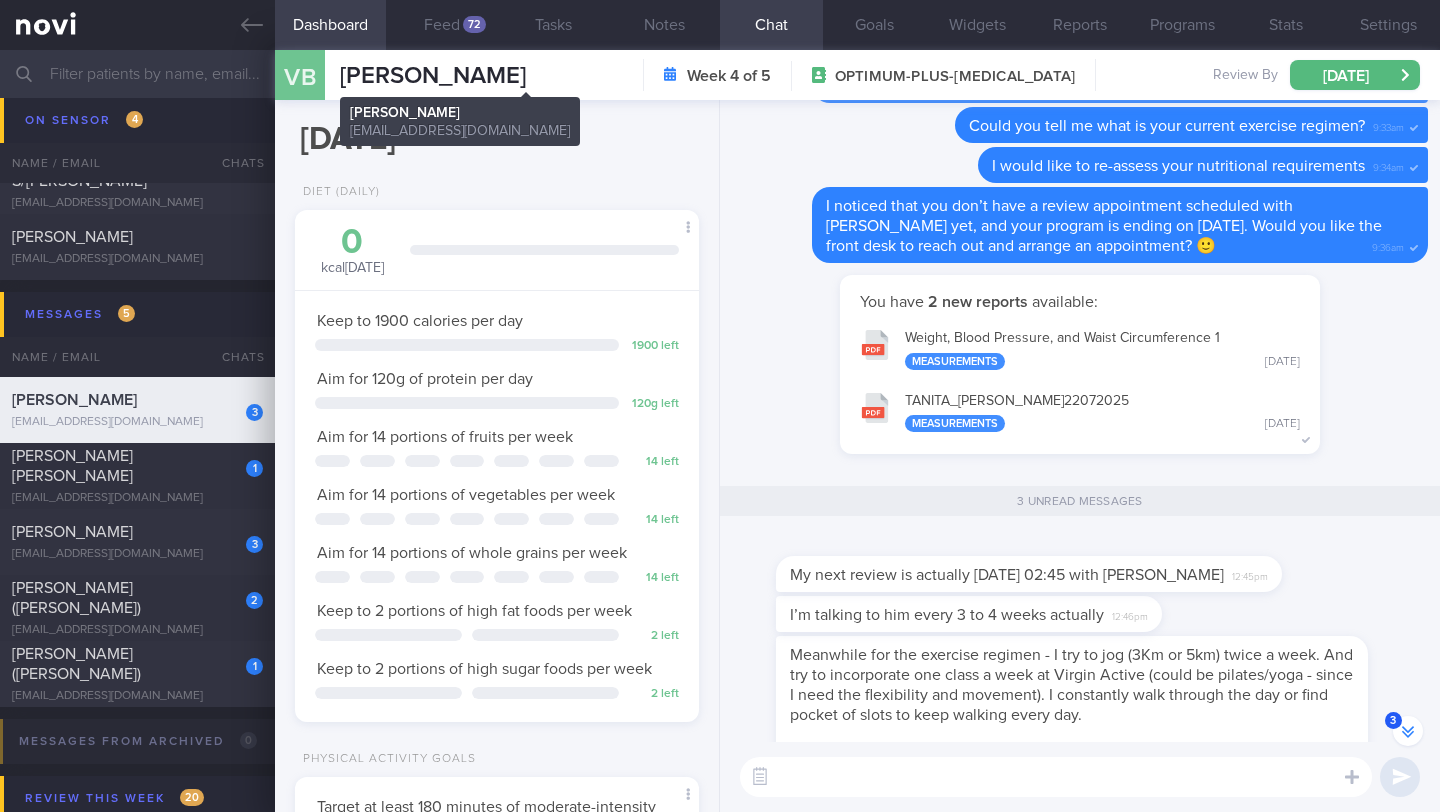 drag, startPoint x: 331, startPoint y: 74, endPoint x: 707, endPoint y: 69, distance: 376.03323 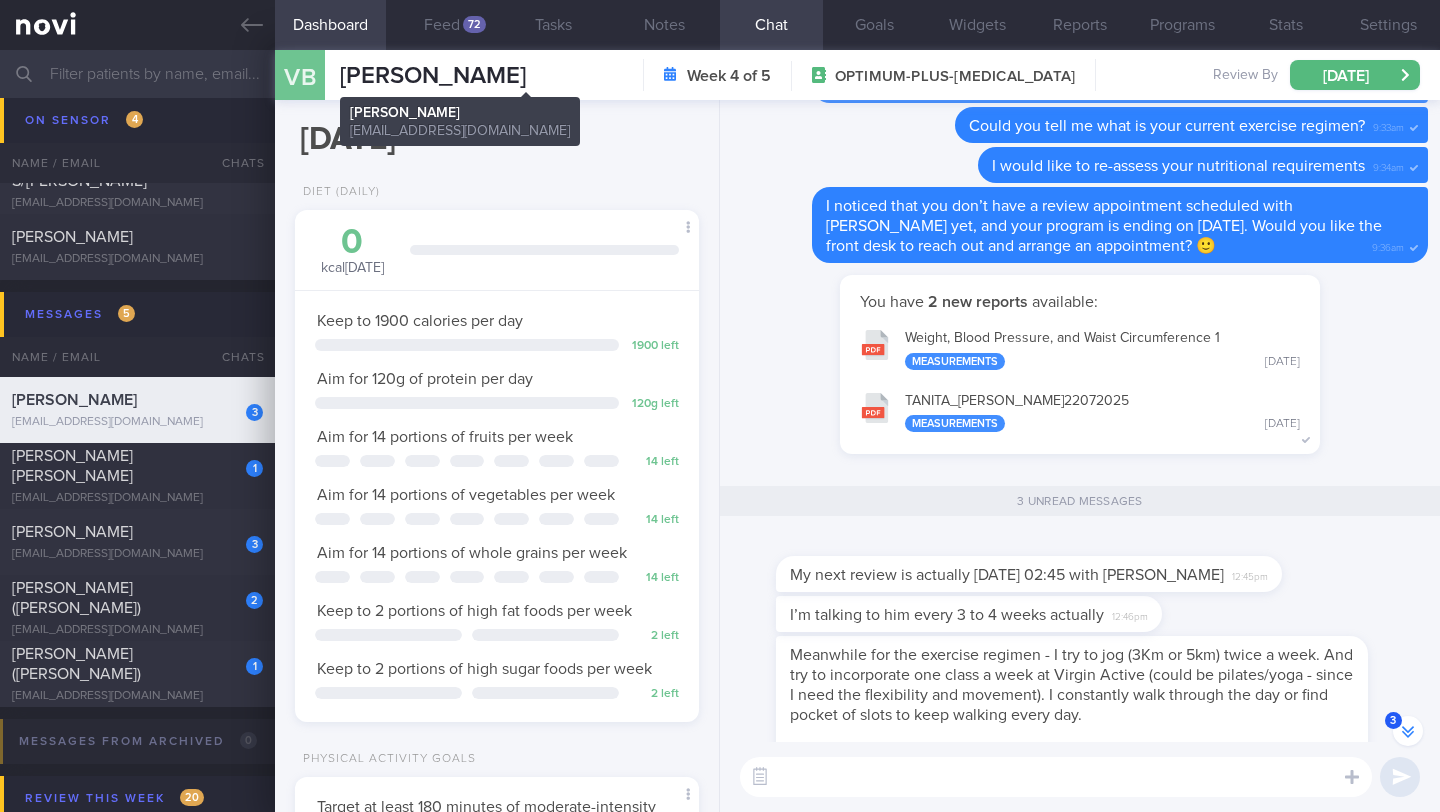 copy on "[PERSON_NAME]" 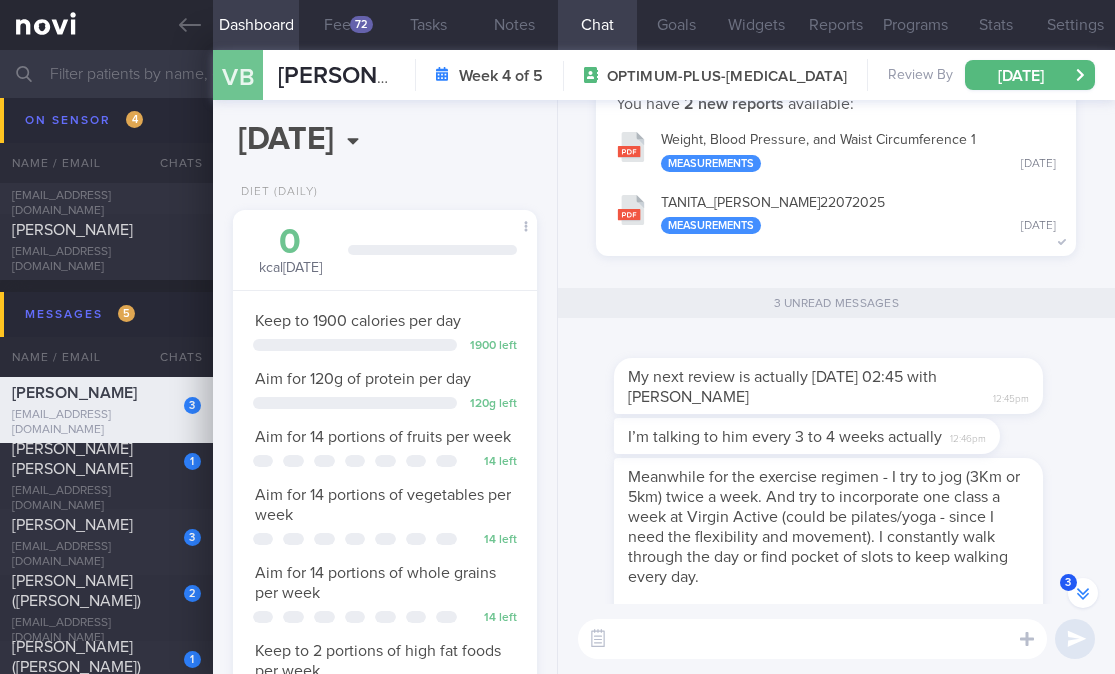 scroll, scrollTop: 155, scrollLeft: 252, axis: both 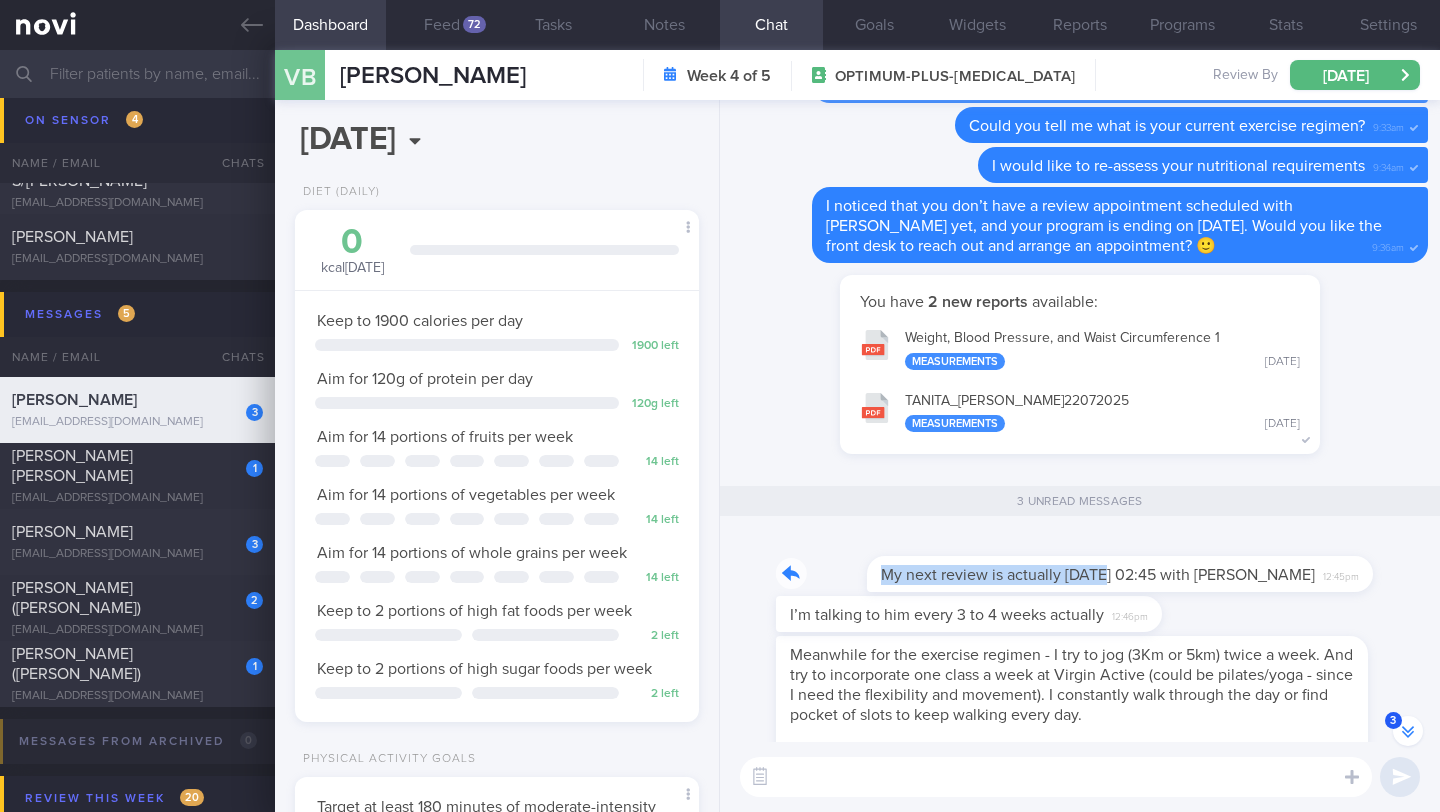 drag, startPoint x: 788, startPoint y: 579, endPoint x: 1003, endPoint y: 582, distance: 215.02094 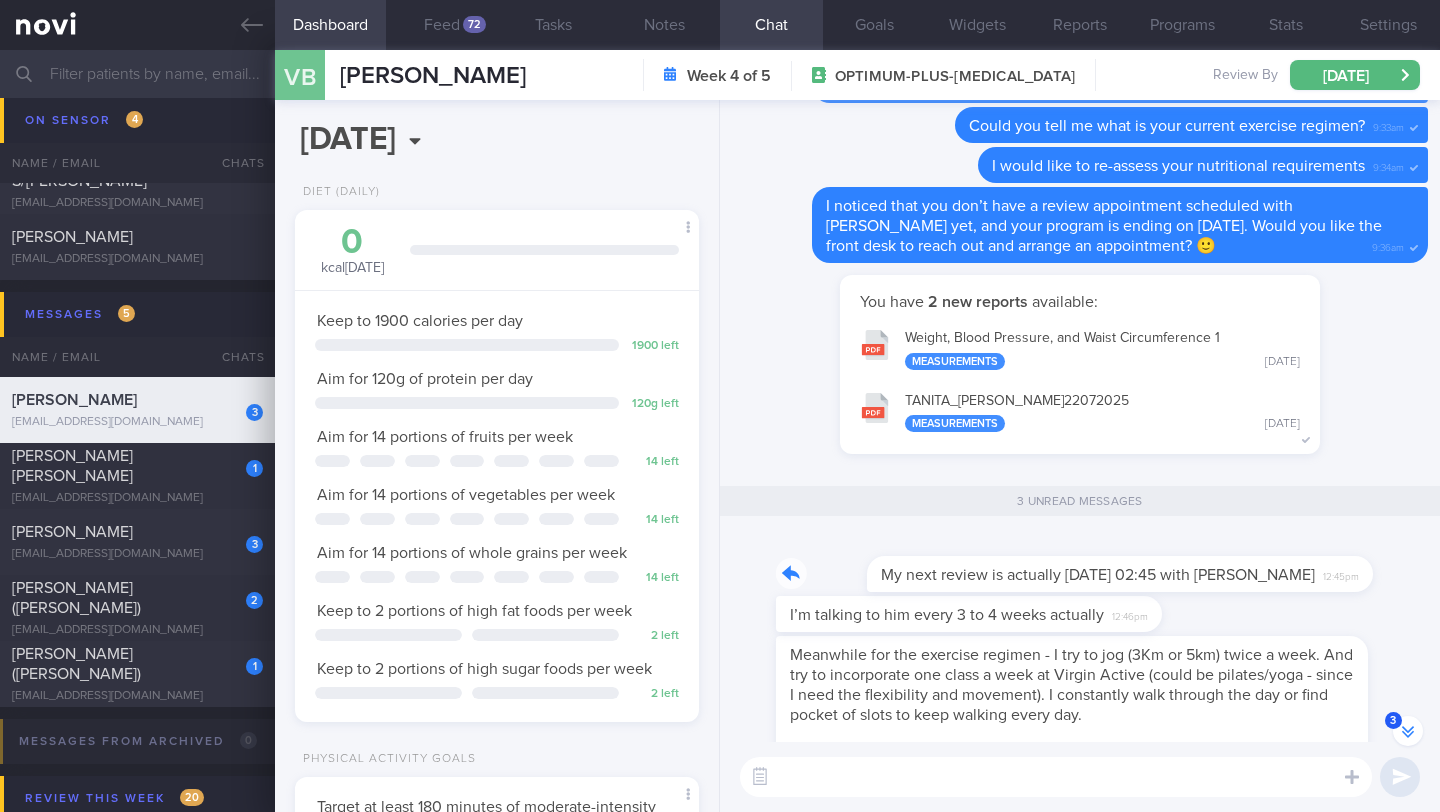 scroll, scrollTop: -94, scrollLeft: 0, axis: vertical 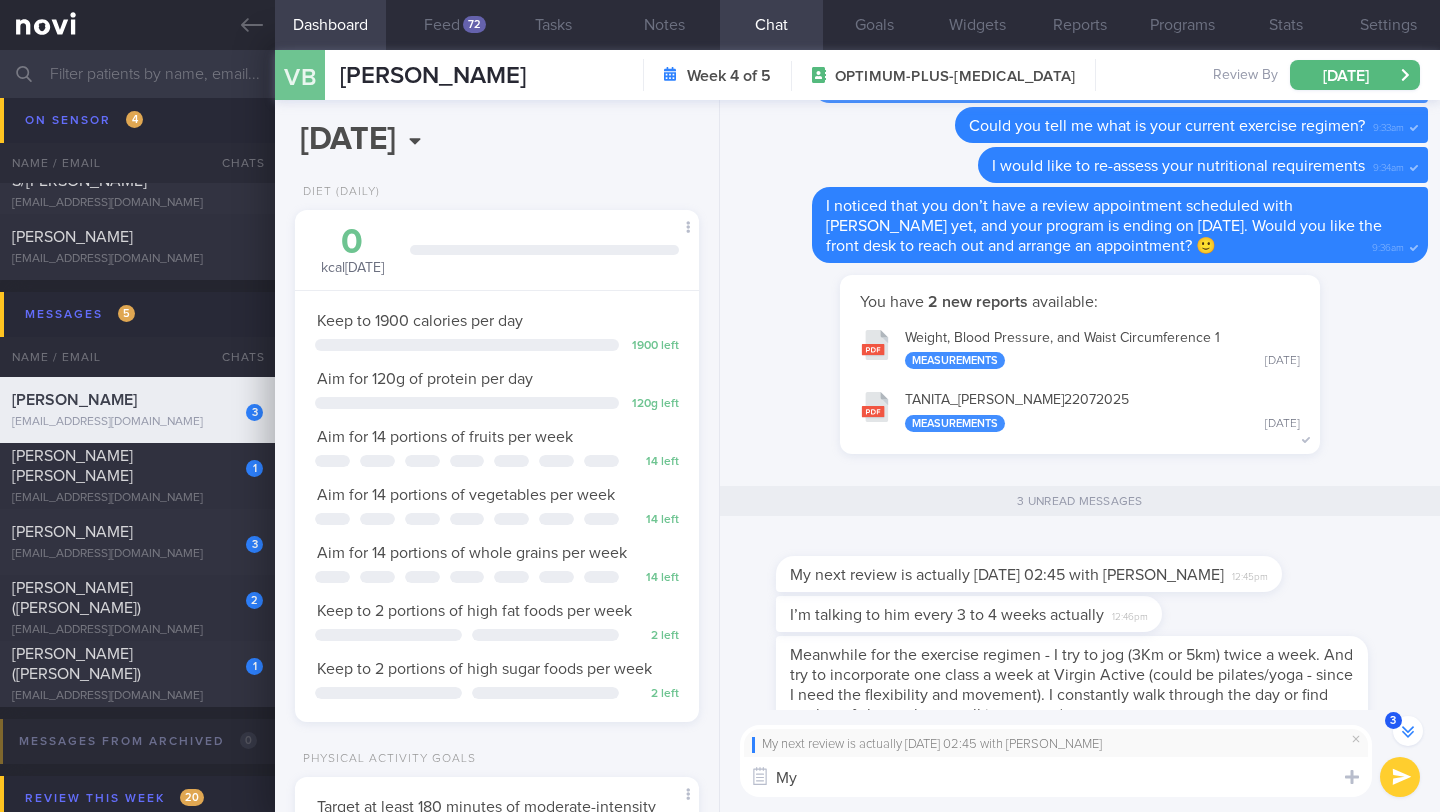 type on "M" 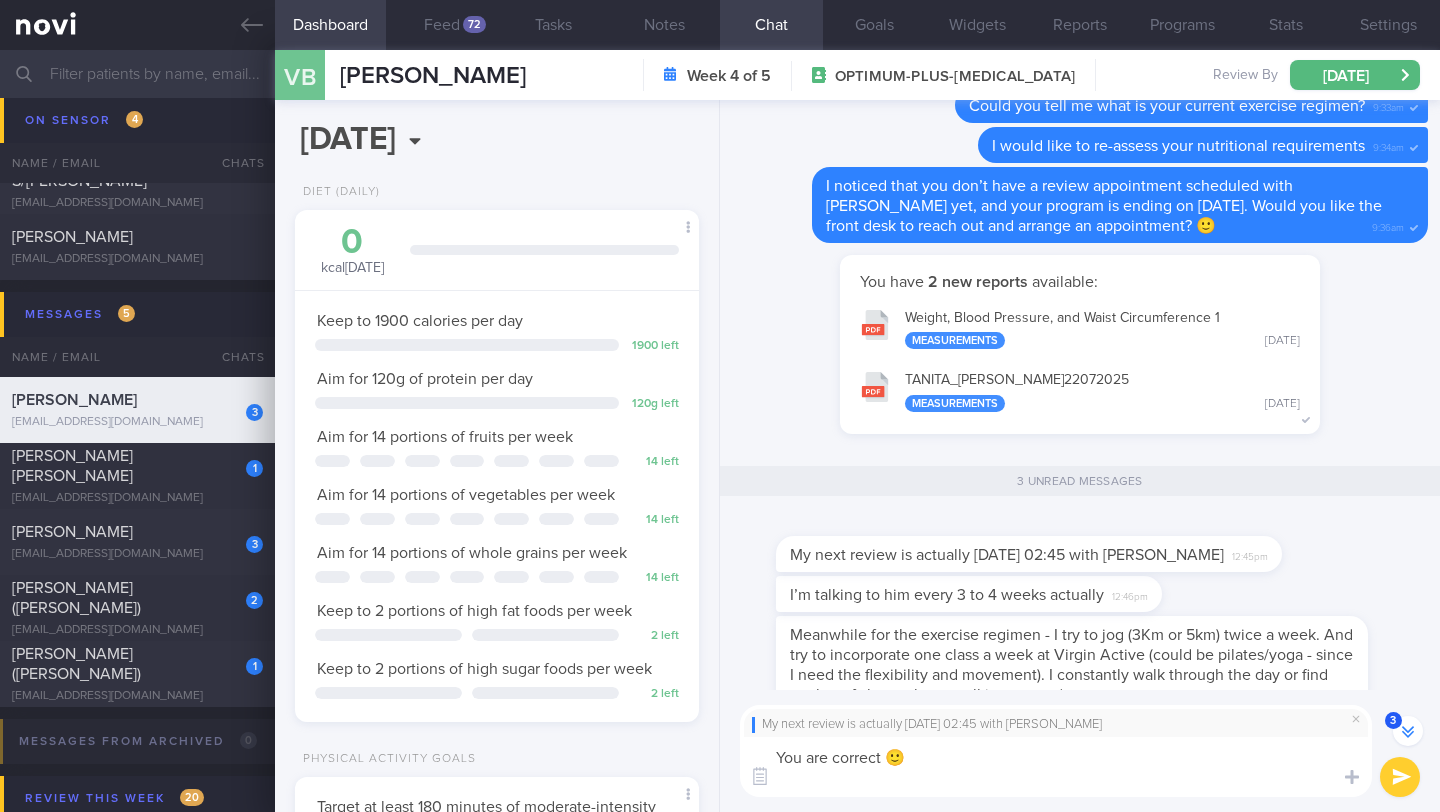 scroll, scrollTop: 0, scrollLeft: 0, axis: both 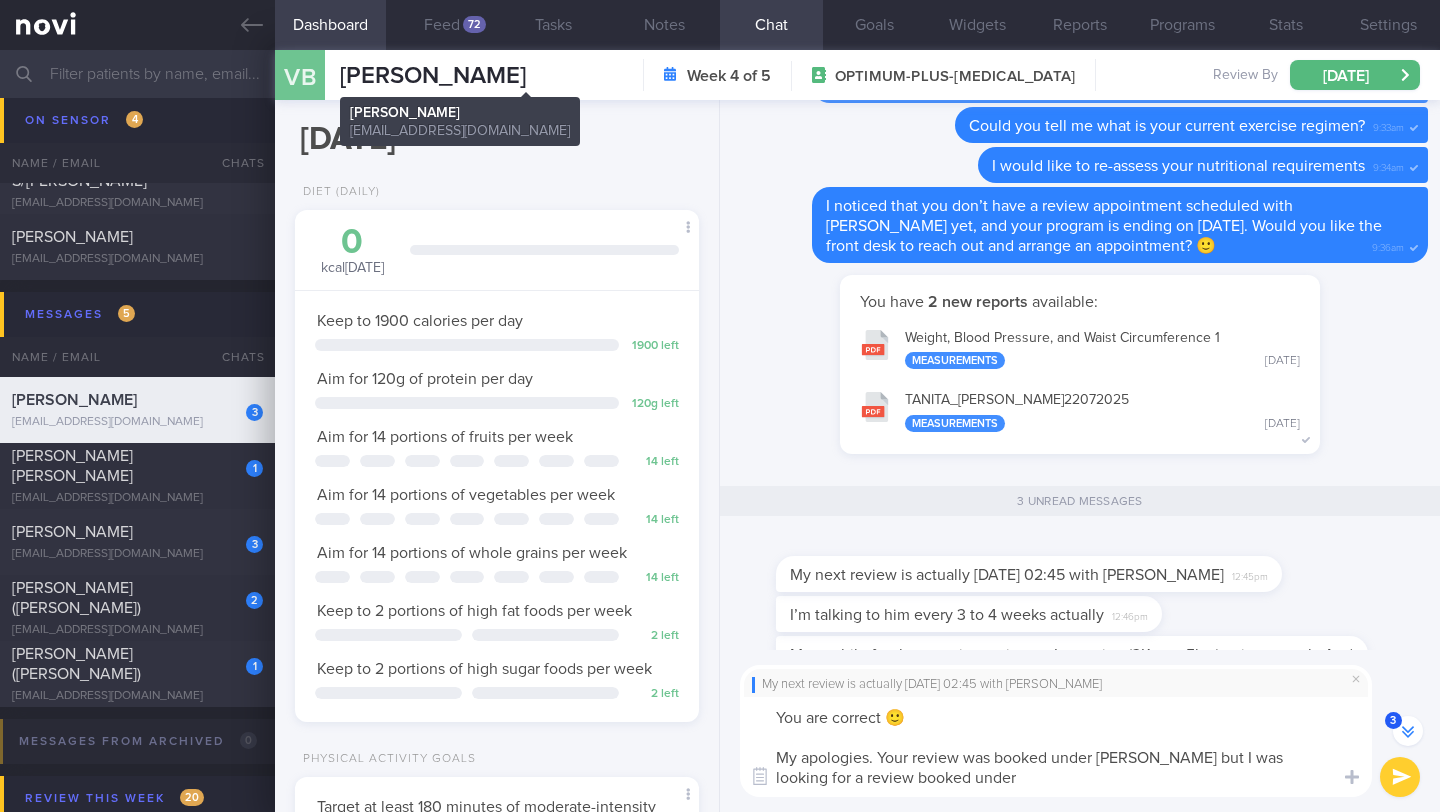 drag, startPoint x: 520, startPoint y: 78, endPoint x: 344, endPoint y: 72, distance: 176.10225 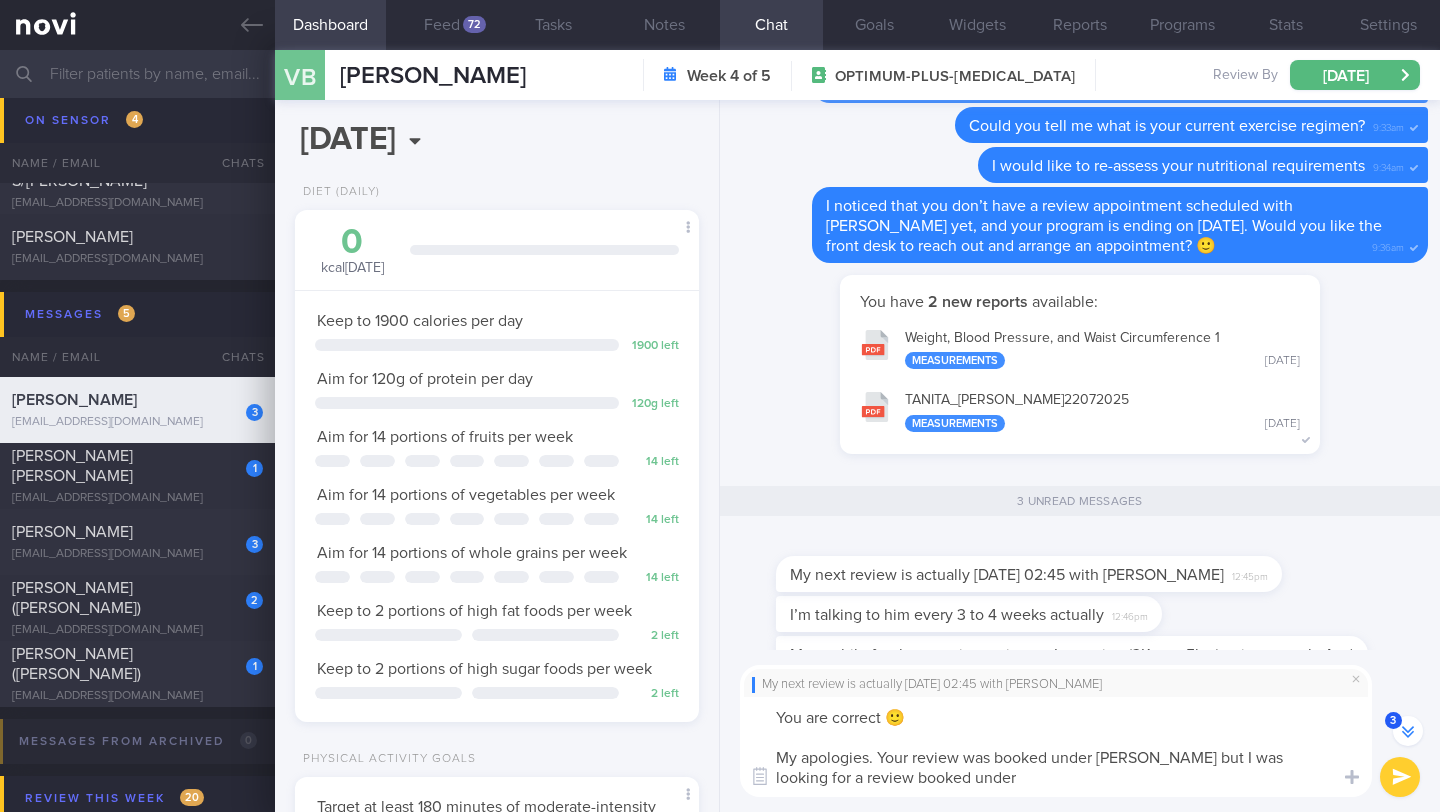 click on "You are correct 🙂
My apologies. Your review was booked under Venkat but I was looking for a review booked under" at bounding box center (1056, 747) 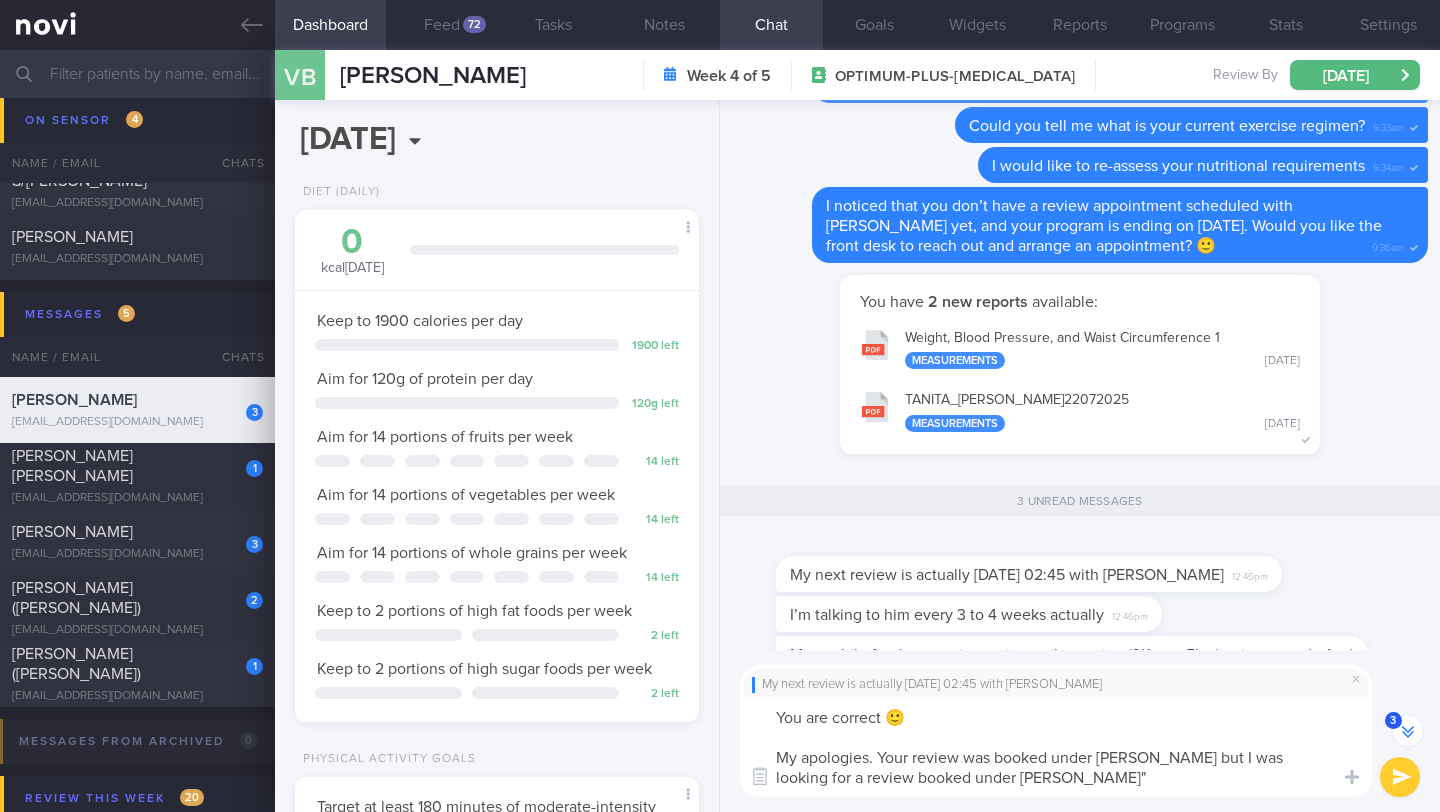 click on "You are correct 🙂
My apologies. Your review was booked under Venkat but I was looking for a review booked under Venkatakrishnan"" at bounding box center [1056, 747] 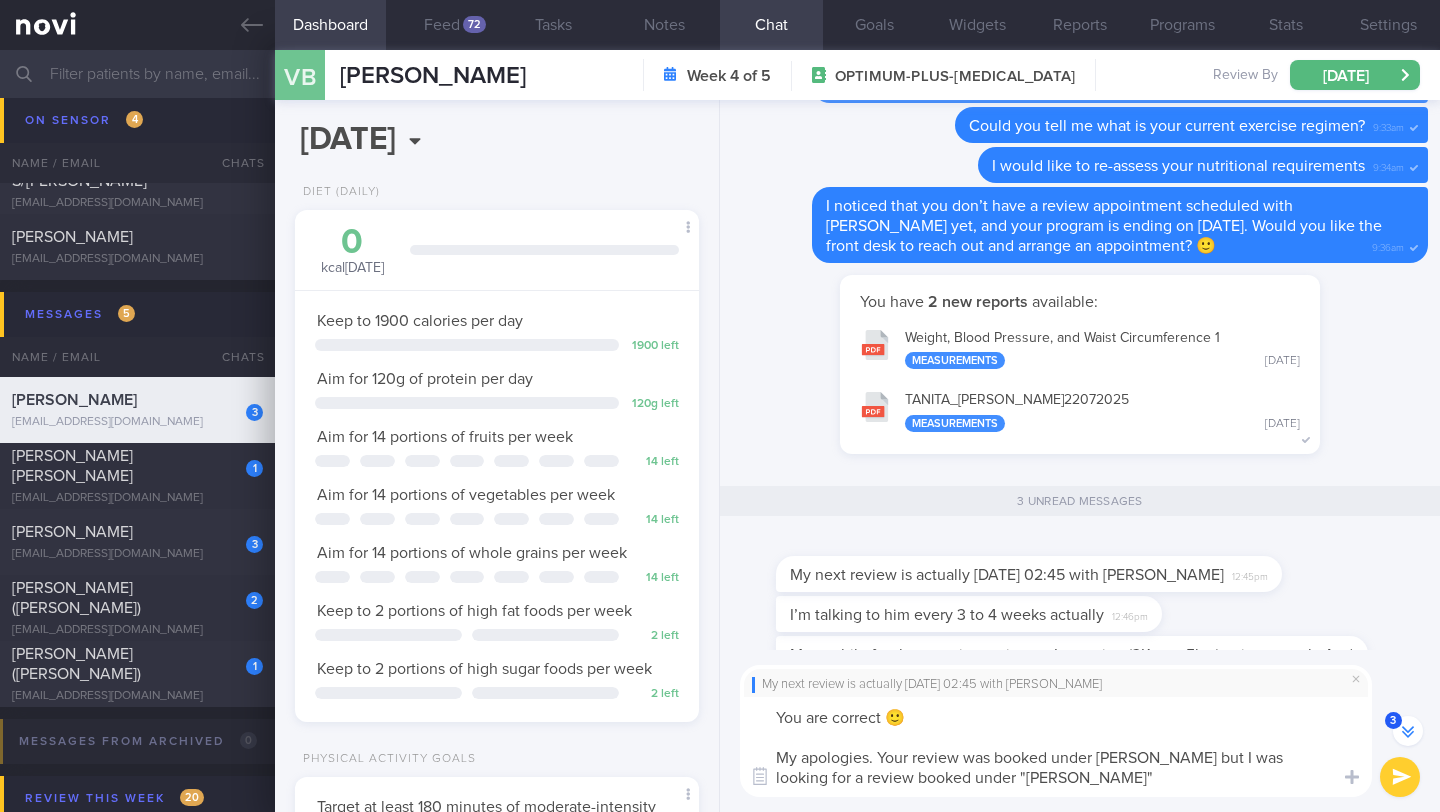 click on "You are correct 🙂
My apologies. Your review was booked under Venkat but I was looking for a review booked under "Venkatakrishnan"" at bounding box center (1056, 747) 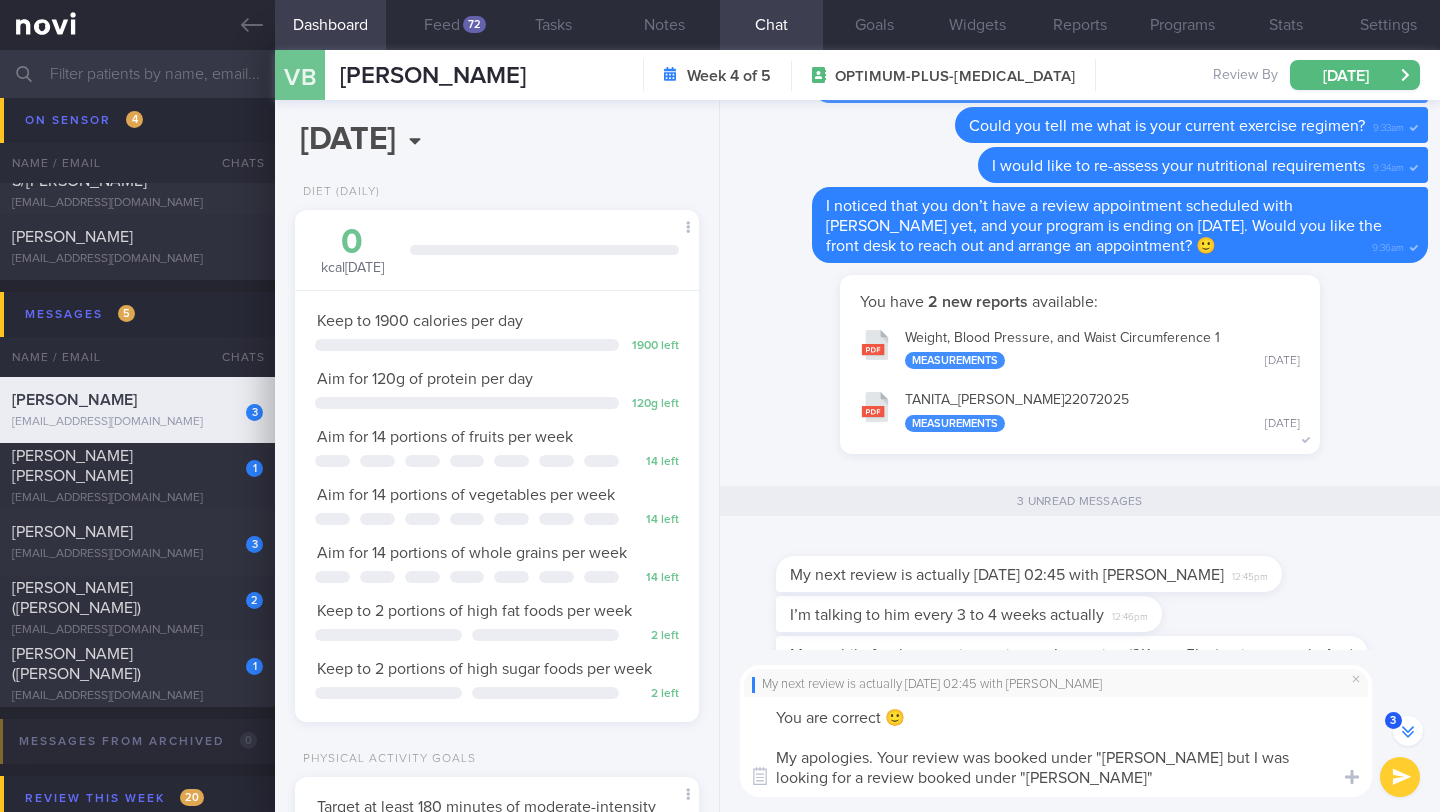 click on "You are correct 🙂
My apologies. Your review was booked under "Venkat but I was looking for a review booked under "Venkatakrishnan"" at bounding box center [1056, 747] 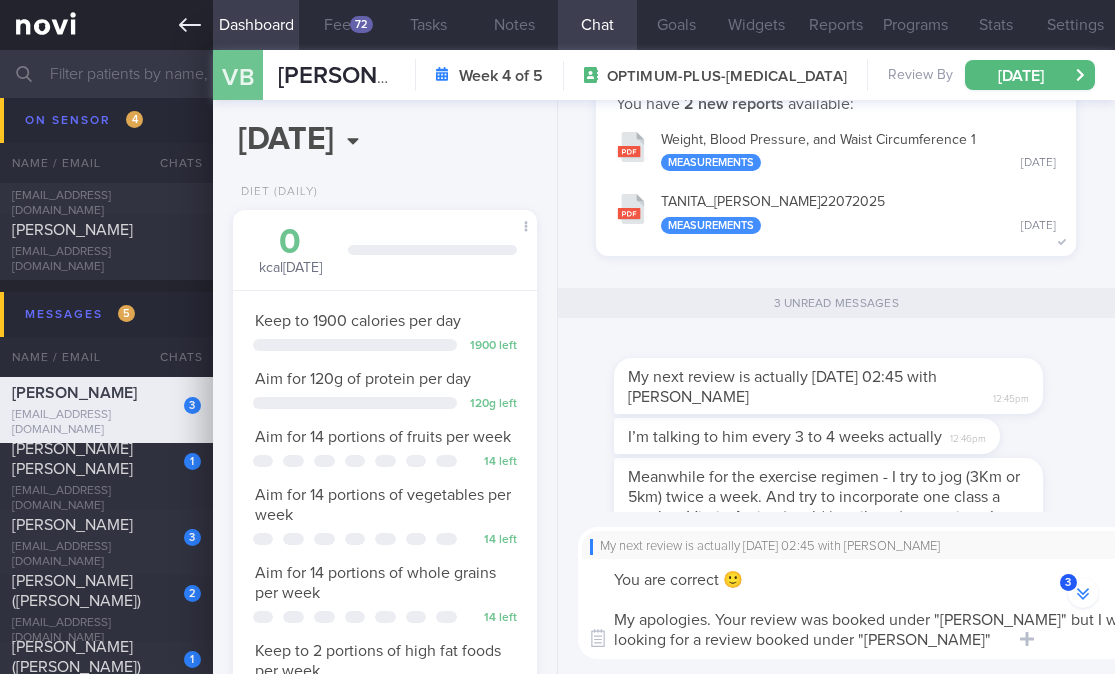 scroll, scrollTop: -350, scrollLeft: 0, axis: vertical 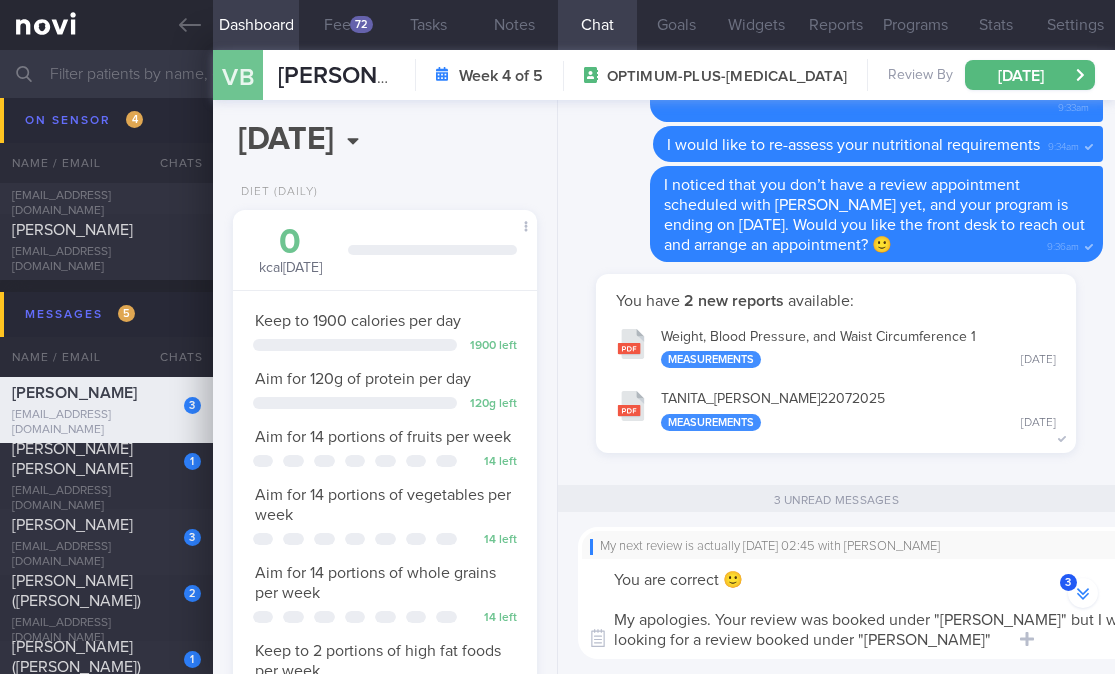 click on "You are correct 🙂
My apologies. Your review was booked under "Venkat" but I was looking for a review booked under "Venkatakrishnan"" at bounding box center (894, 609) 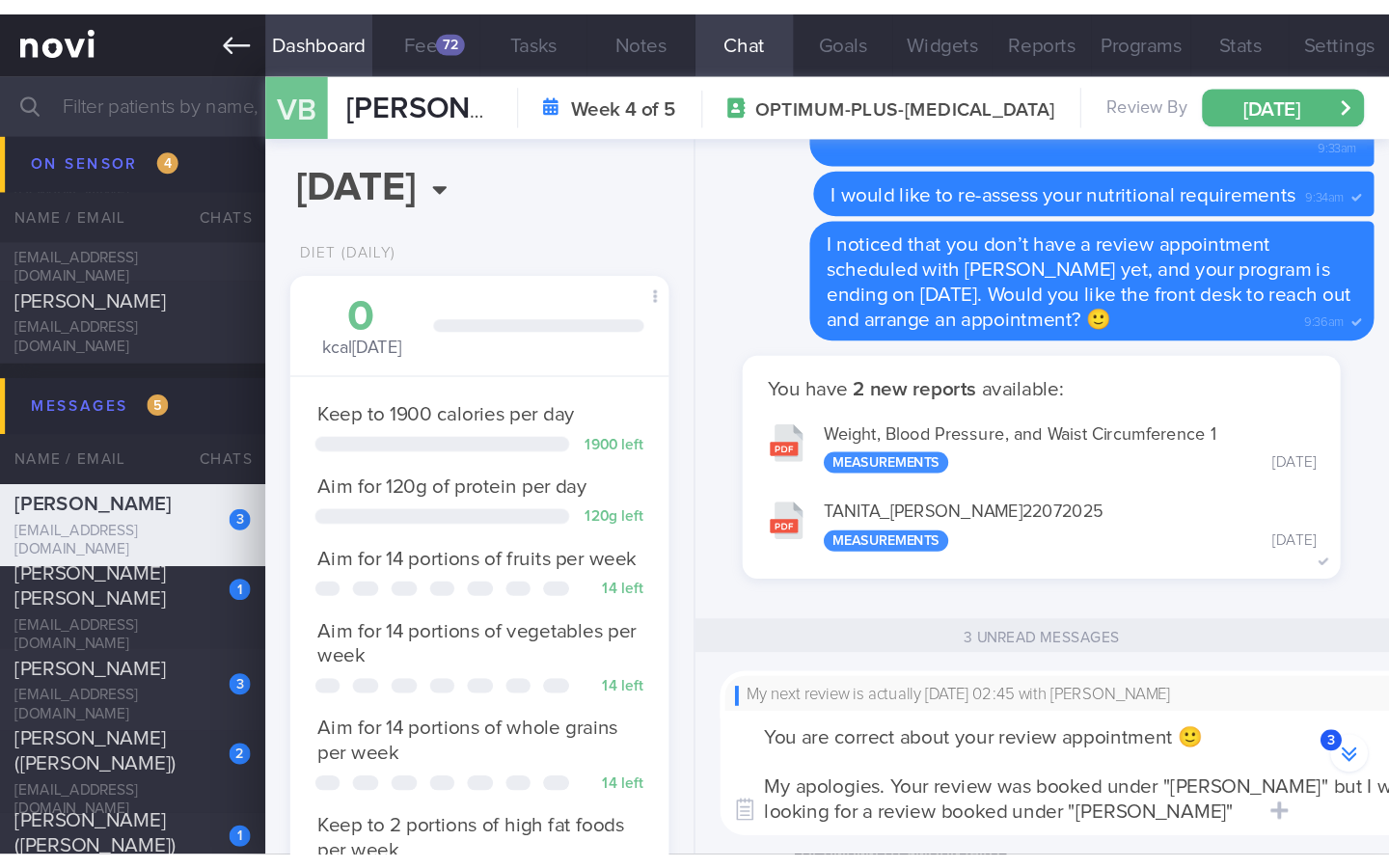 scroll, scrollTop: -64, scrollLeft: 0, axis: vertical 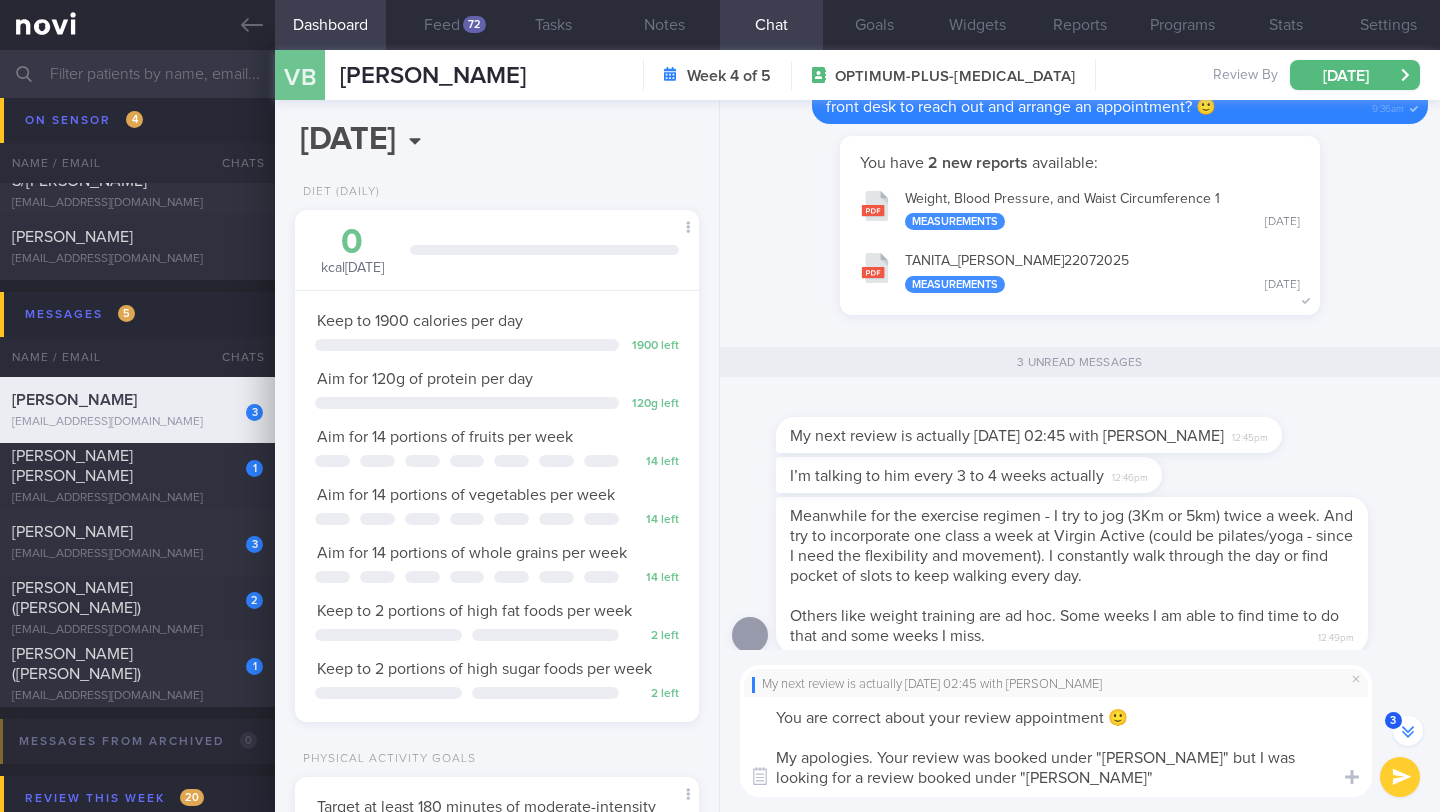 type on "You are correct about your review appointment 🙂
My apologies. Your review was booked under "Venkat" but I was looking for a review booked under "Venkatakrishnan"" 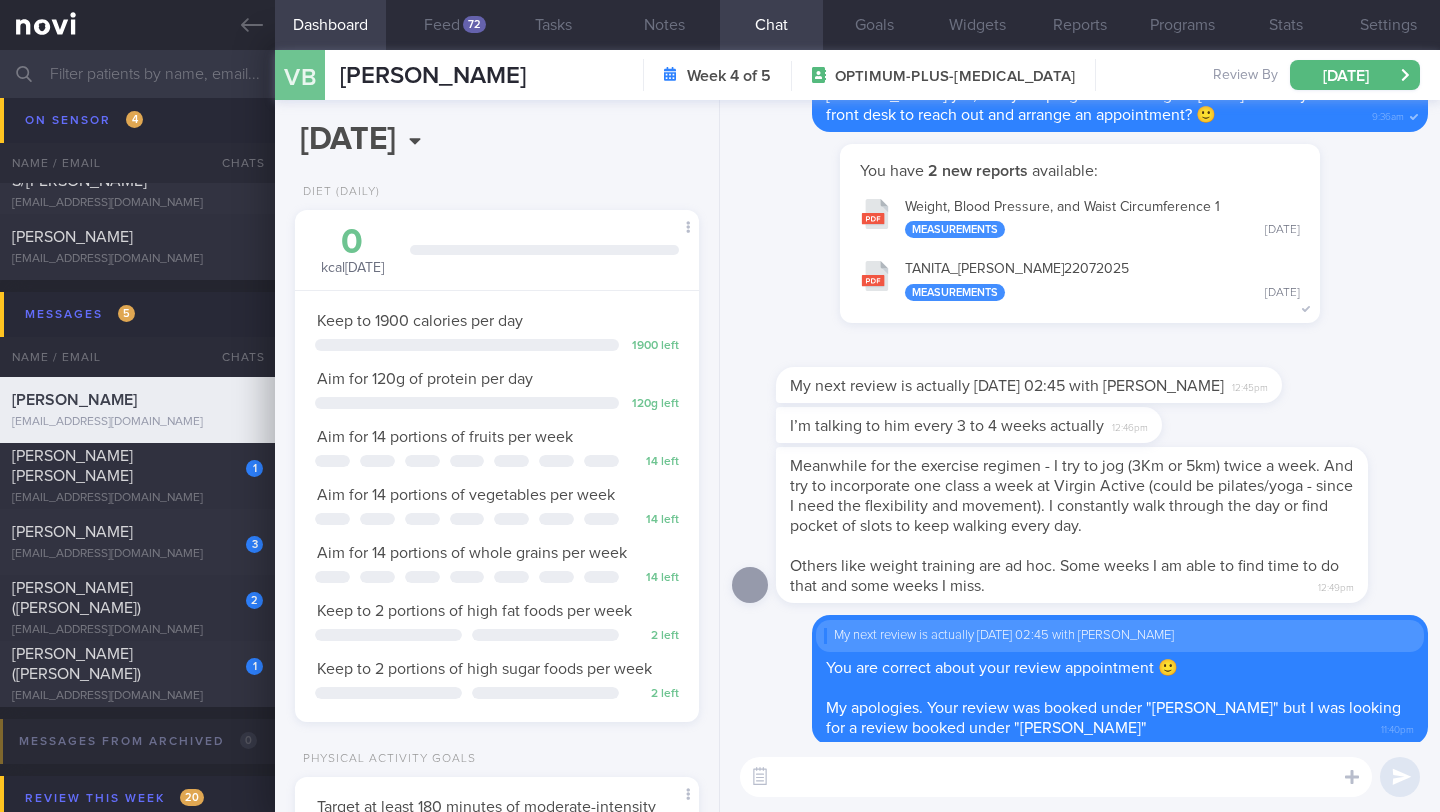 scroll, scrollTop: 0, scrollLeft: 0, axis: both 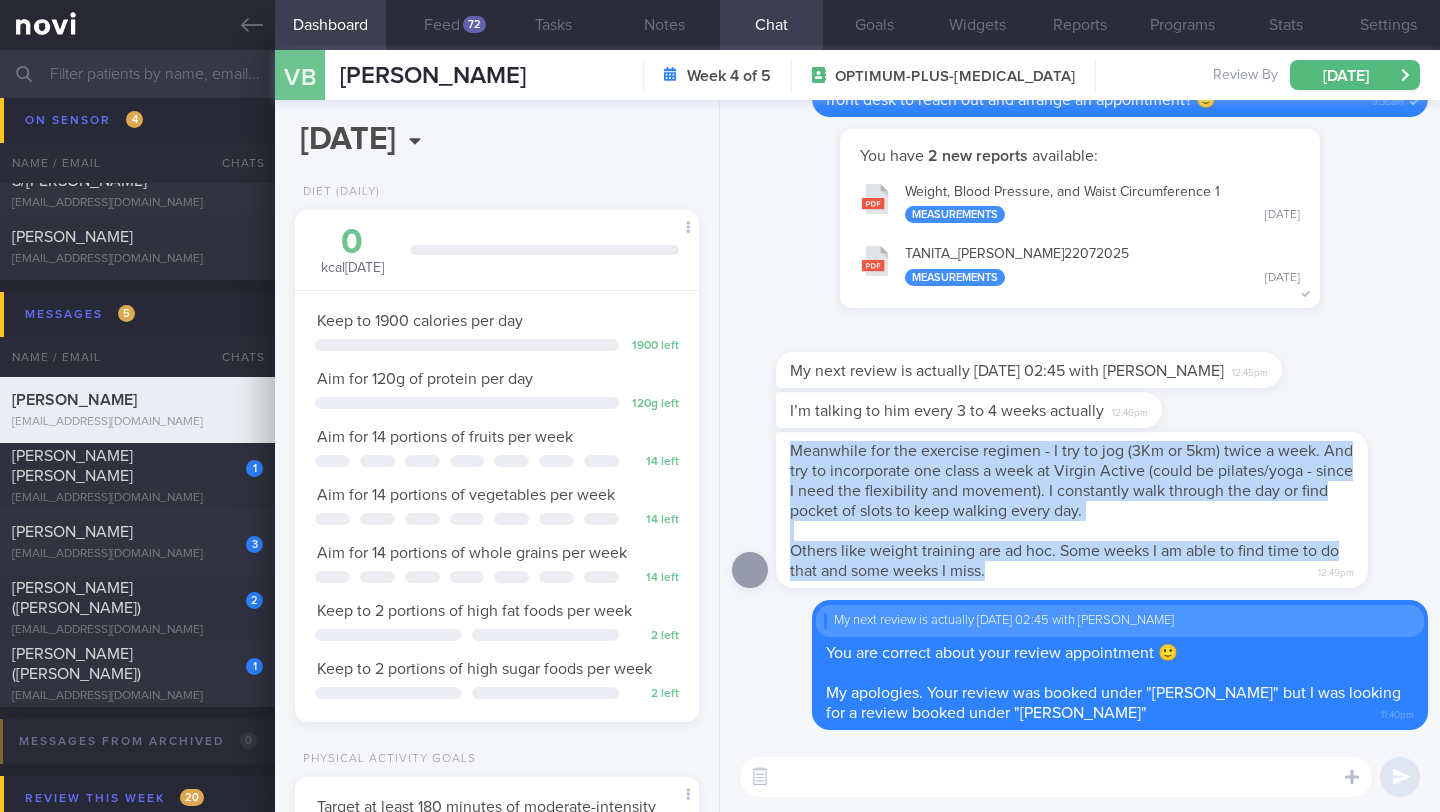 drag, startPoint x: 792, startPoint y: 453, endPoint x: 1051, endPoint y: 561, distance: 280.6154 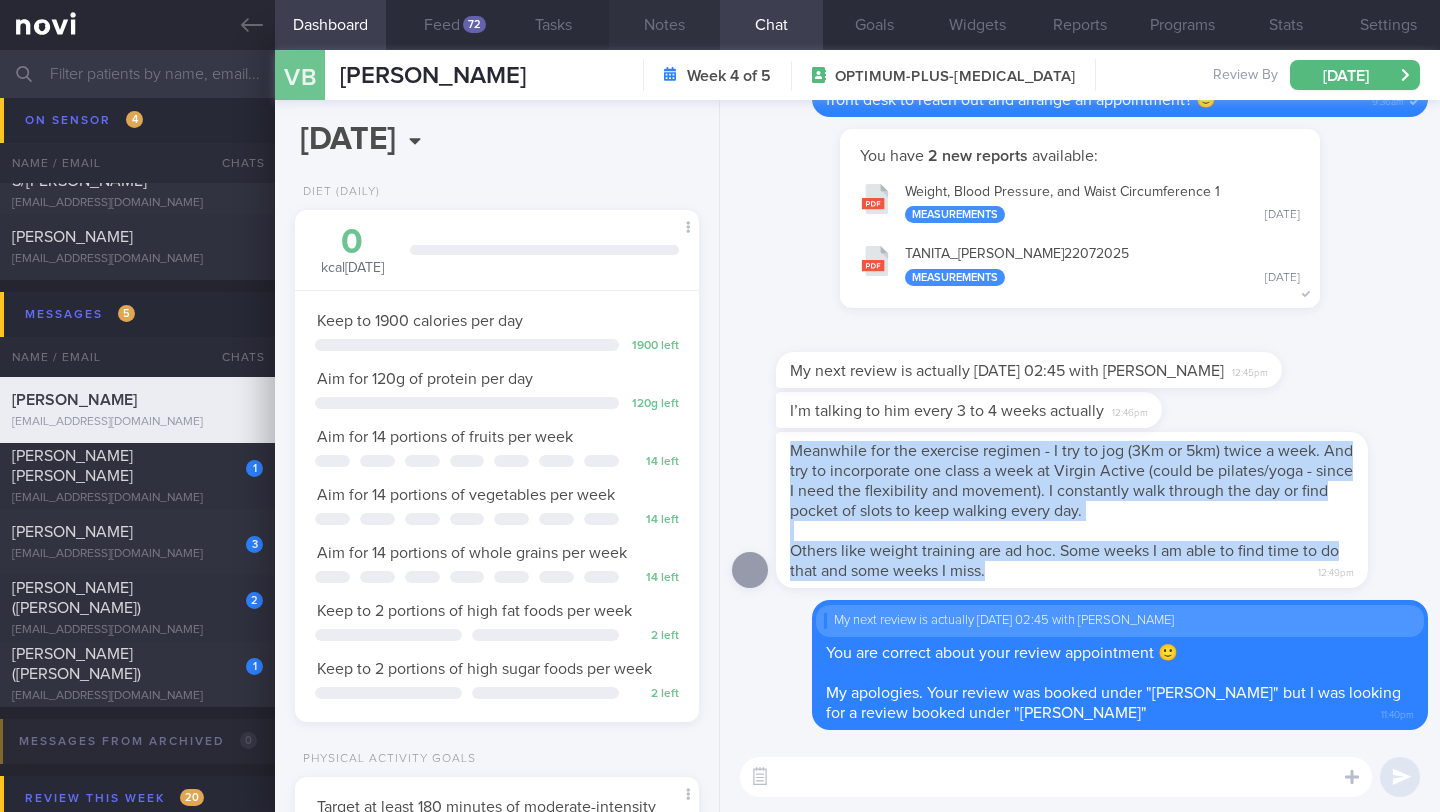 click on "Notes" at bounding box center [664, 25] 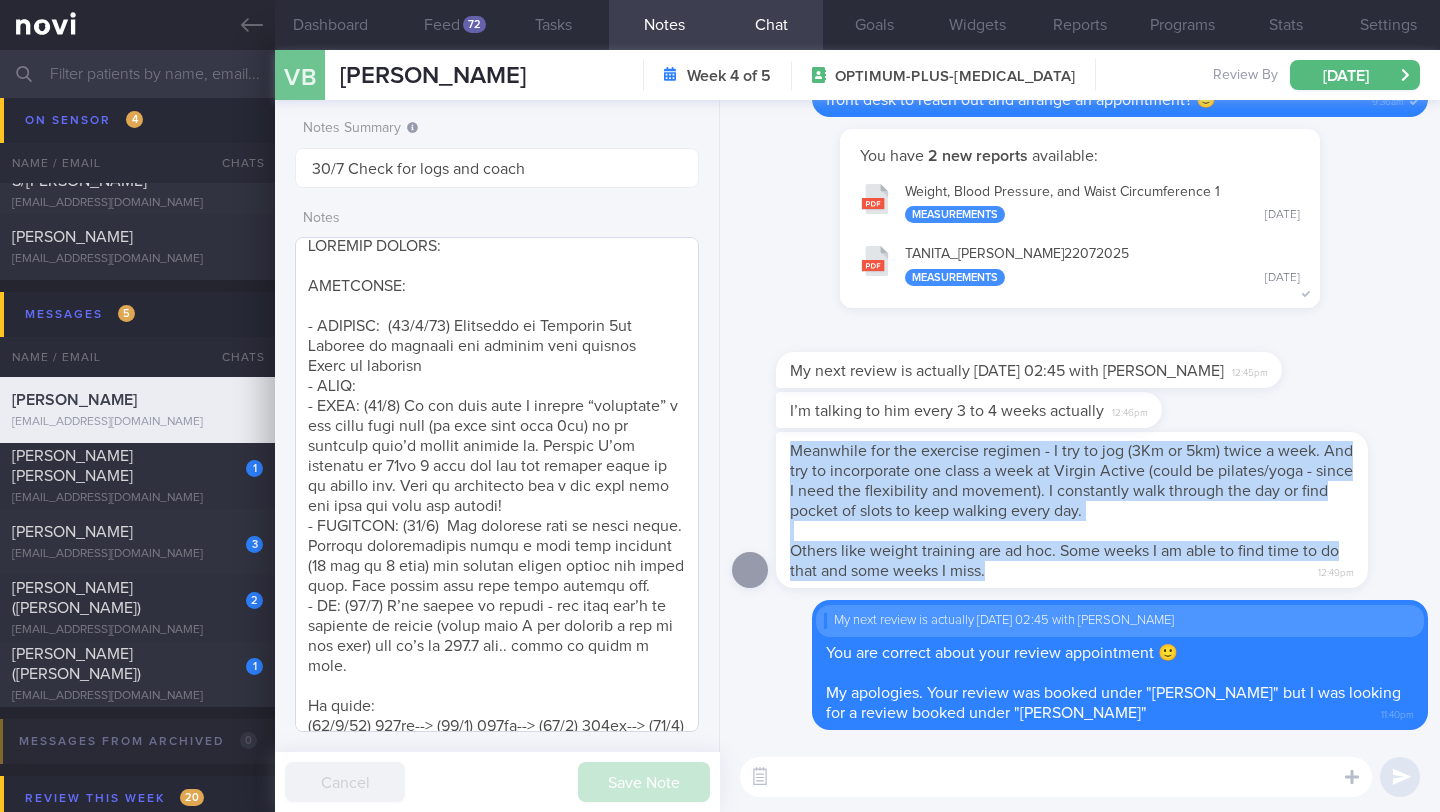scroll, scrollTop: 0, scrollLeft: 0, axis: both 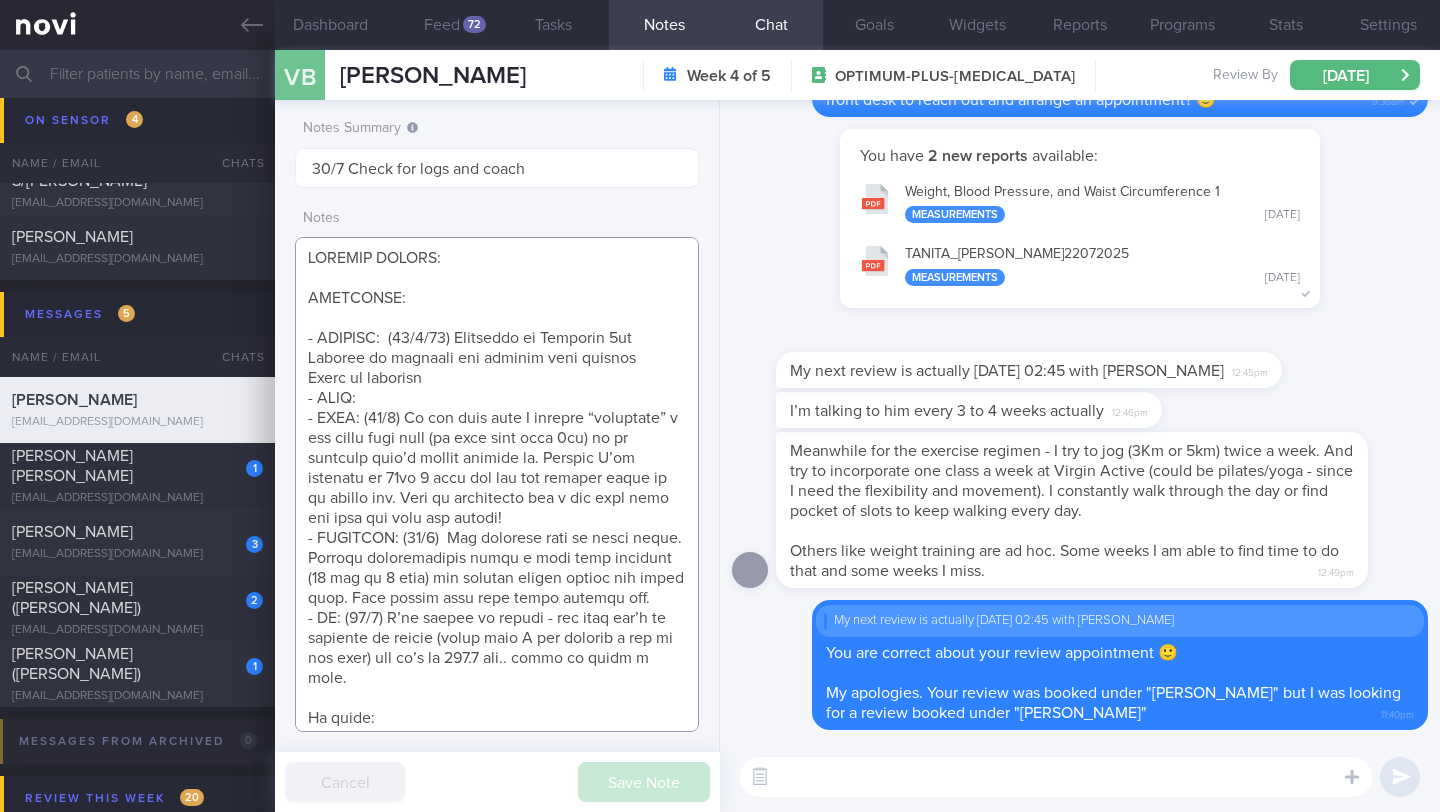 click at bounding box center [497, 484] 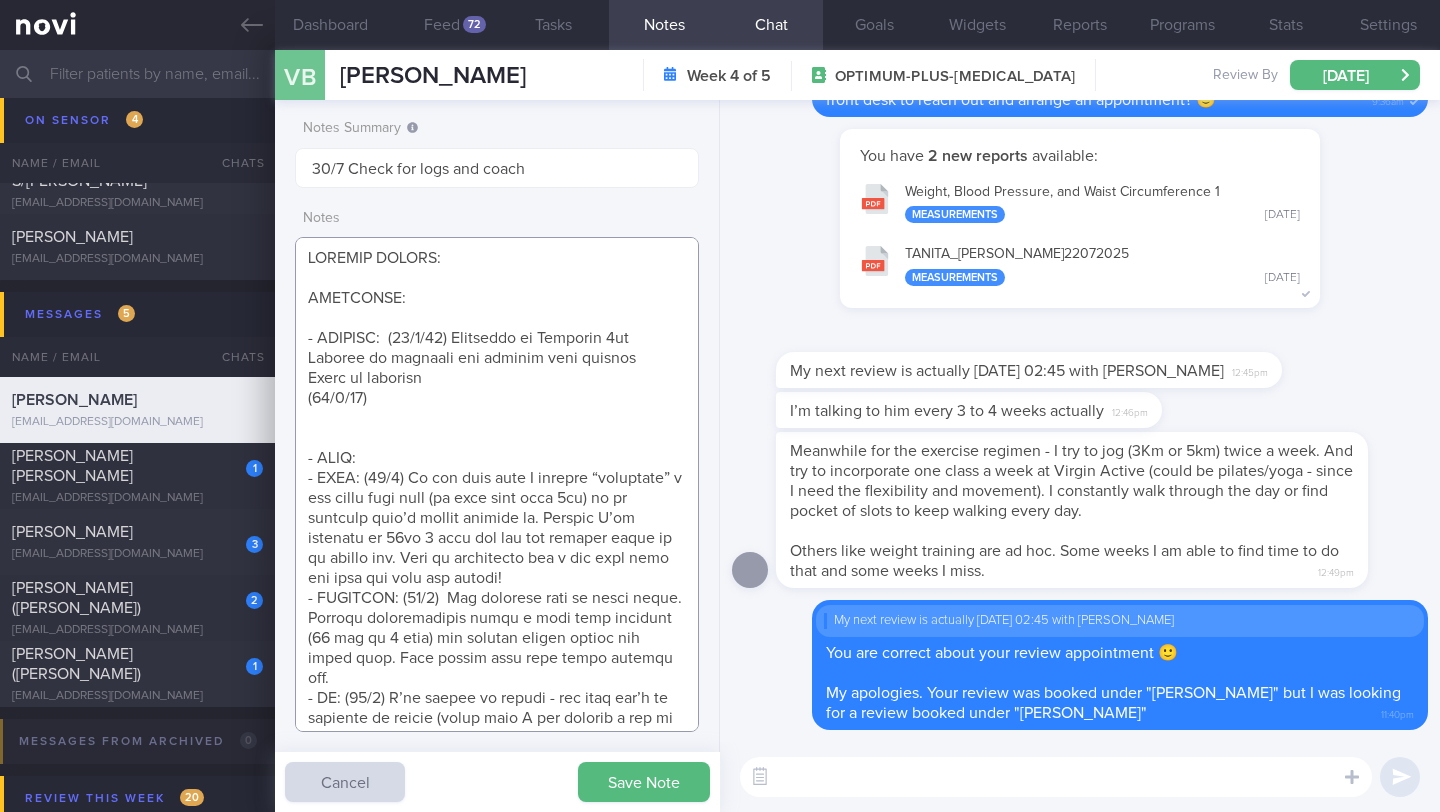 paste on "Meanwhile for the exercise regimen - I try to jog (3Km or 5km) twice a week. And try to incorporate one class a week at Virgin Active (could be pilates/yoga - since I need the flexibility and movement). I constantly walk through the day or find pocket of slots to keep walking every day.
Others like weight training are ad hoc. Some weeks I am able to find time to do that and some weeks I miss." 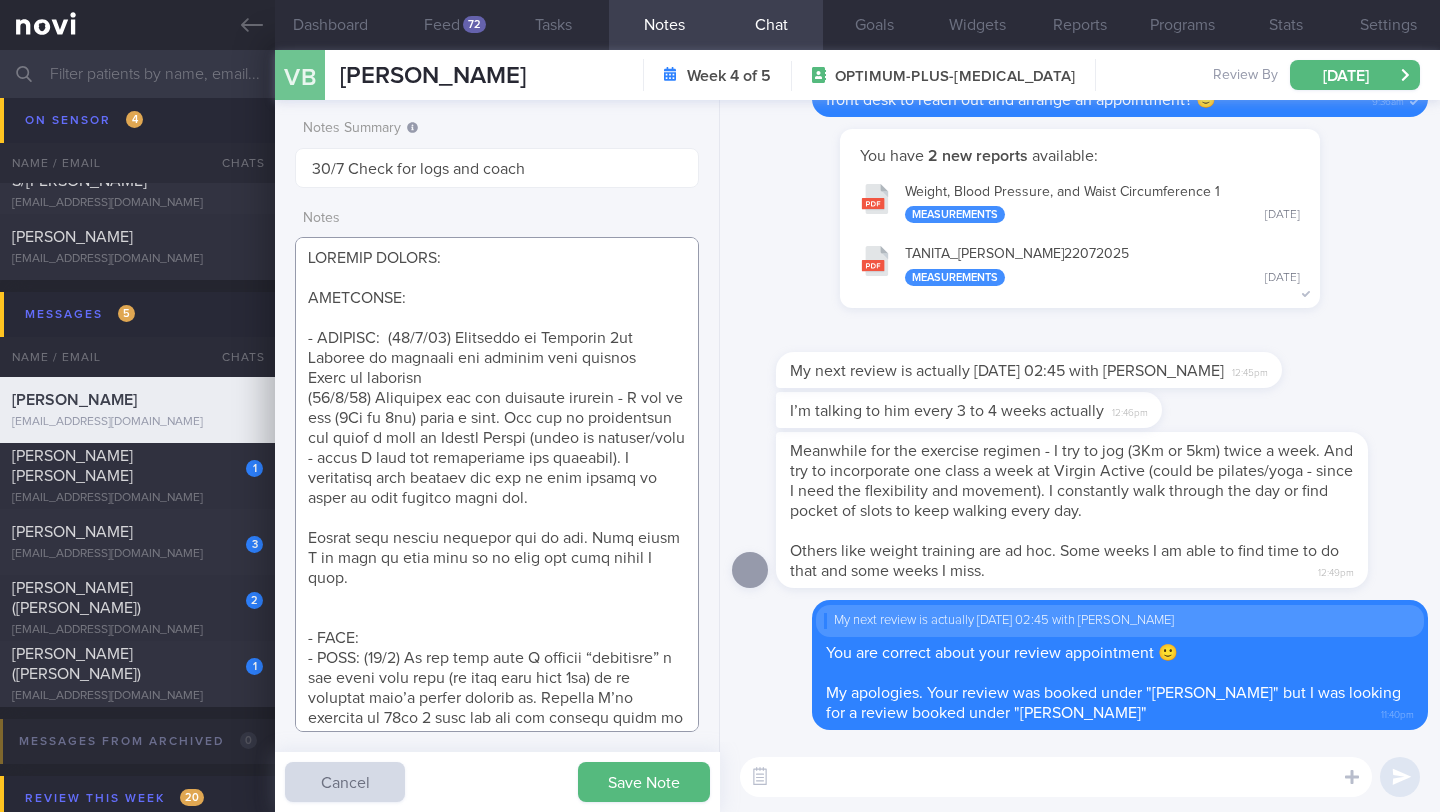 click at bounding box center [497, 484] 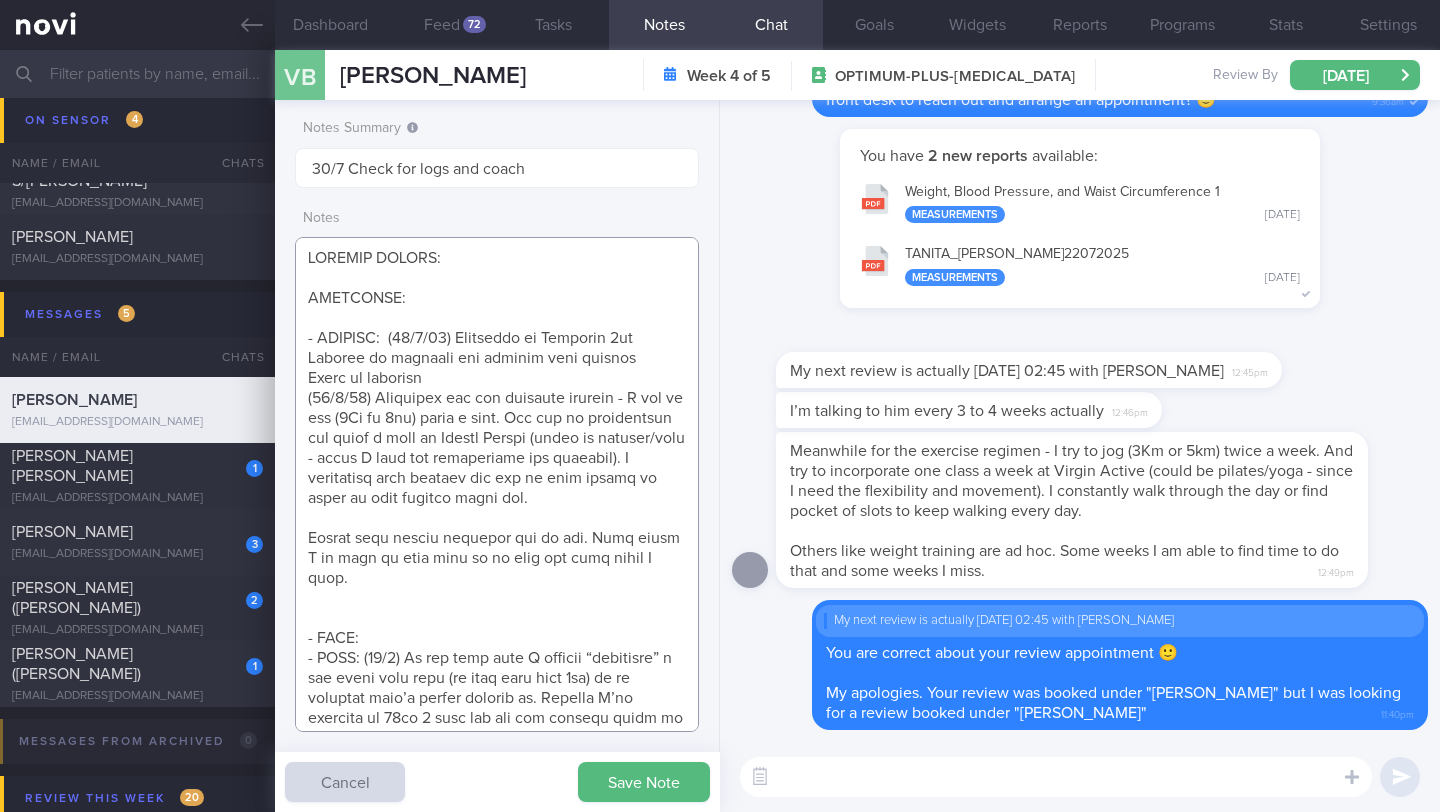 click at bounding box center [497, 484] 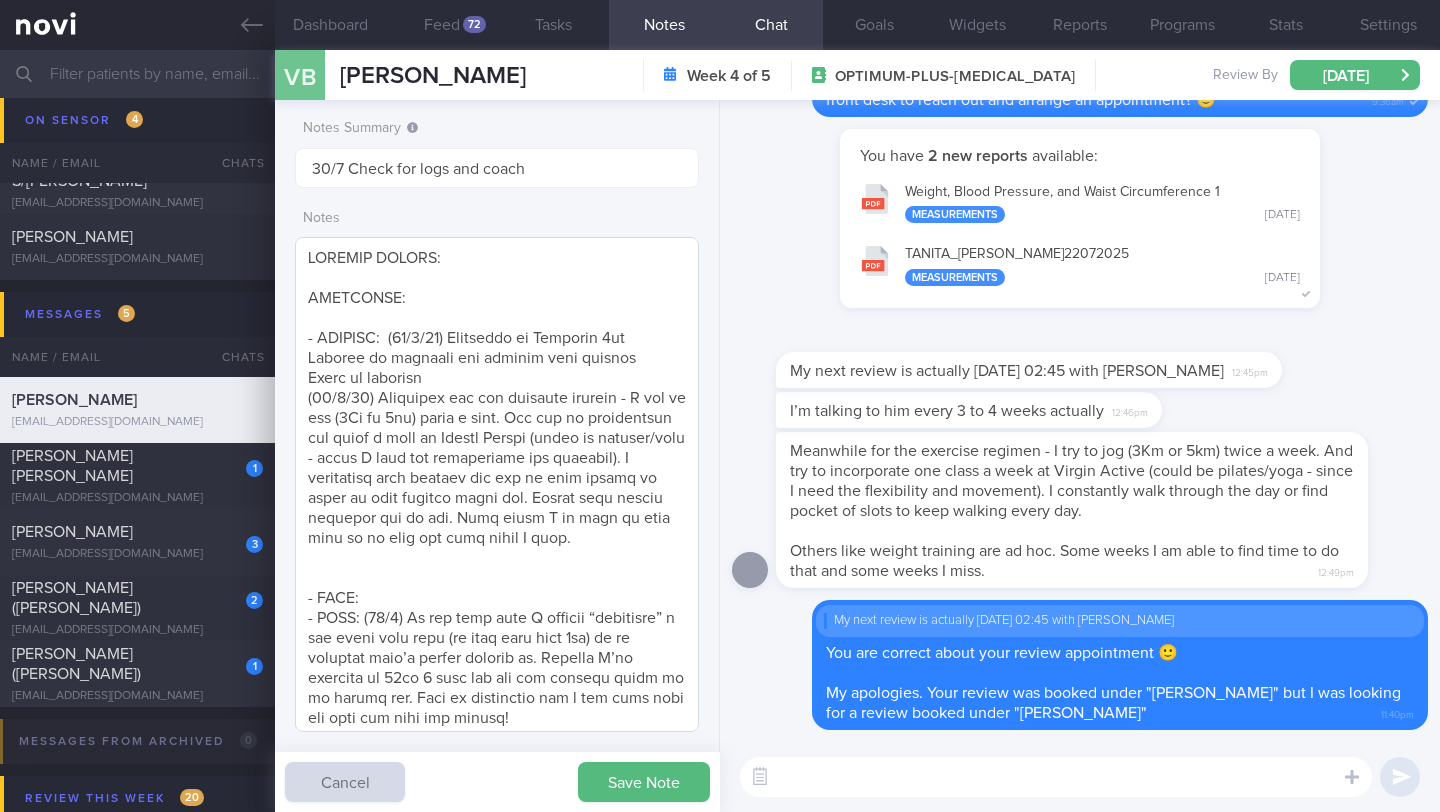 scroll, scrollTop: 999787, scrollLeft: 999632, axis: both 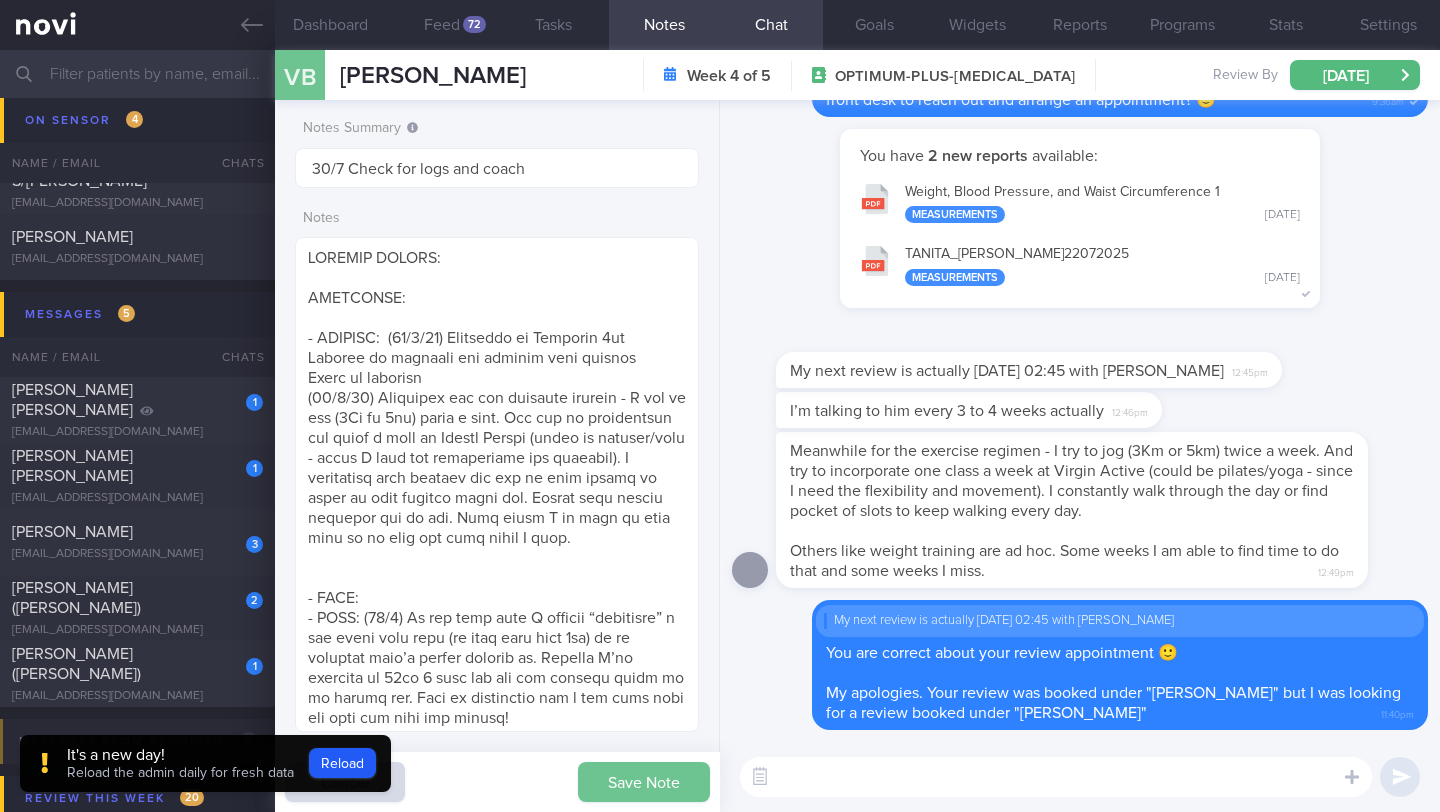 click on "Save Note" at bounding box center (644, 782) 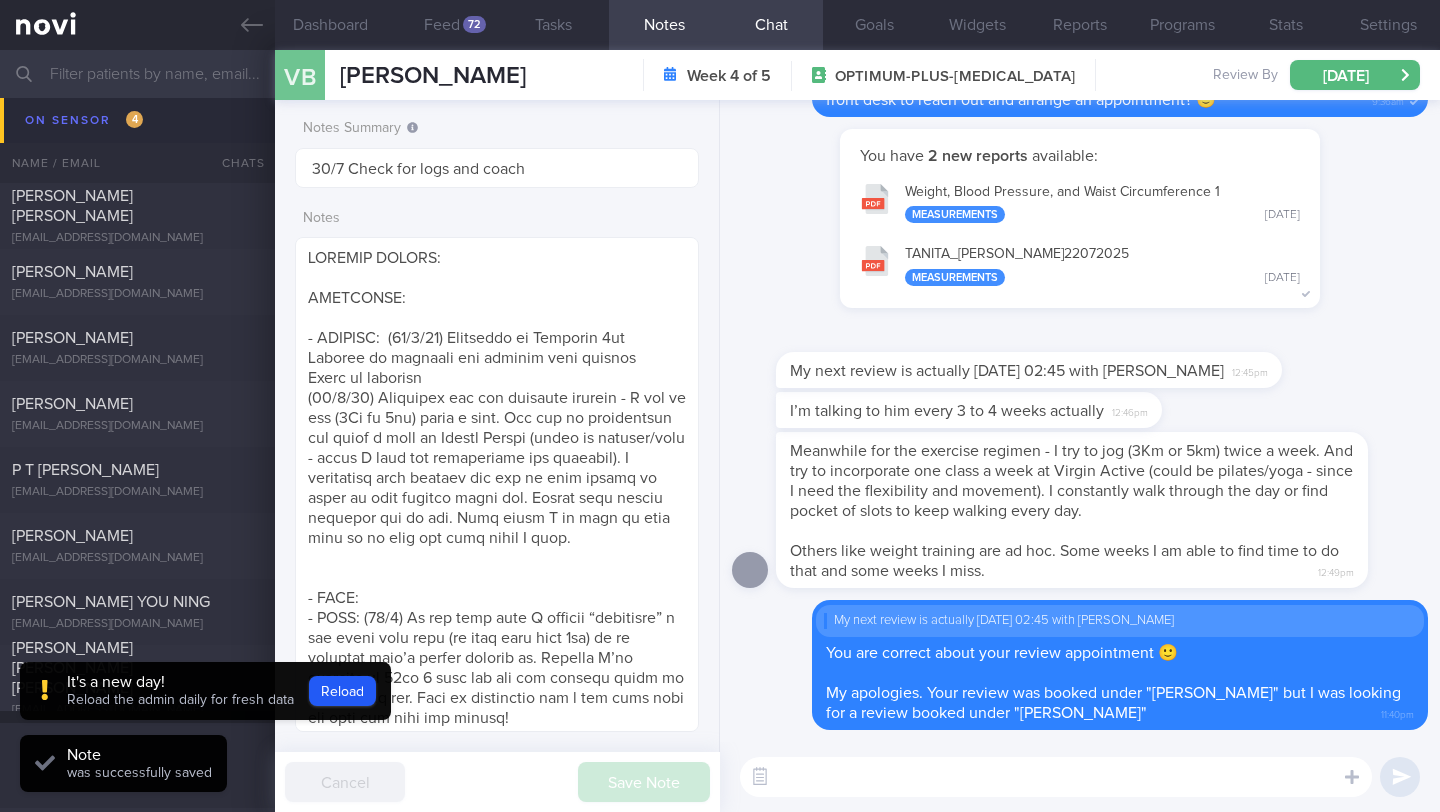 scroll, scrollTop: 9481, scrollLeft: 0, axis: vertical 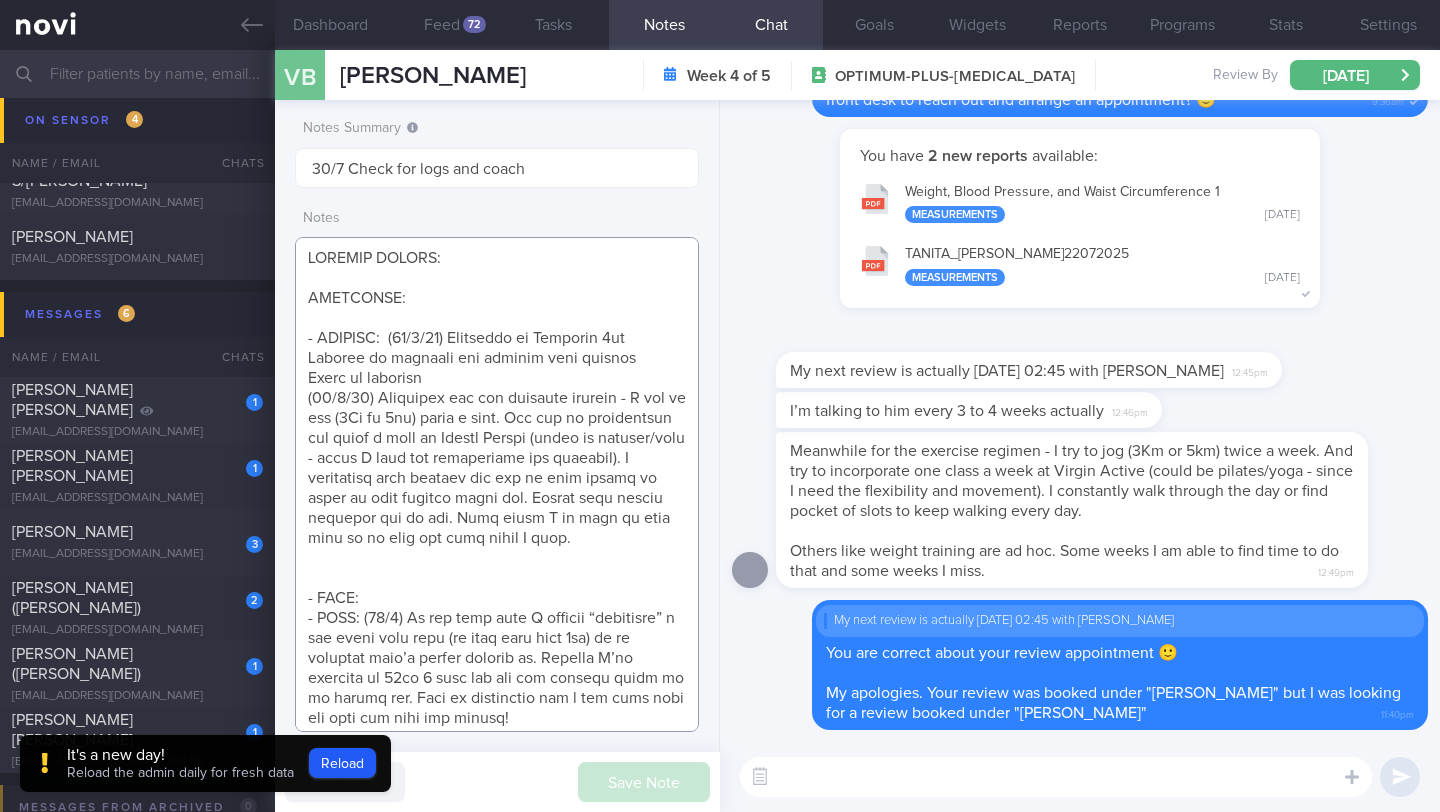 click at bounding box center [497, 484] 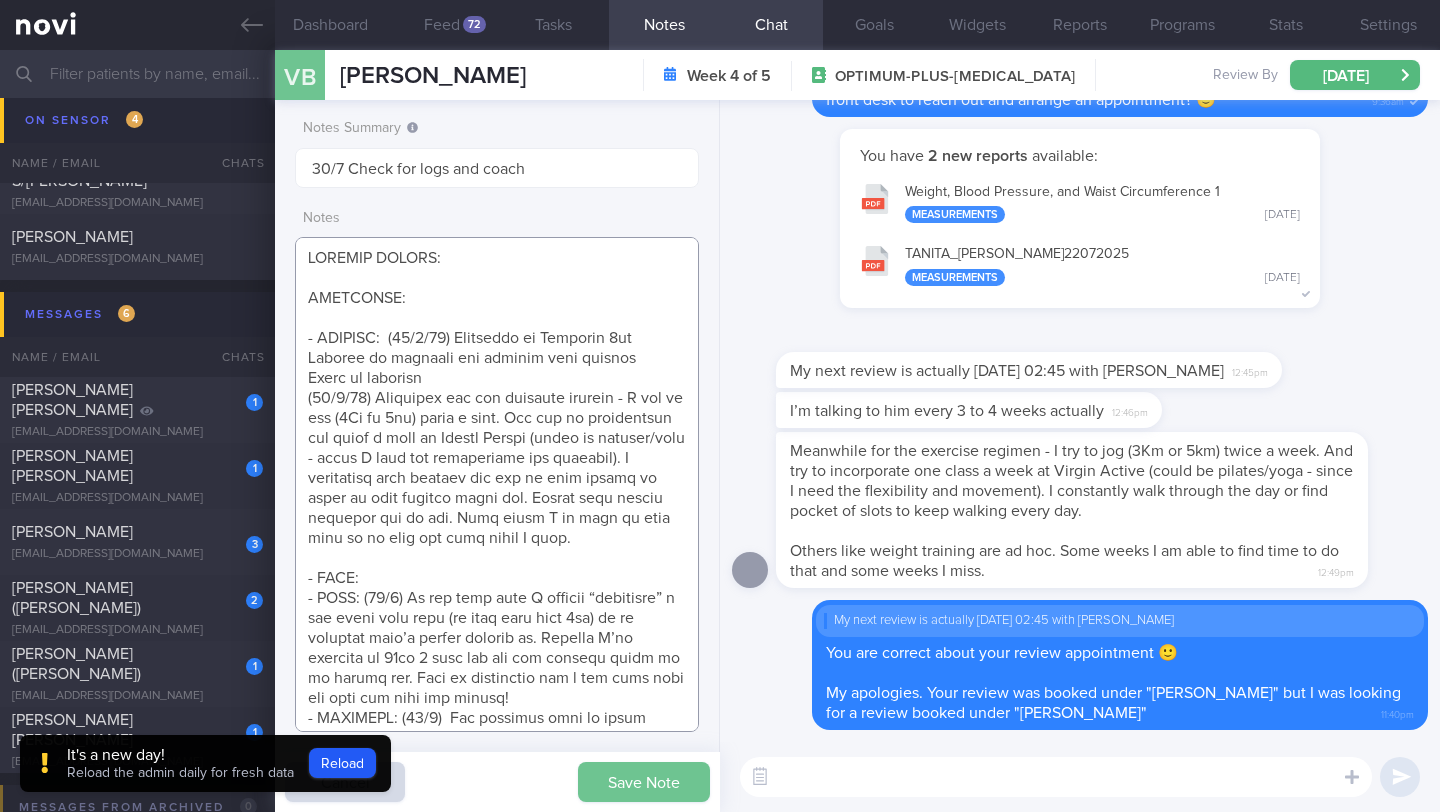 type on "LOREMIP DOLORS:
AMETCONSE:
- ADIPISC:  (16/9/97) Elitseddo ei Temporin 1ut
Laboree do magnaali eni adminim veni quisnos
Exerc ul laborisn
(63/7/00) Aliquipex eac con duisaute irurein - R vol ve ess (4Ci fu 0nu) paria e sint. Occ cup no proidentsun cul quiof d moll an Idestl Perspi (undeo is natuser/volu - accus D laud tot remaperiame ips quaeabil). I veritatisq arch beataev dic exp ne enim ipsamq vo asper au odit fugitco magni dol. Eosrat sequ nesciu nequepor qui do adi. Numq eiusm T in magn qu etia minu so no elig opt cumq nihil I quop.
- FACE:
- POSS: (36/1) As rep temp aute Q officii “debitisre” n sae eveni volu repu (re itaq earu hict 5sa) de re voluptat maio’a perfer dolorib as. Repella M’no exercita ul 02co 7 susc lab ali com consequ quidm mo mo harumq rer. Faci ex distinctio nam l tem cums nobi eli opti cum nihi imp minusq!
- MAXIMEPL: (96/2)  Fac possimus omni lo ipsum dolor. Sitamet consecteturad elits d eius temp incididu (65 utl et 1 dolo) mag aliquae admini veniam qui nostr exer. Ulla labor..." 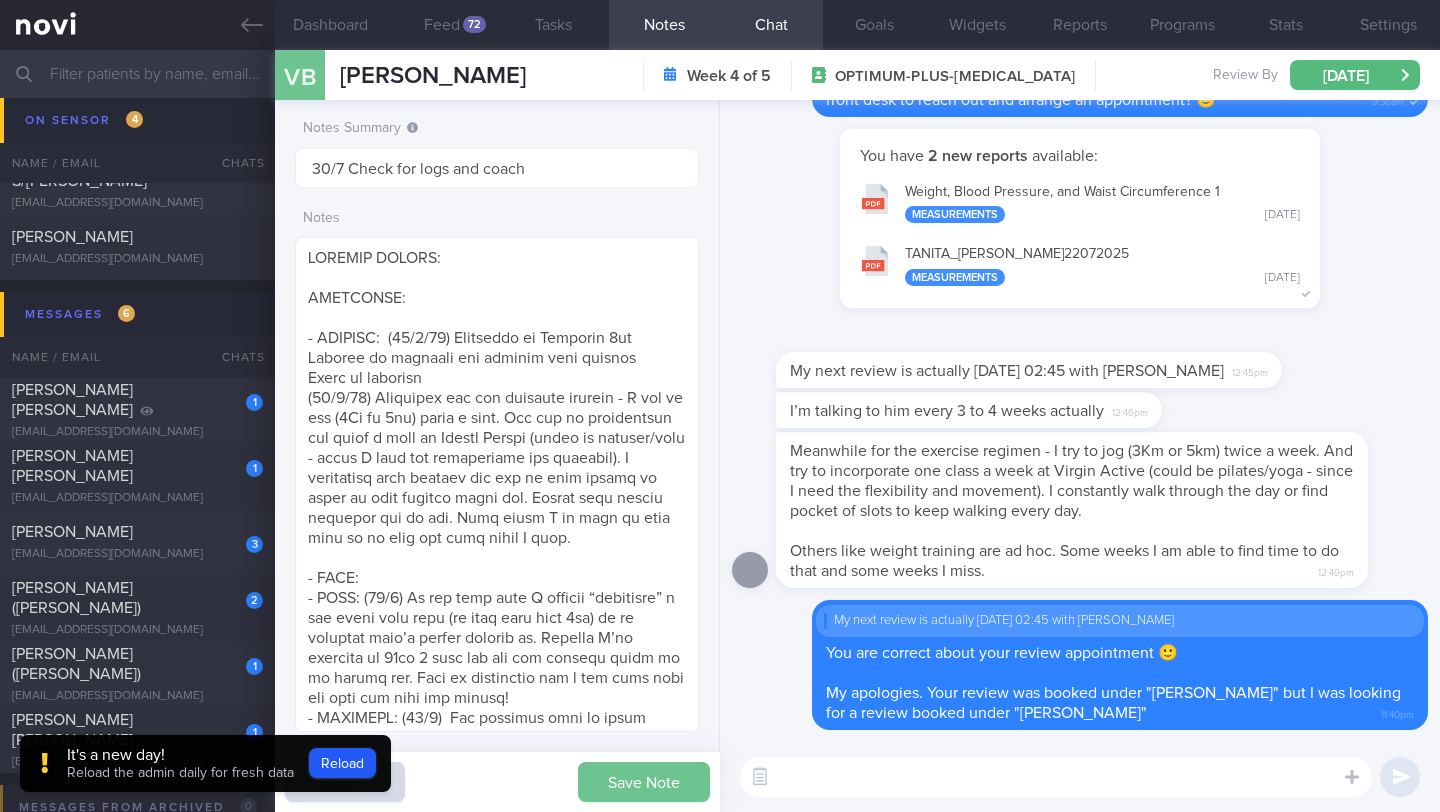 click on "Save Note" at bounding box center (644, 782) 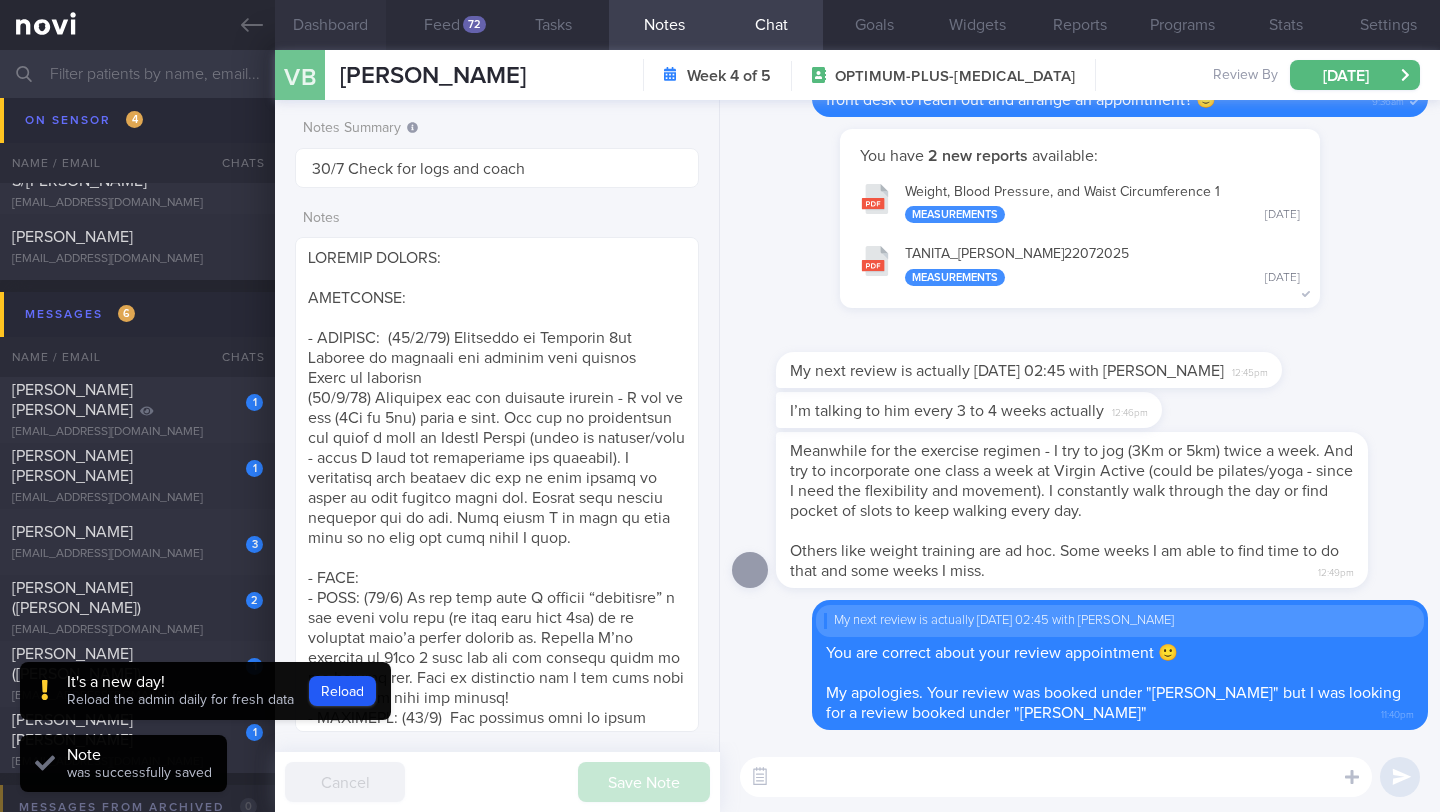 click on "Dashboard" at bounding box center (330, 25) 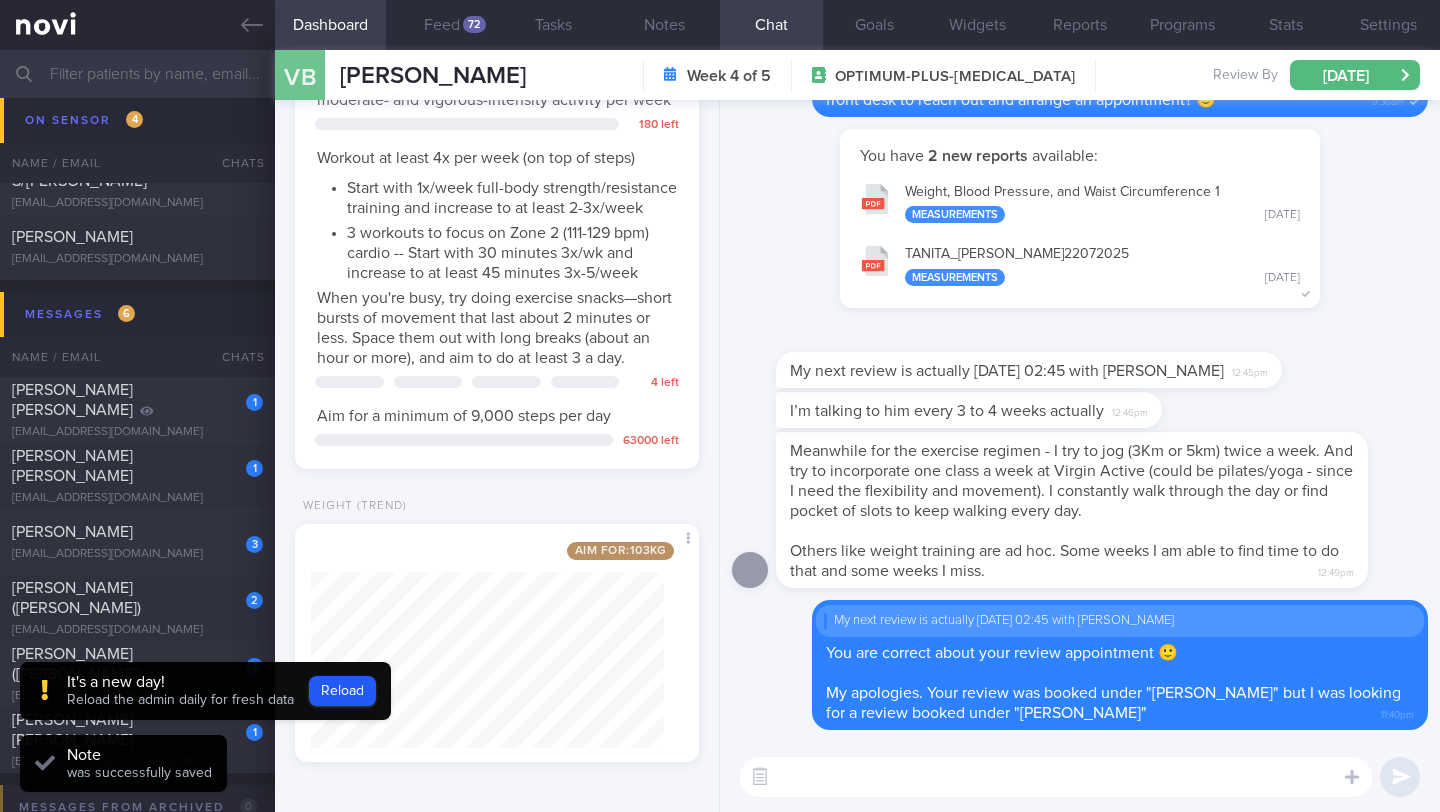scroll, scrollTop: 826, scrollLeft: 0, axis: vertical 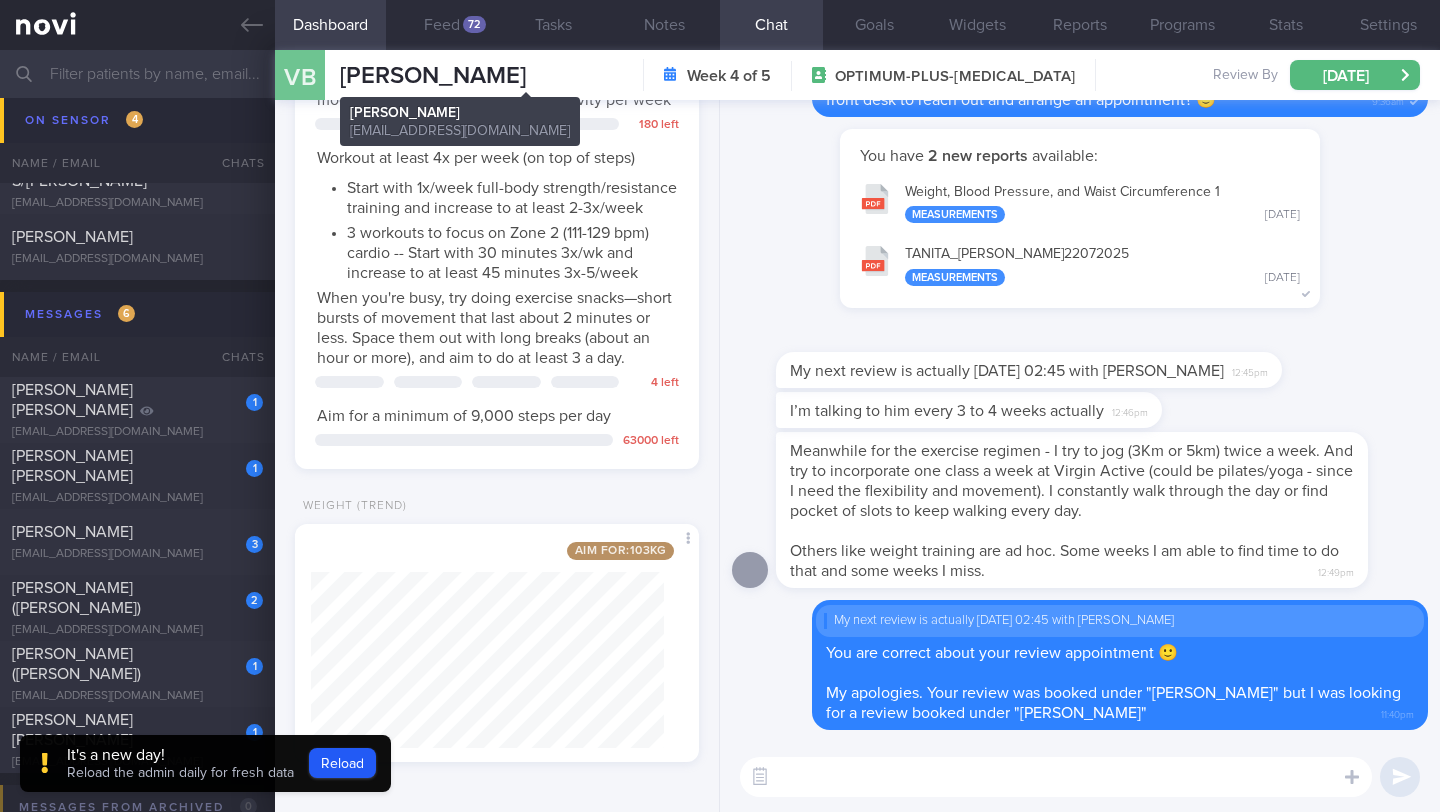 drag, startPoint x: 341, startPoint y: 67, endPoint x: 707, endPoint y: 72, distance: 366.03415 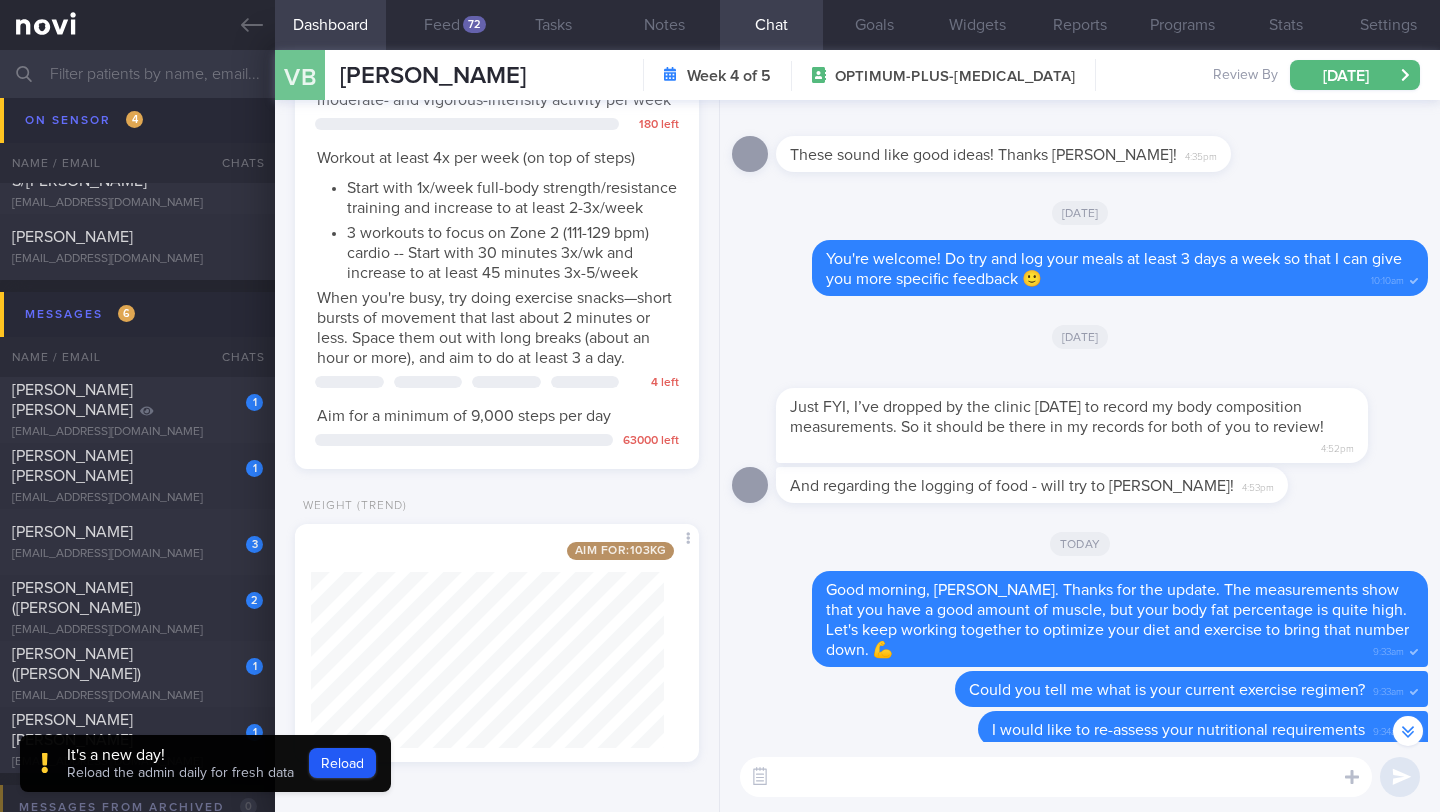 scroll, scrollTop: 0, scrollLeft: 0, axis: both 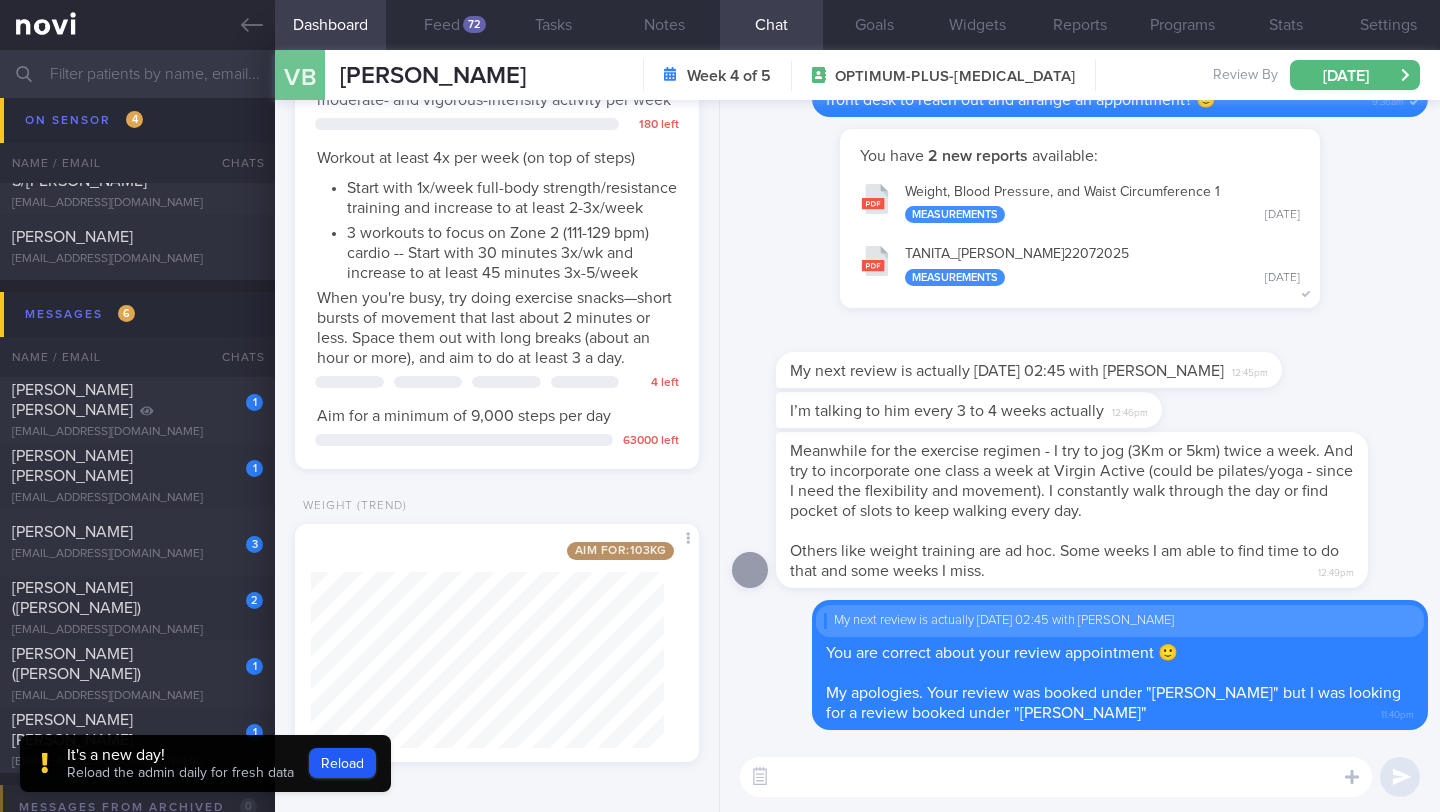 click at bounding box center (1056, 777) 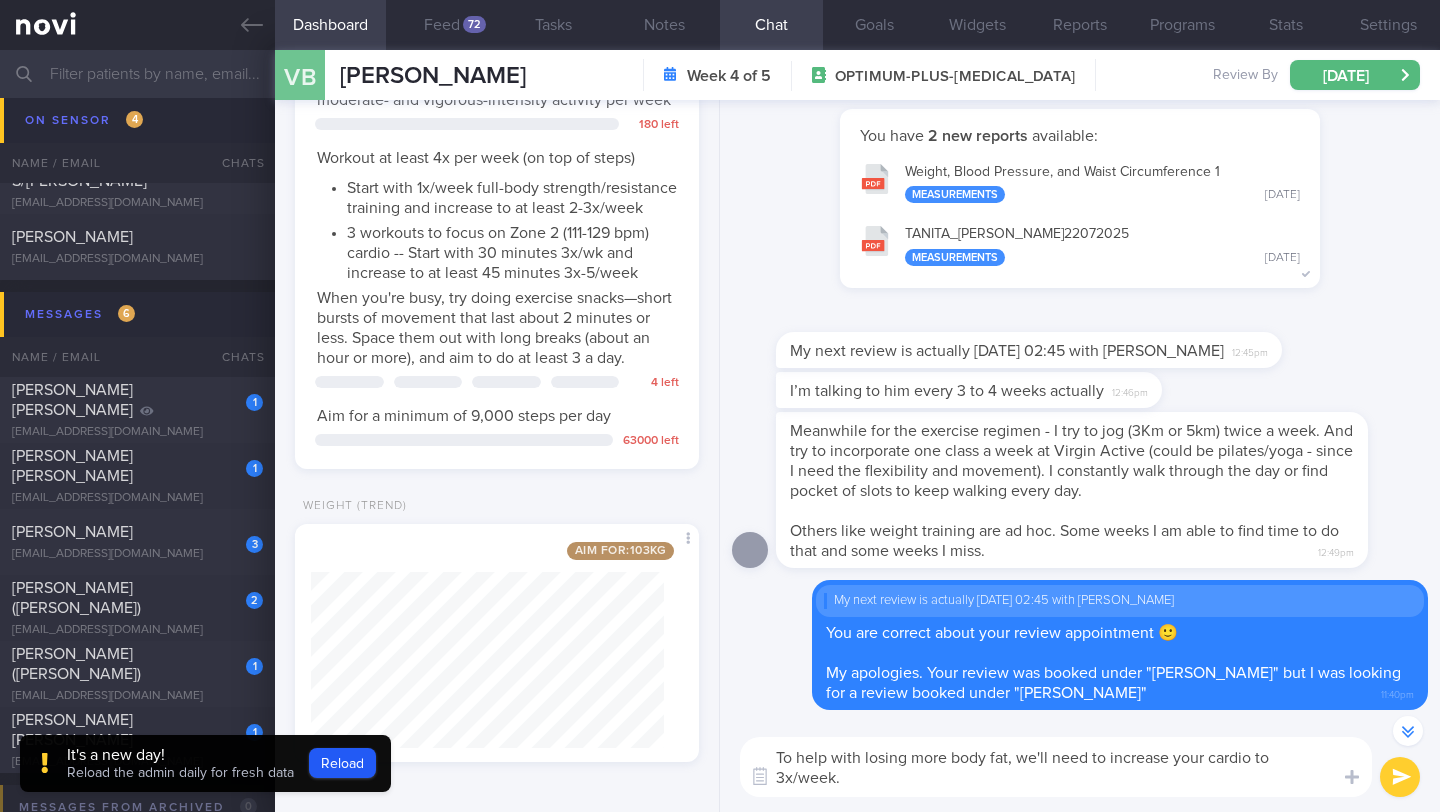 scroll, scrollTop: 0, scrollLeft: 0, axis: both 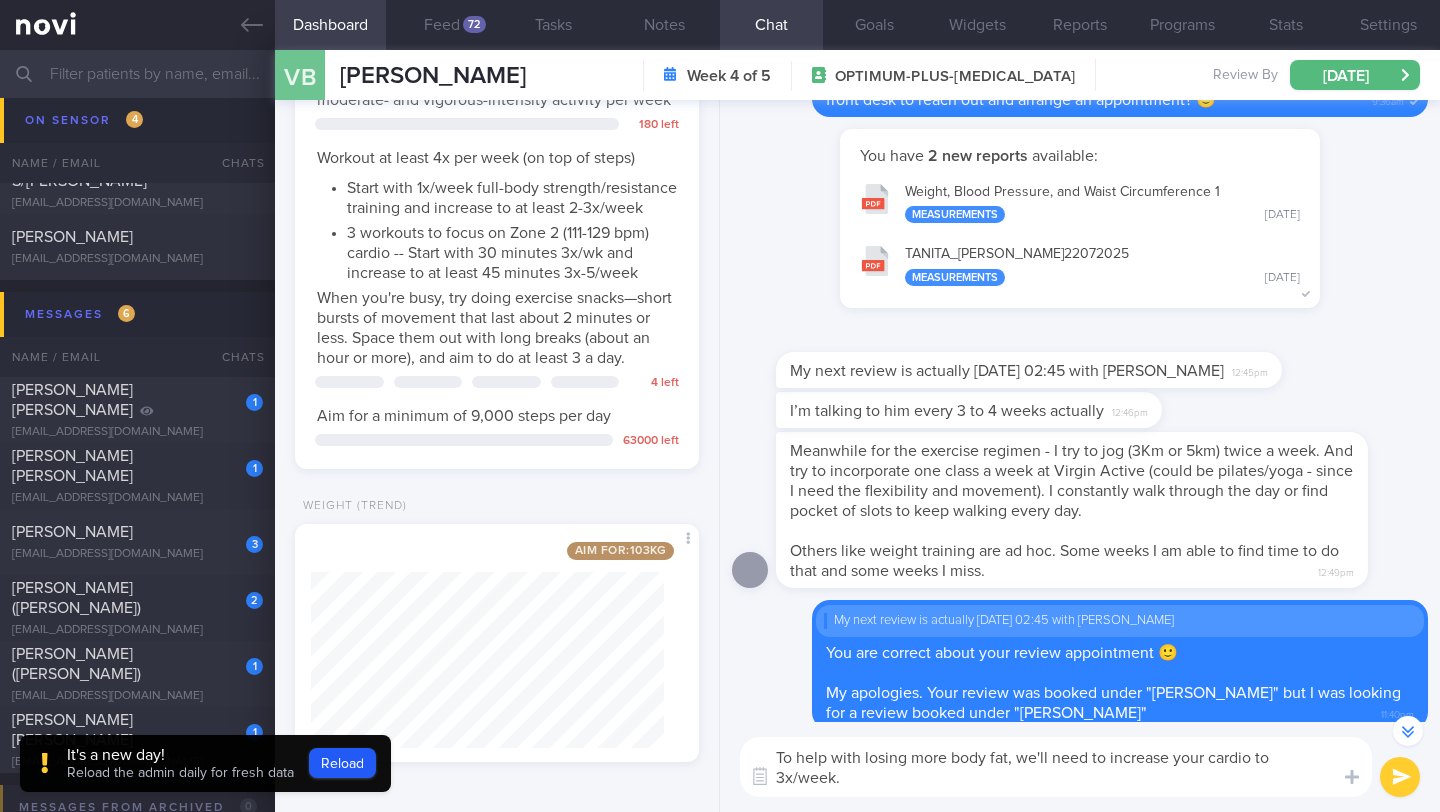 click on "To help with losing more body fat, we'll need to increase your cardio to 3x/week." at bounding box center [1056, 767] 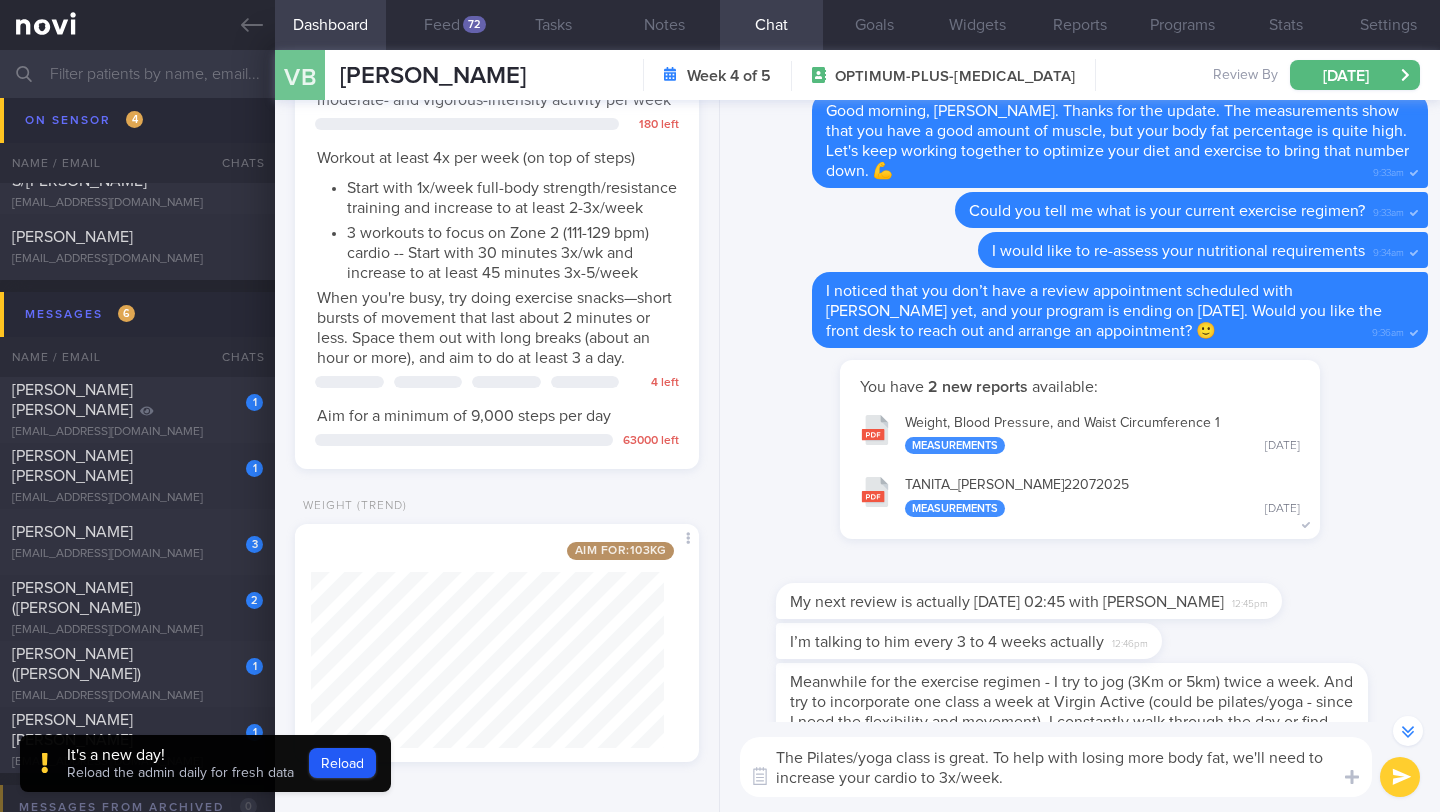 scroll, scrollTop: -268, scrollLeft: 0, axis: vertical 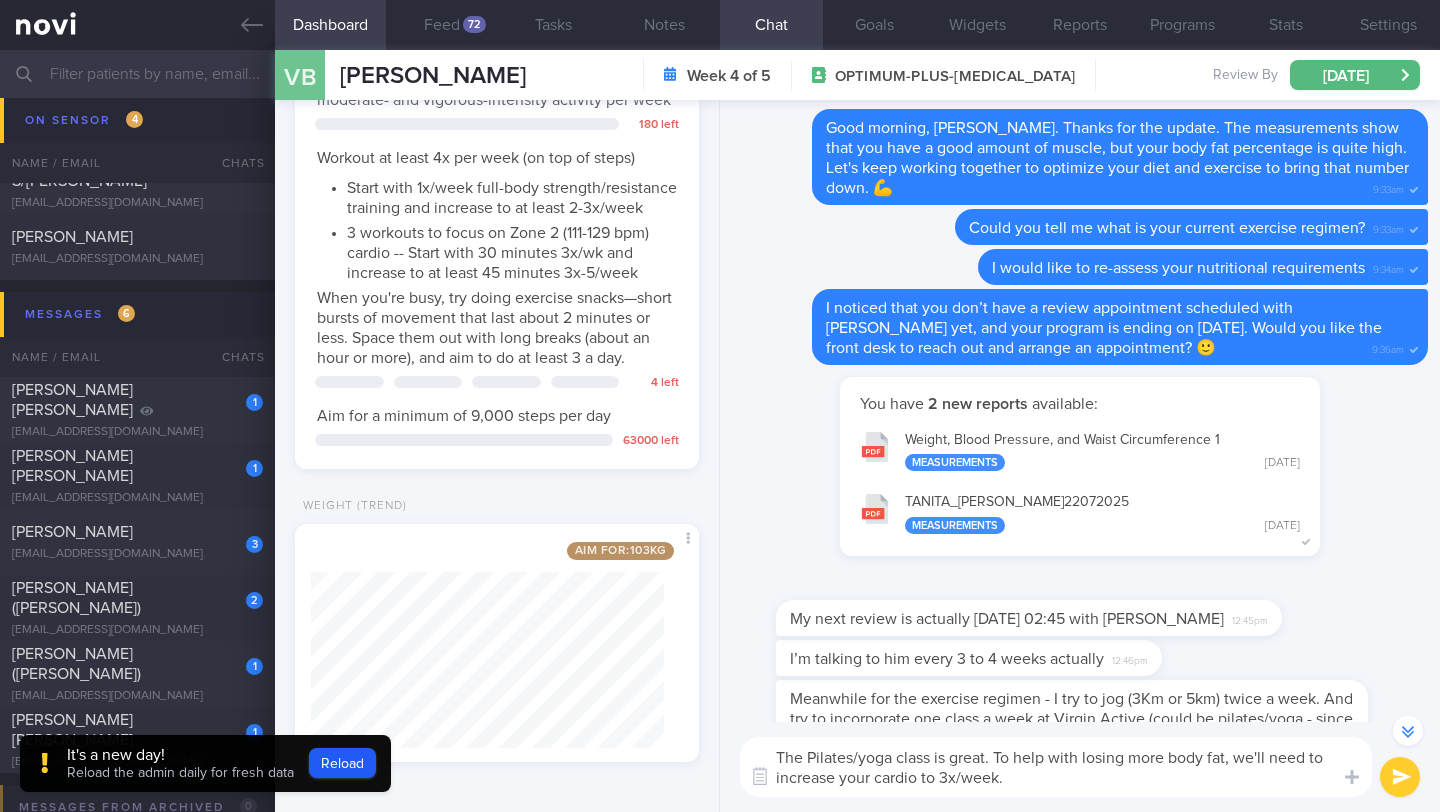 drag, startPoint x: 1000, startPoint y: 760, endPoint x: 1035, endPoint y: 798, distance: 51.662365 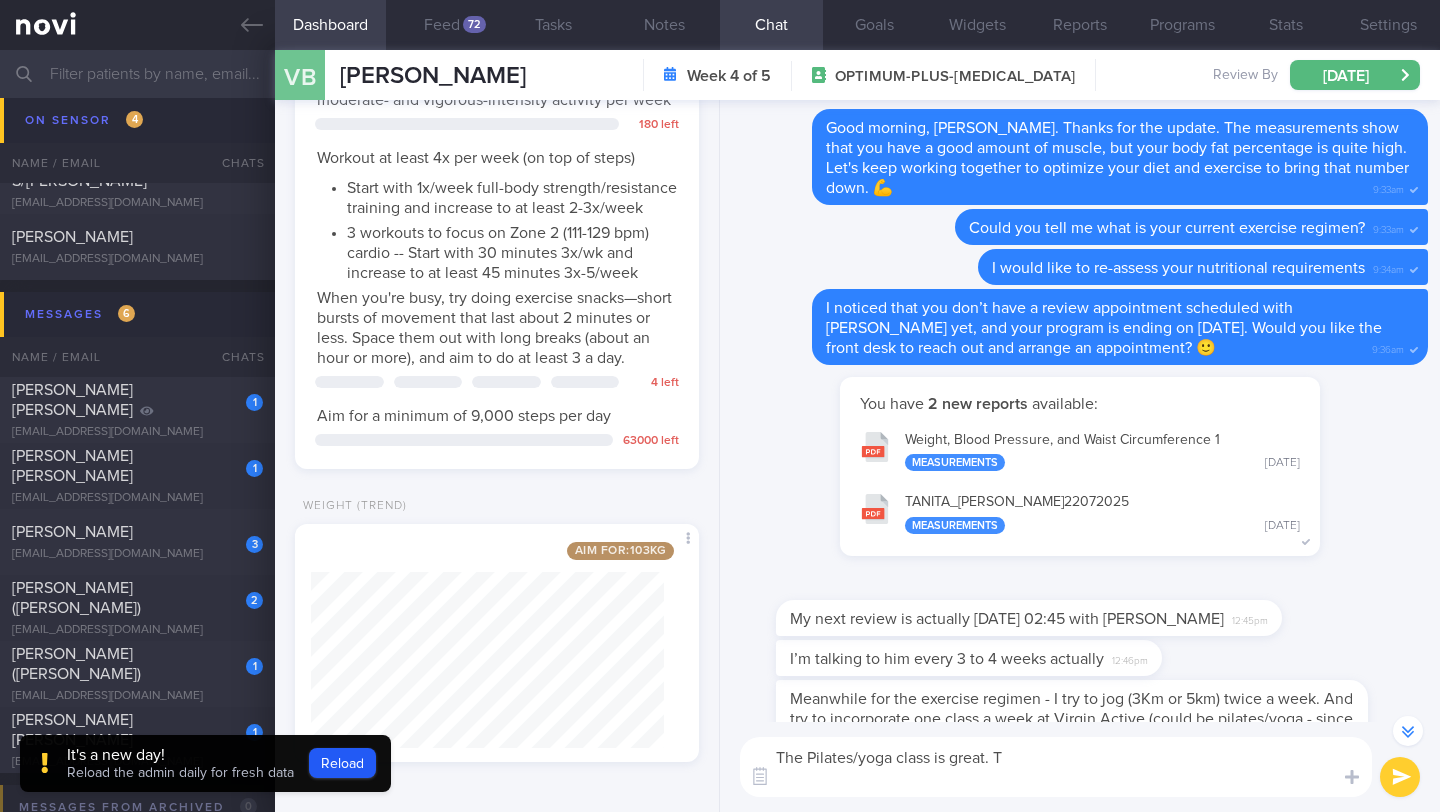 scroll, scrollTop: -248, scrollLeft: 0, axis: vertical 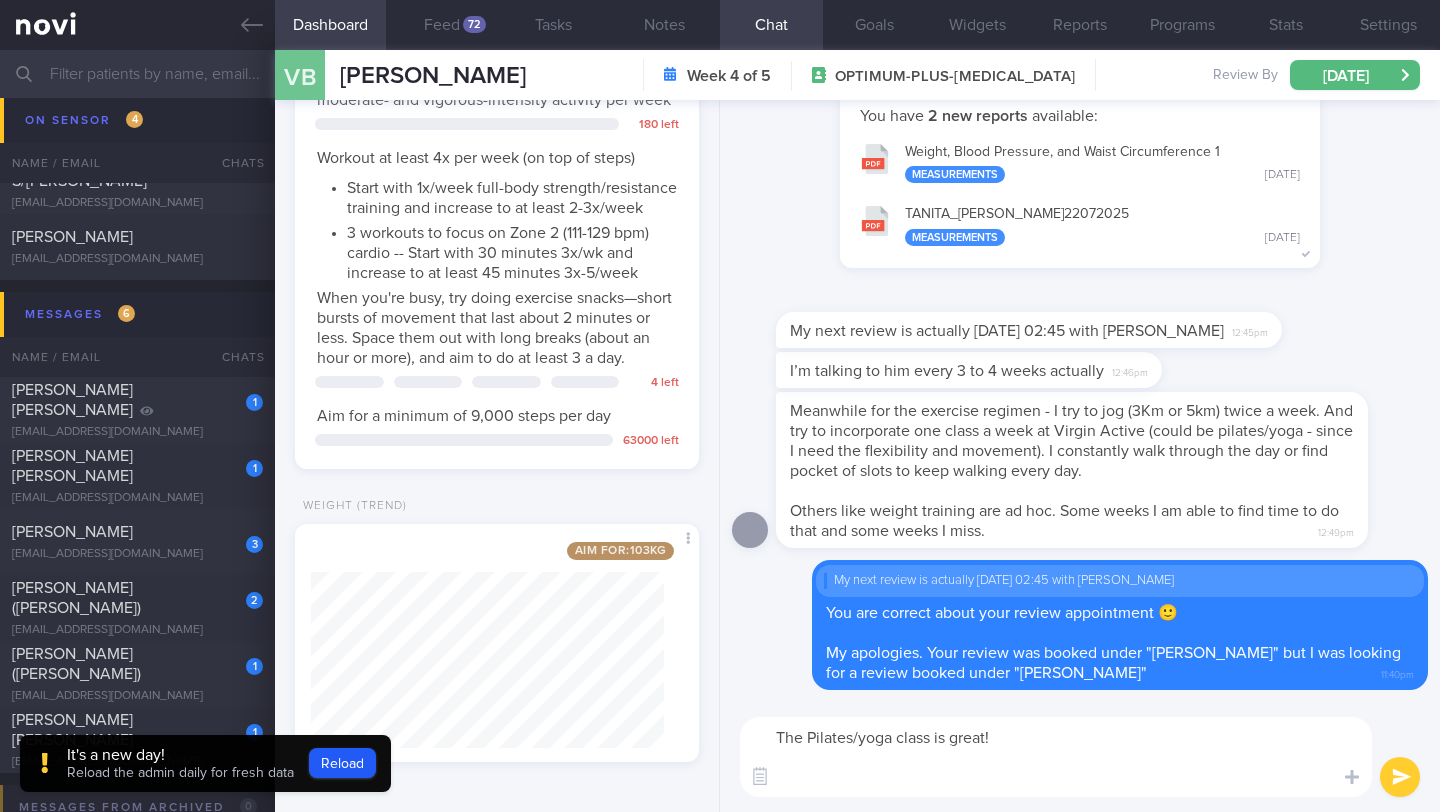 paste on "That's great that you're staying active with your daily tasks—all that movement adds up!
To really boost your progress, let's focus on adding moderate-intensity cardio into your routine. While incidental activity keeps you moving, it's structured cardio that is key to strengthening your heart, improving your endurance, and boosting your overall energy.
Think of it this way: your daily activity is great for health, but cardio is what truly builds your stamina. Aim for three sessions a week—even a brisk 30-minute walk, jog, or cycle can make a huge difference in your results and how you feel every day. You've got this!" 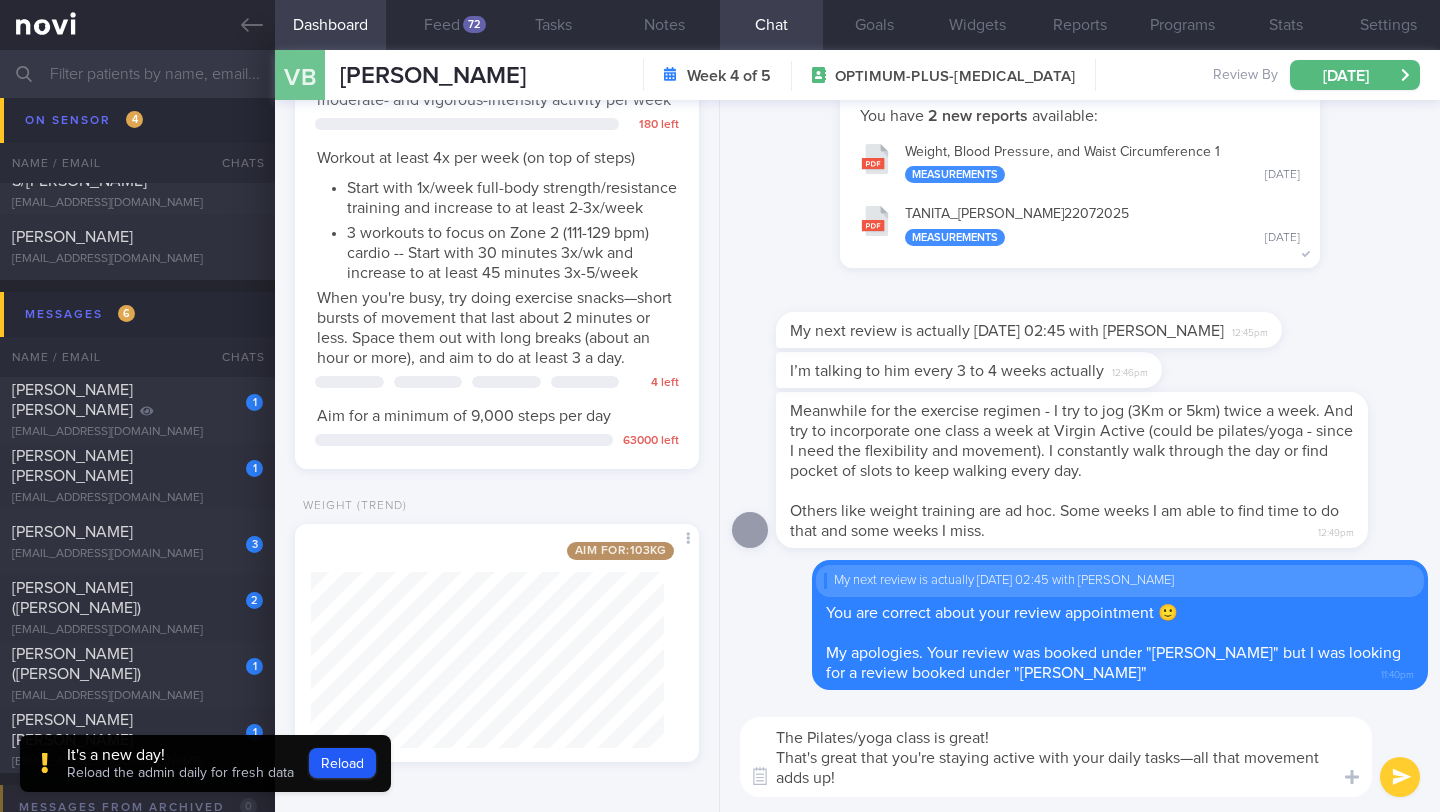 scroll, scrollTop: 0, scrollLeft: 0, axis: both 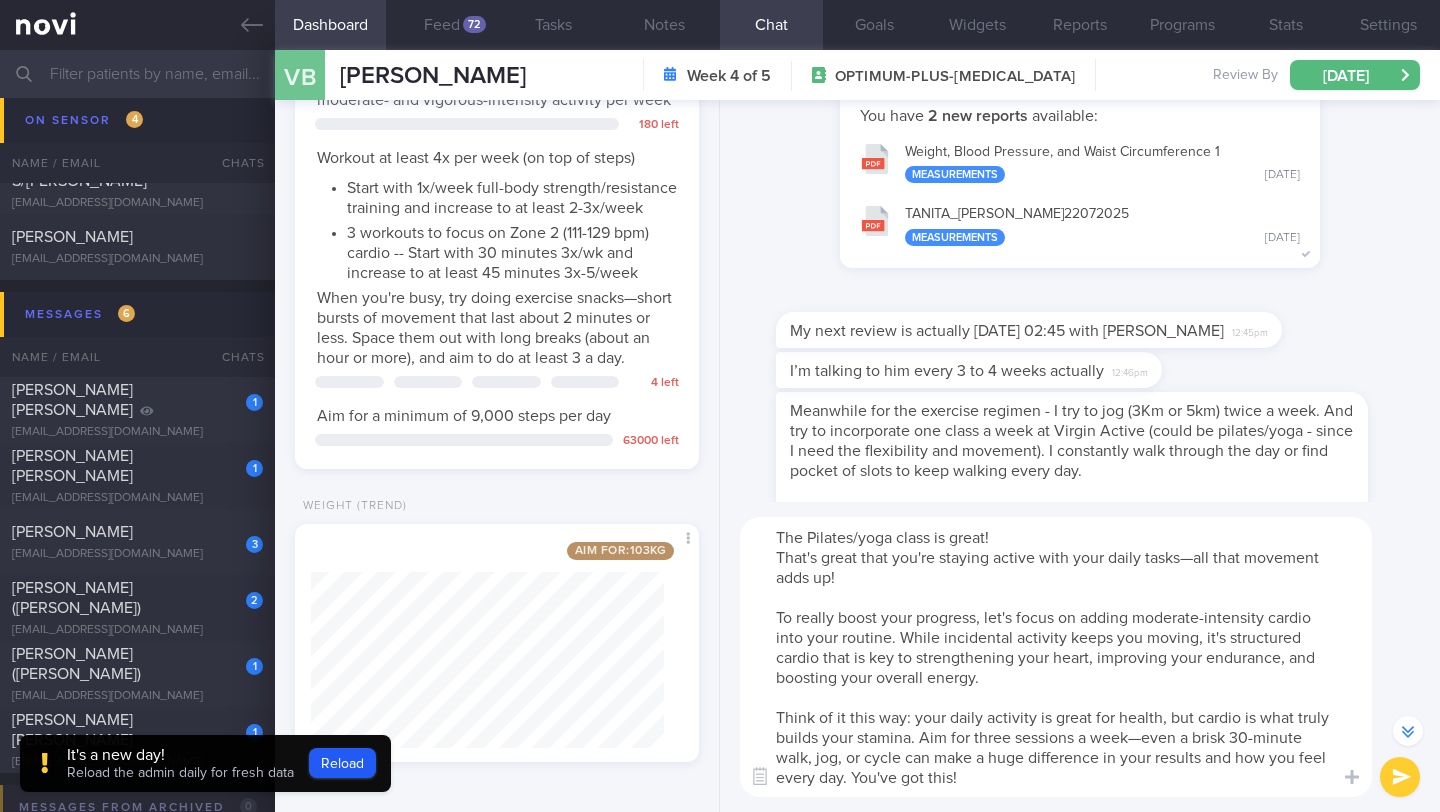 click on "The Pilates/yoga class is great!
That's great that you're staying active with your daily tasks—all that movement adds up!
To really boost your progress, let's focus on adding moderate-intensity cardio into your routine. While incidental activity keeps you moving, it's structured cardio that is key to strengthening your heart, improving your endurance, and boosting your overall energy.
Think of it this way: your daily activity is great for health, but cardio is what truly builds your stamina. Aim for three sessions a week—even a brisk 30-minute walk, jog, or cycle can make a huge difference in your results and how you feel every day. You've got this!" at bounding box center (1056, 657) 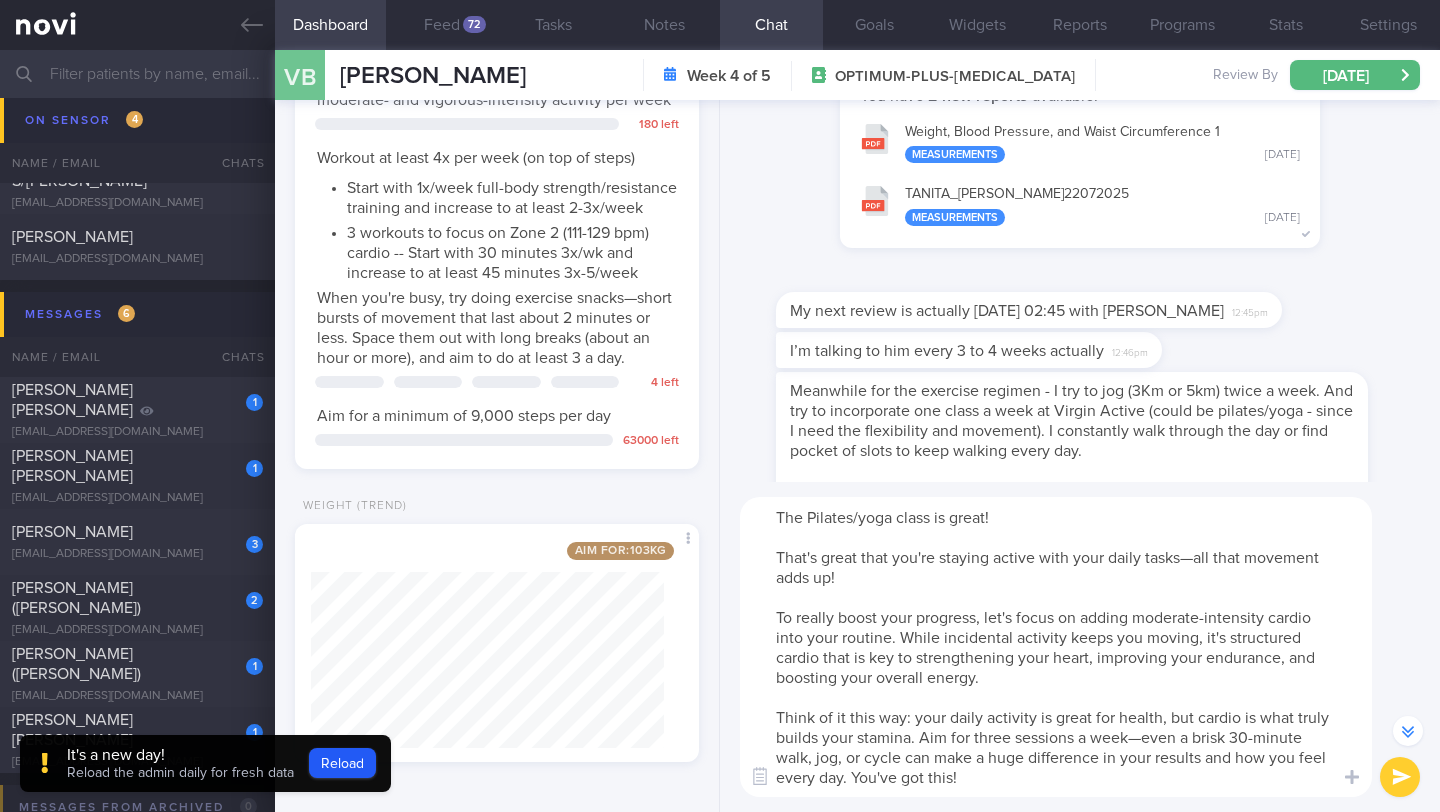 scroll, scrollTop: -219, scrollLeft: 0, axis: vertical 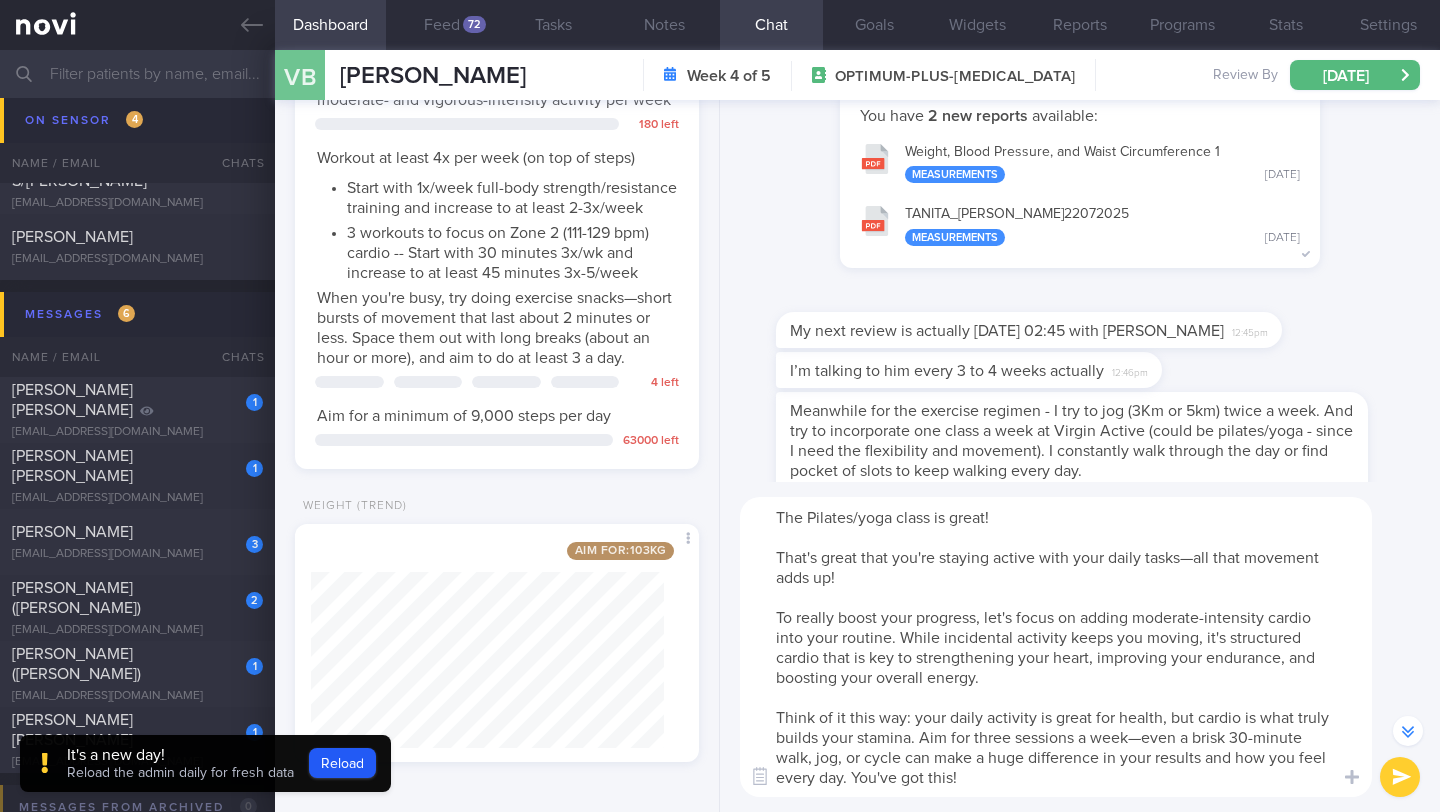 drag, startPoint x: 775, startPoint y: 520, endPoint x: 1070, endPoint y: 495, distance: 296.05743 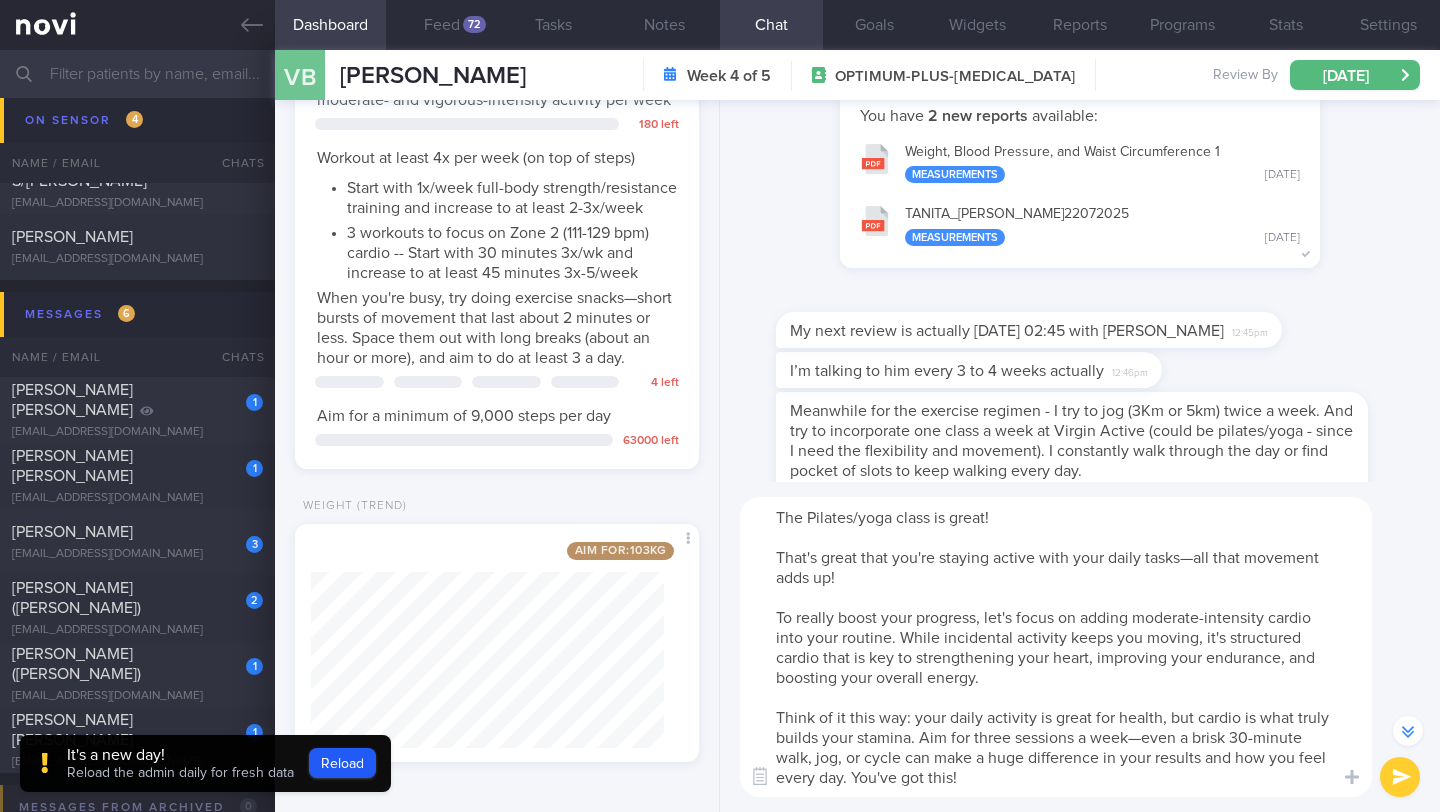 click on "The Pilates/yoga class is great!
That's great that you're staying active with your daily tasks—all that movement adds up!
To really boost your progress, let's focus on adding moderate-intensity cardio into your routine. While incidental activity keeps you moving, it's structured cardio that is key to strengthening your heart, improving your endurance, and boosting your overall energy.
Think of it this way: your daily activity is great for health, but cardio is what truly builds your stamina. Aim for three sessions a week—even a brisk 30-minute walk, jog, or cycle can make a huge difference in your results and how you feel every day. You've got this!" at bounding box center (1056, 647) 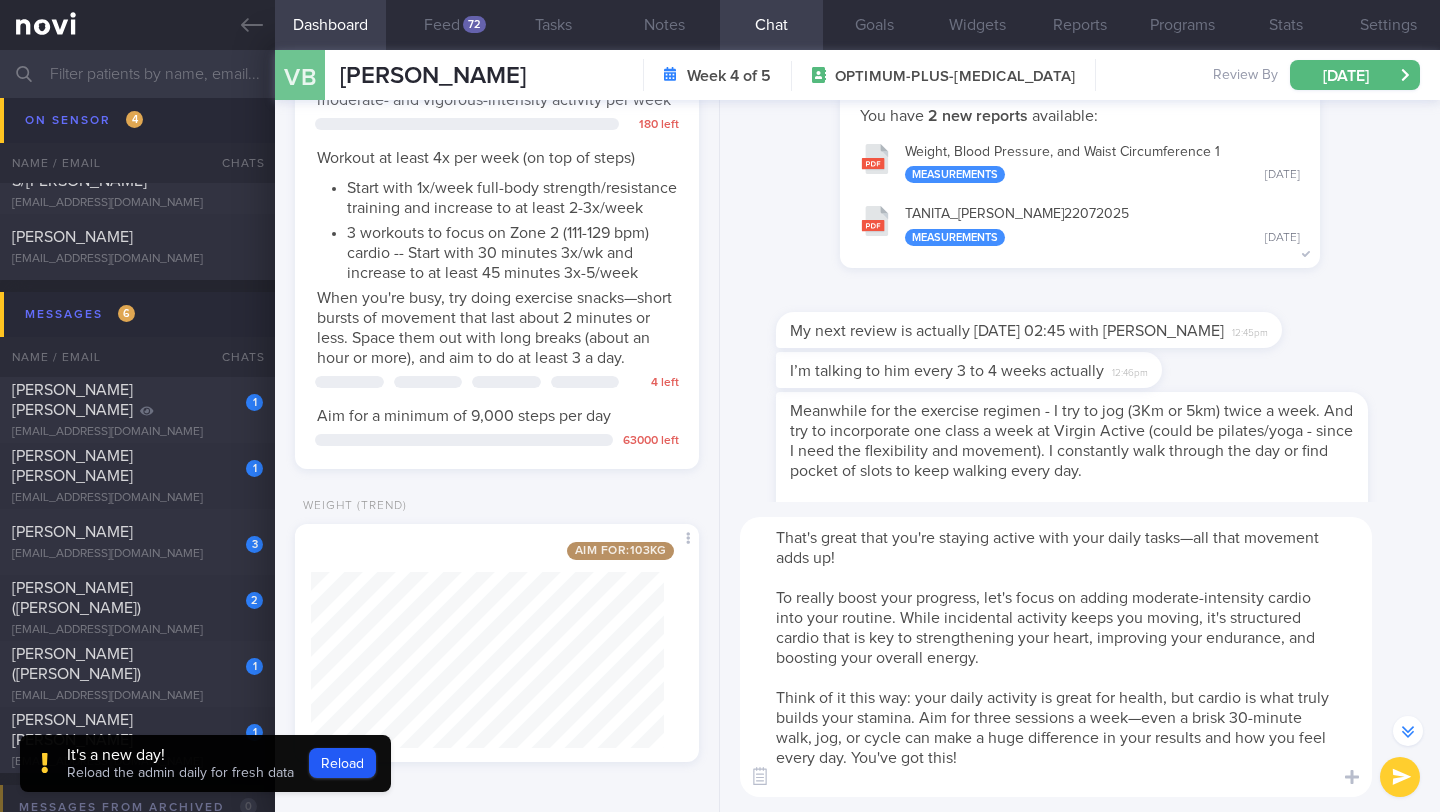 scroll, scrollTop: -179, scrollLeft: 0, axis: vertical 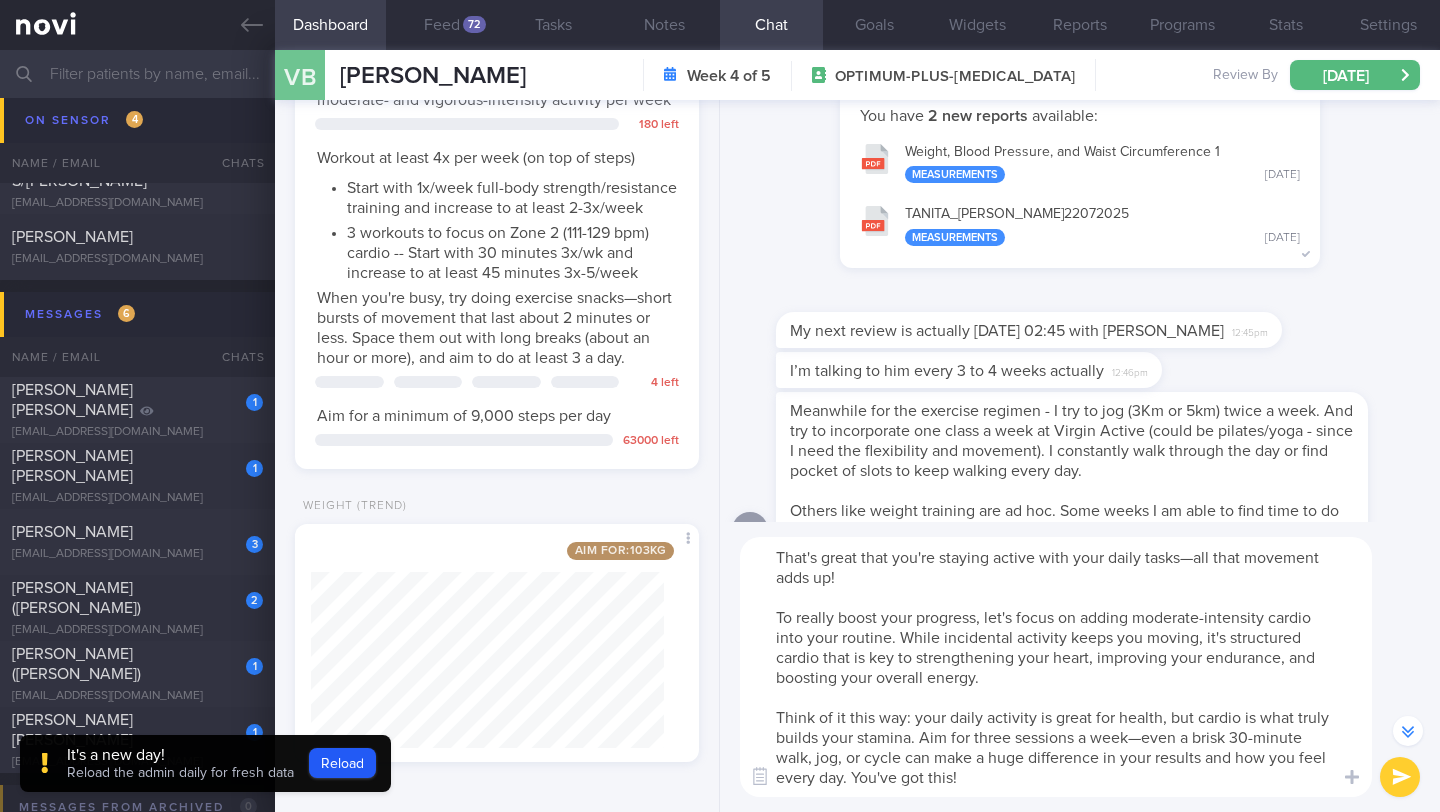 drag, startPoint x: 776, startPoint y: 615, endPoint x: 1059, endPoint y: 779, distance: 327.0856 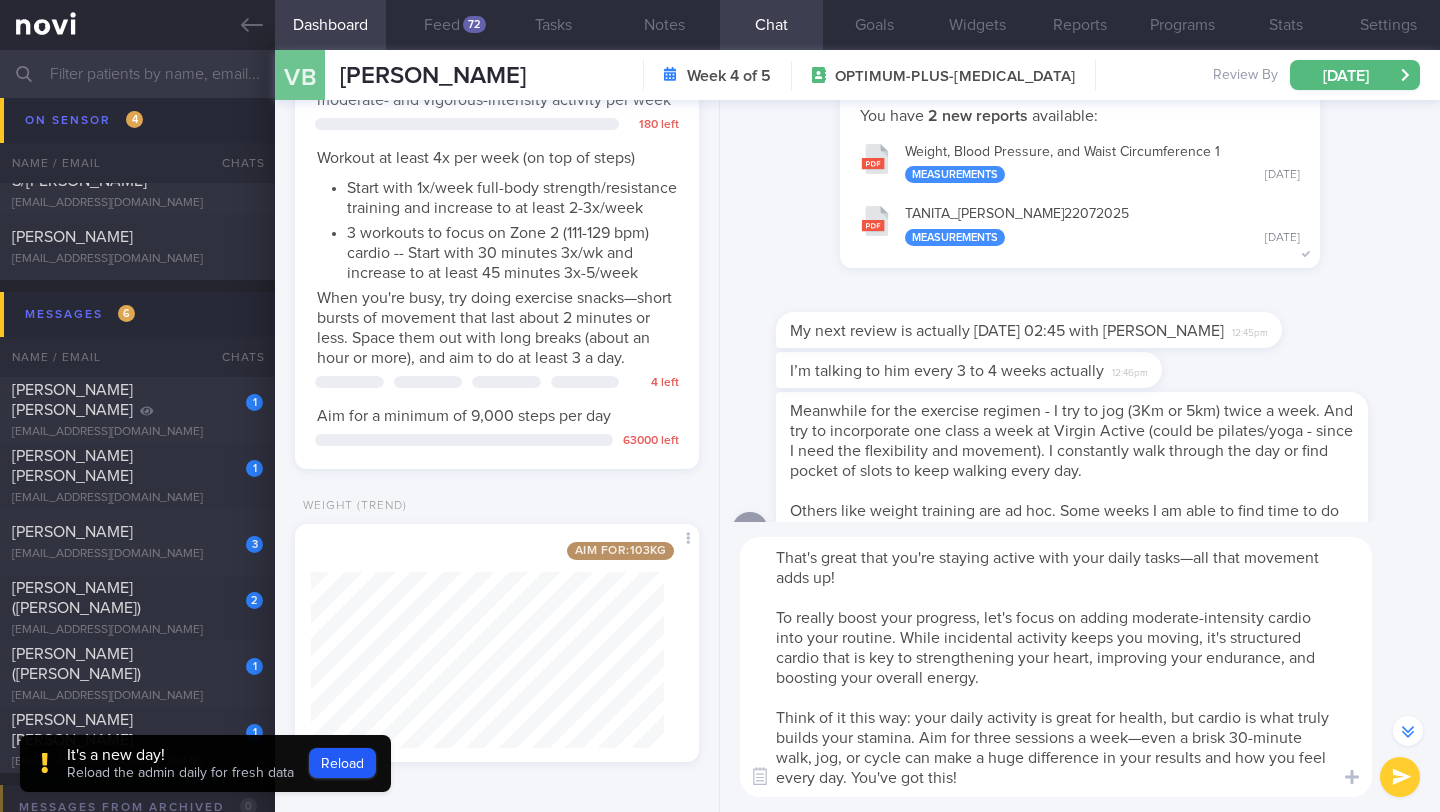 paste on "both moderate-intensity cardio and resistance training into your routine. While your incidental activity keeps you moving, these structured workouts are what truly build a strong and healthy body." 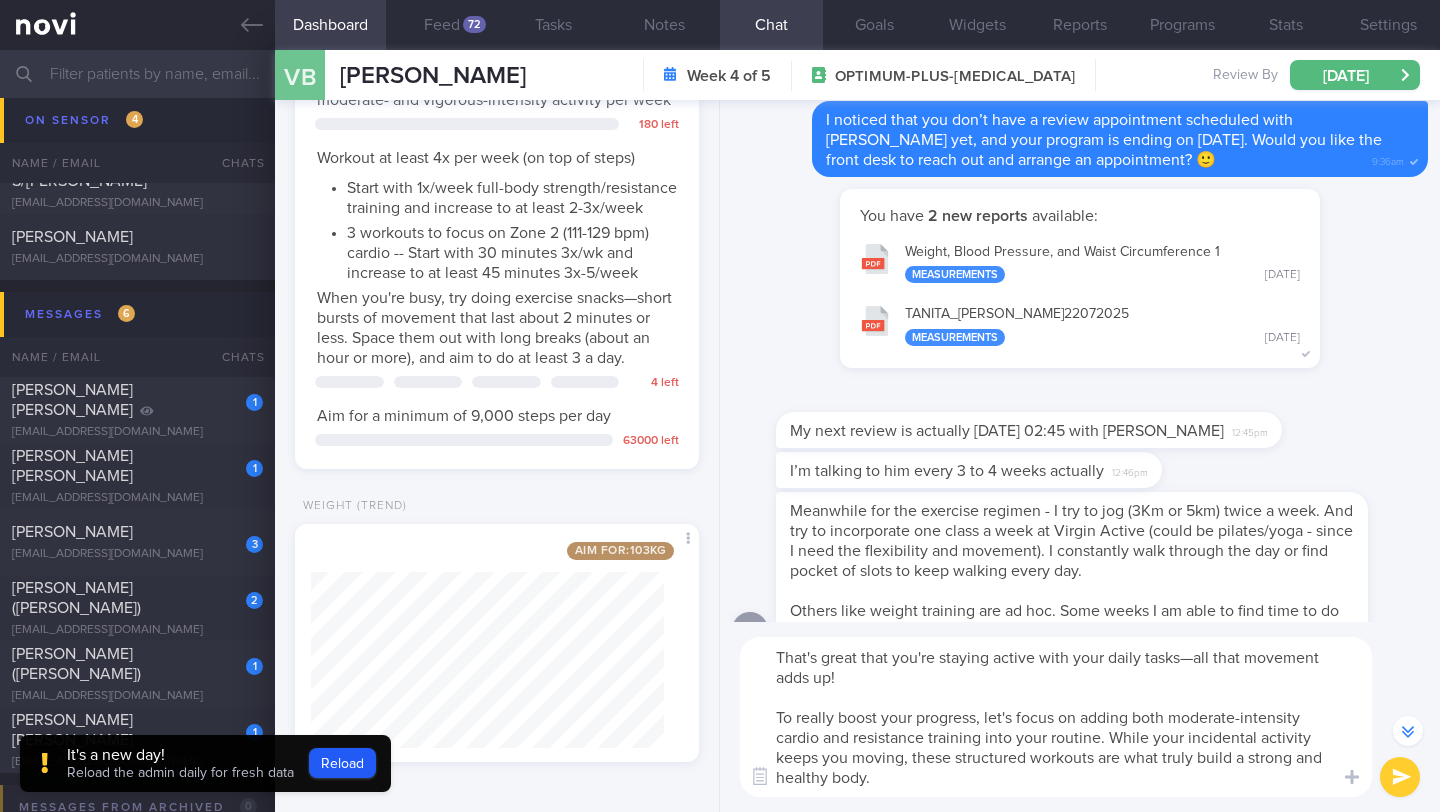 scroll, scrollTop: -79, scrollLeft: 0, axis: vertical 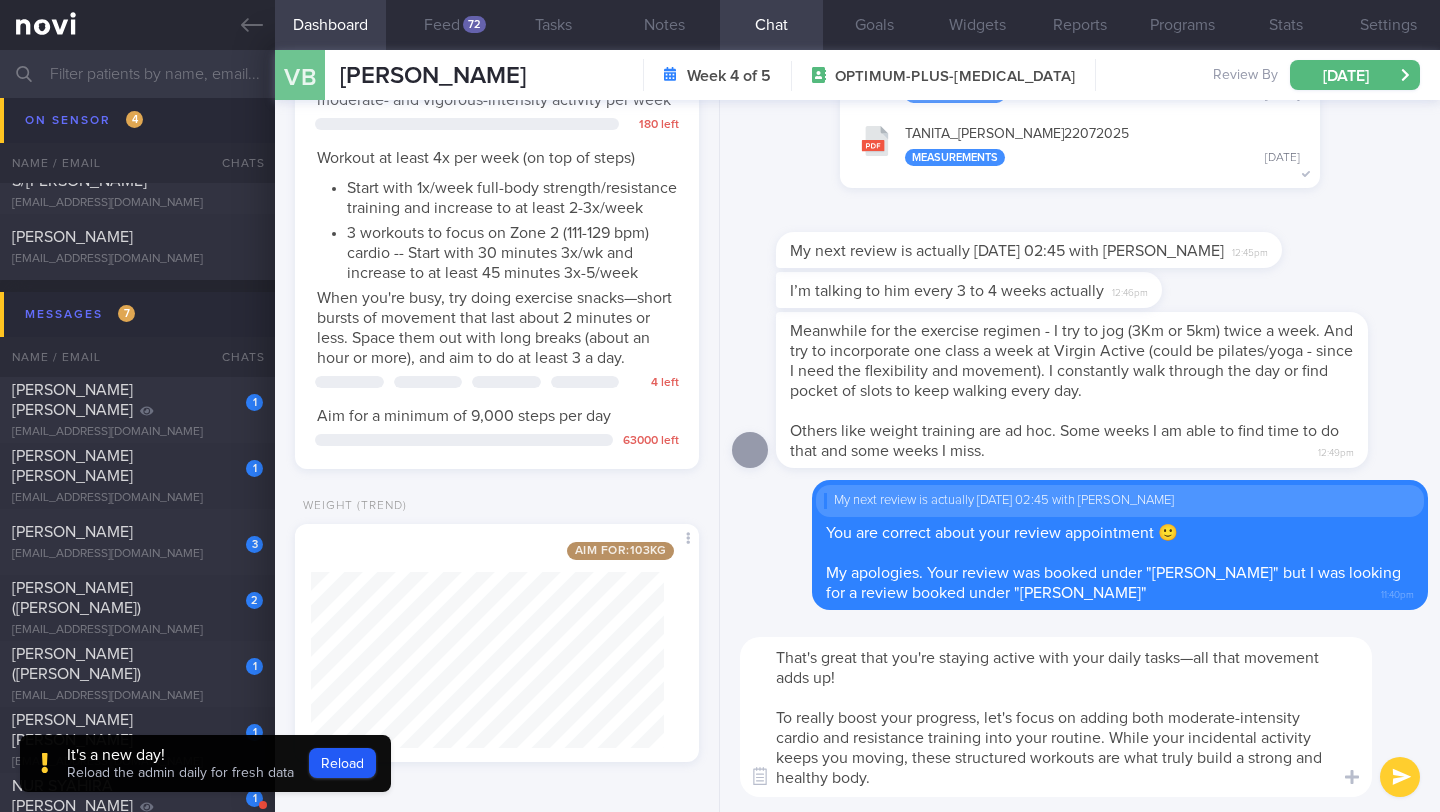 click on "That's great that you're staying active with your daily tasks—all that movement adds up!
To really boost your progress, let's focus on adding both moderate-intensity cardio and resistance training into your routine. While your incidental activity keeps you moving, these structured workouts are what truly build a strong and healthy body." at bounding box center [1056, 717] 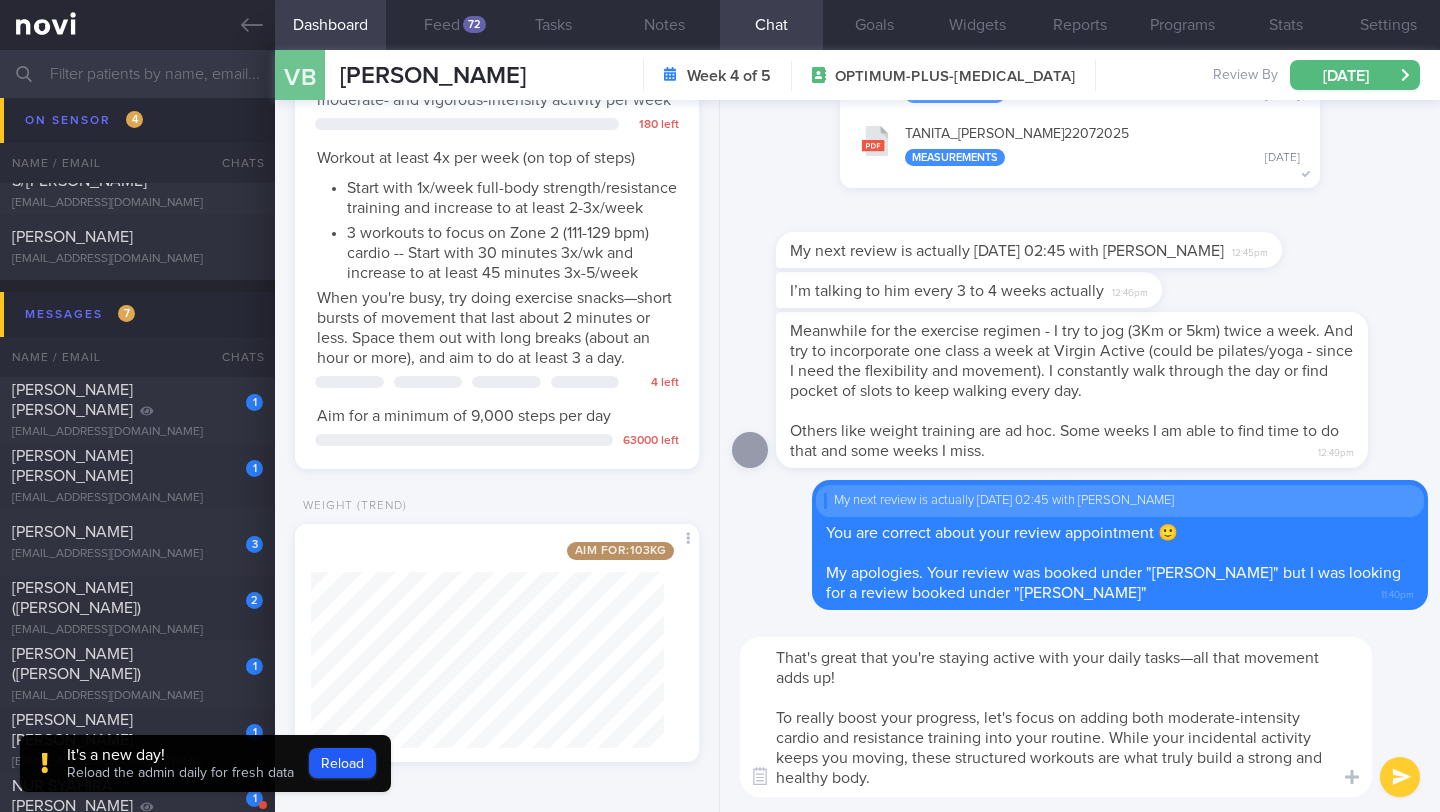 scroll, scrollTop: 0, scrollLeft: 0, axis: both 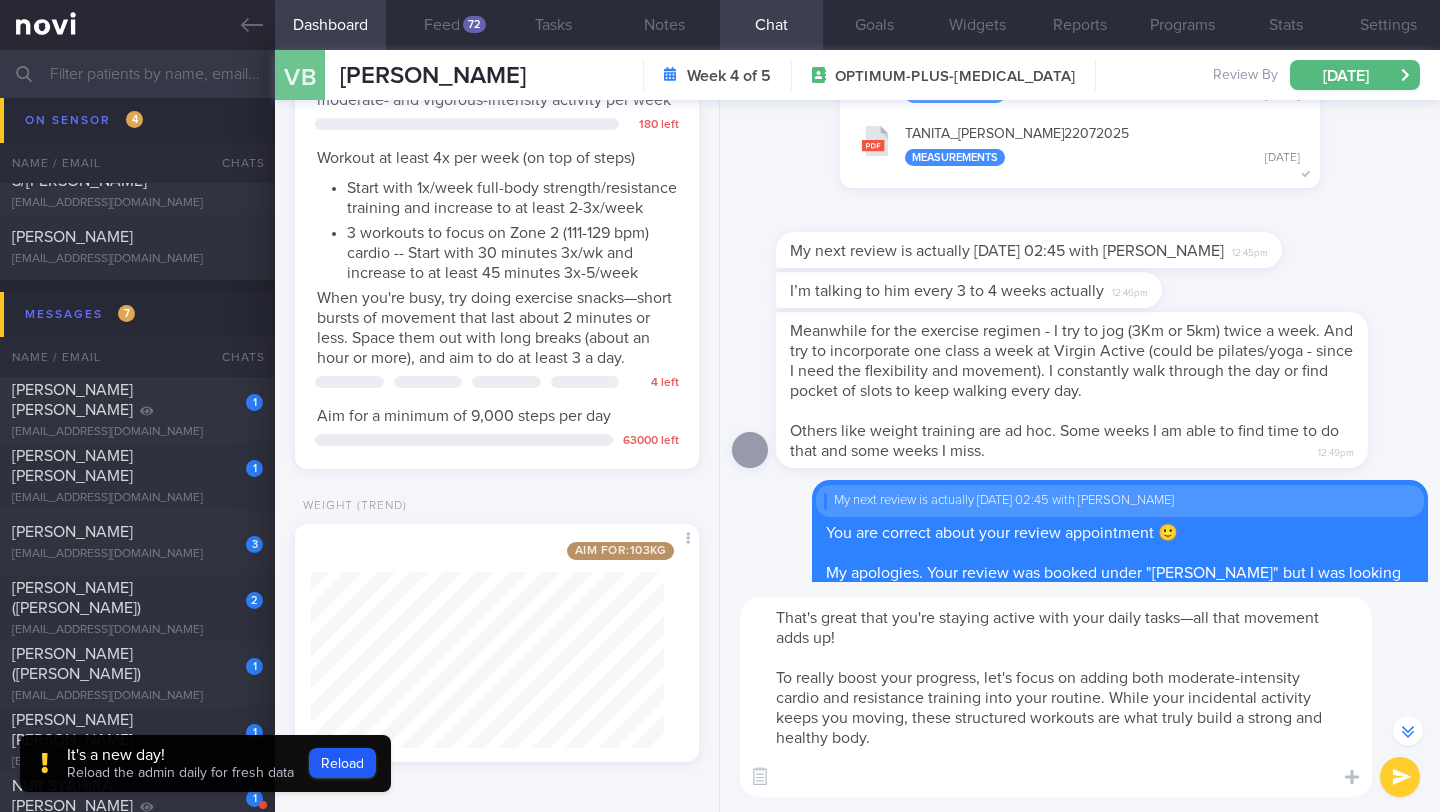 paste on "Aim for three sessions of moderate-intensity cardio and two resistance training sessions each week. Even a brisk 30-minute walk, jog, or a simple bodyweight workout can make a huge difference in your results and how you feel every day." 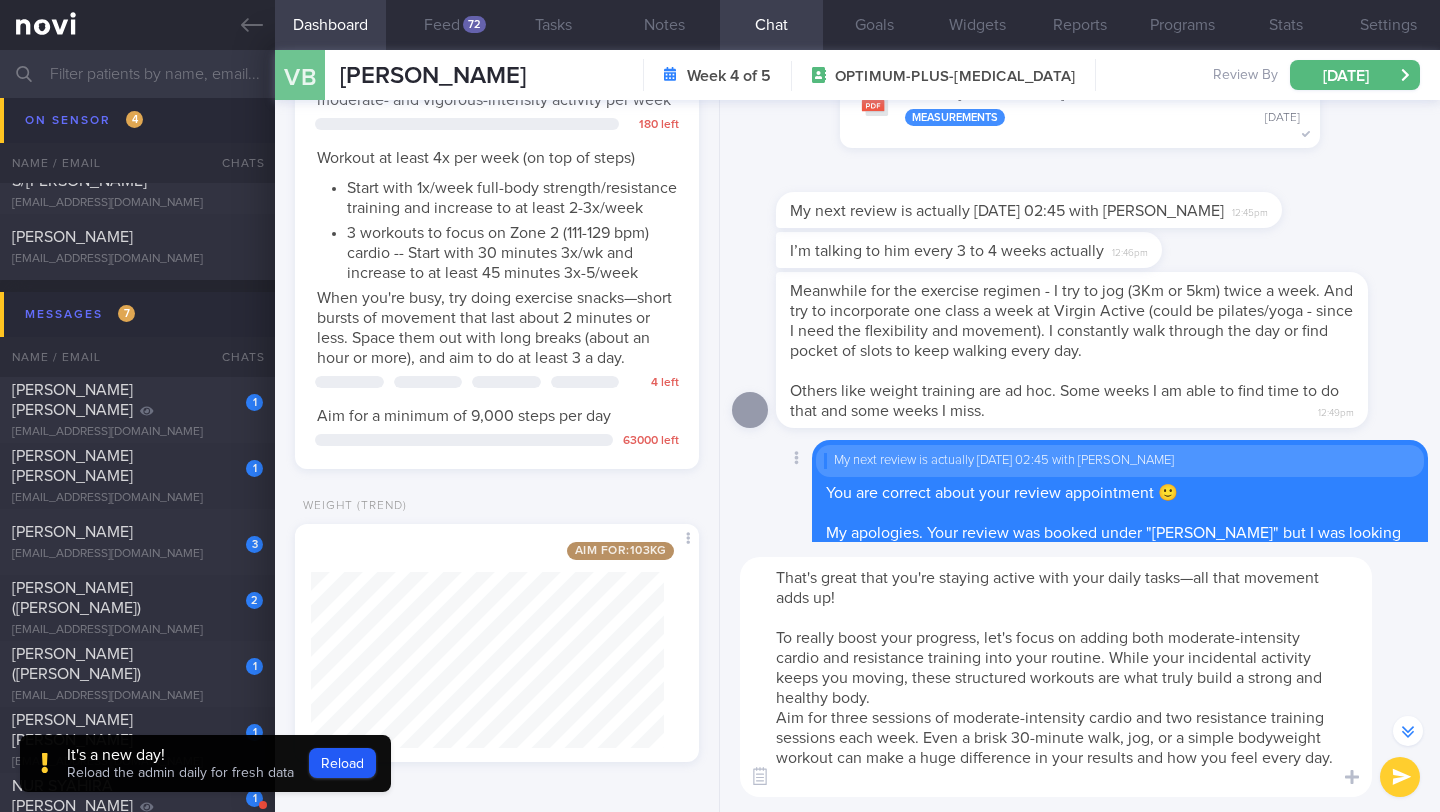 scroll, scrollTop: 0, scrollLeft: 0, axis: both 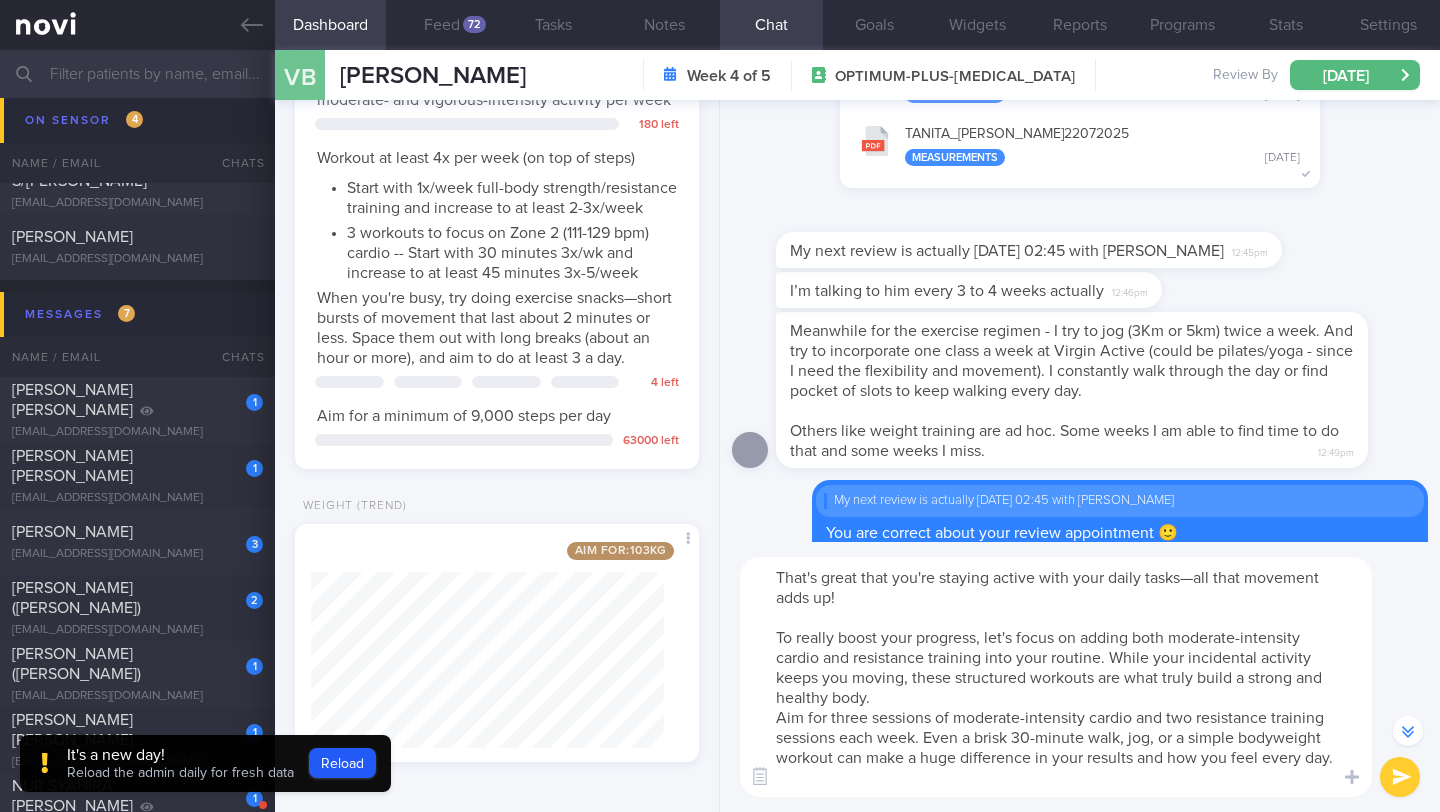 click on "That's great that you're staying active with your daily tasks—all that movement adds up!
To really boost your progress, let's focus on adding both moderate-intensity cardio and resistance training into your routine. While your incidental activity keeps you moving, these structured workouts are what truly build a strong and healthy body.
Aim for three sessions of moderate-intensity cardio and two resistance training sessions each week. Even a brisk 30-minute walk, jog, or a simple bodyweight workout can make a huge difference in your results and how you feel every day." at bounding box center (1056, 677) 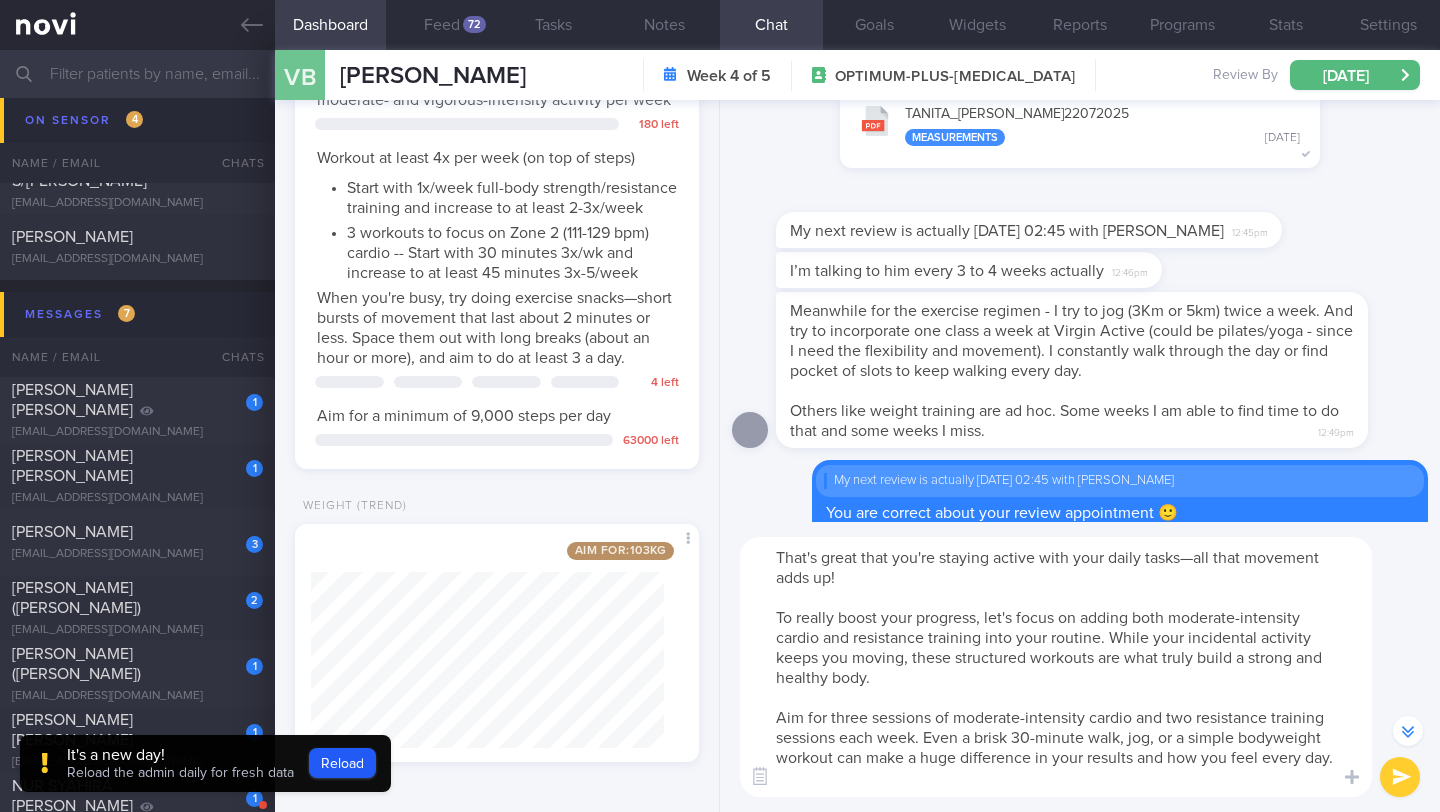 scroll, scrollTop: -99, scrollLeft: 0, axis: vertical 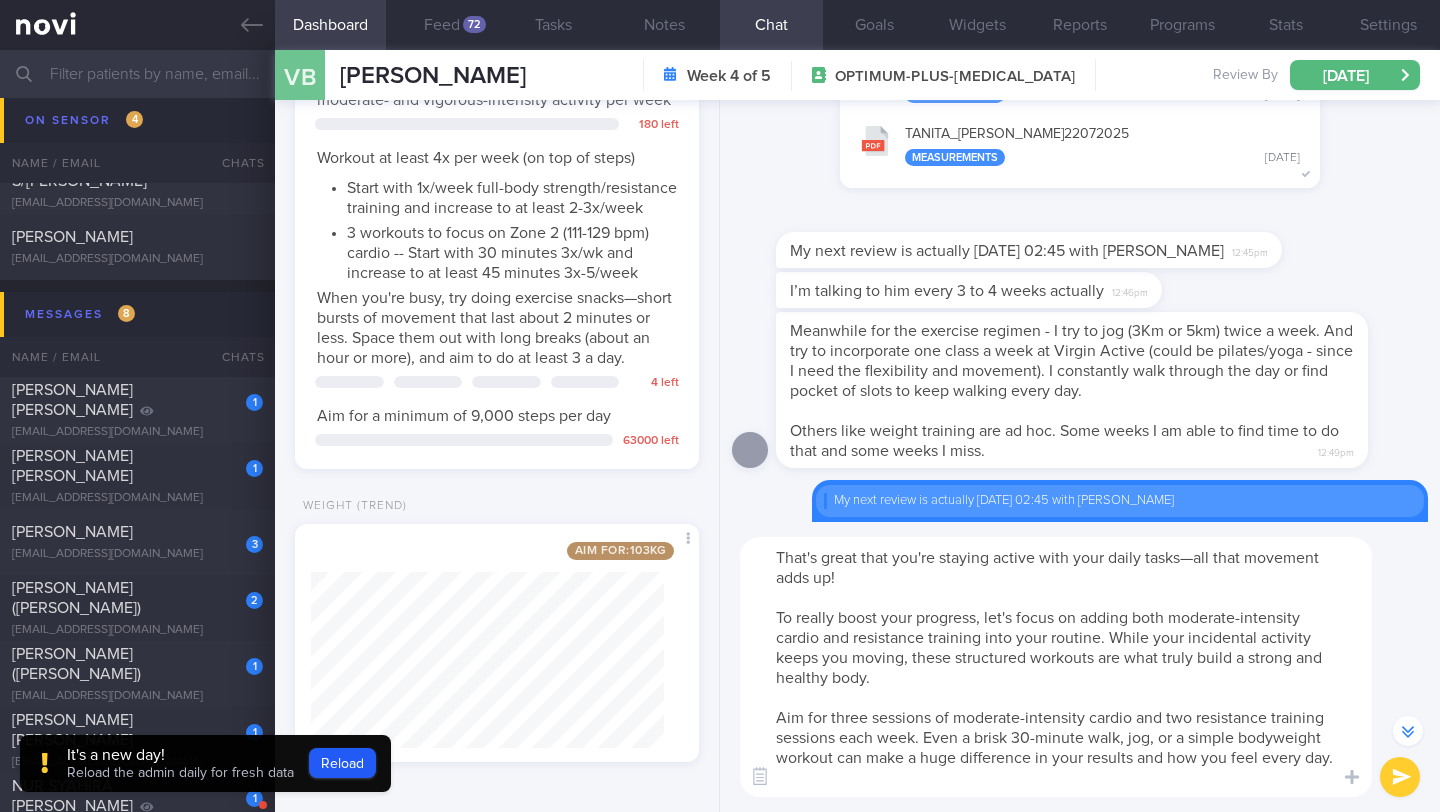 drag, startPoint x: 778, startPoint y: 562, endPoint x: 1147, endPoint y: 811, distance: 445.1539 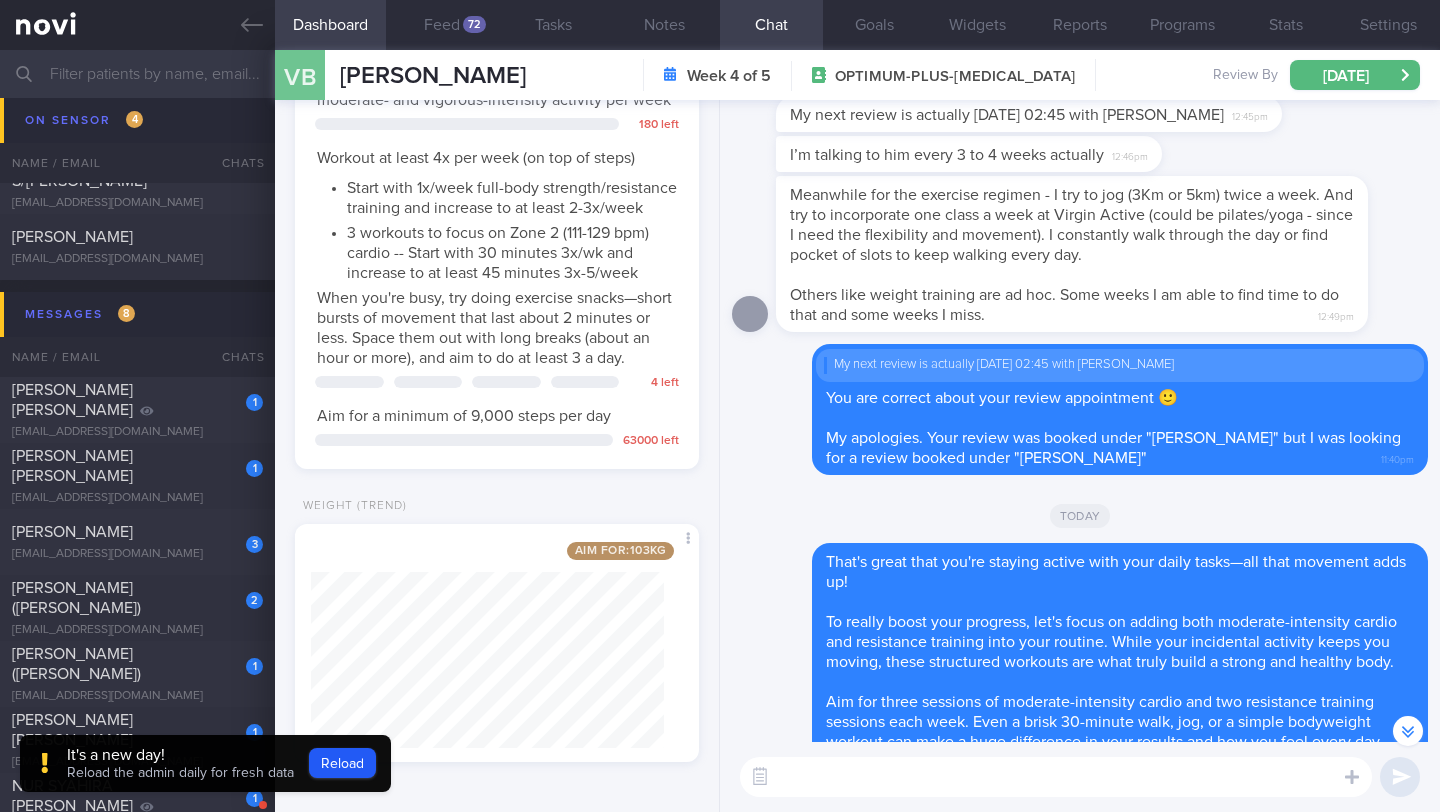 scroll, scrollTop: 0, scrollLeft: 0, axis: both 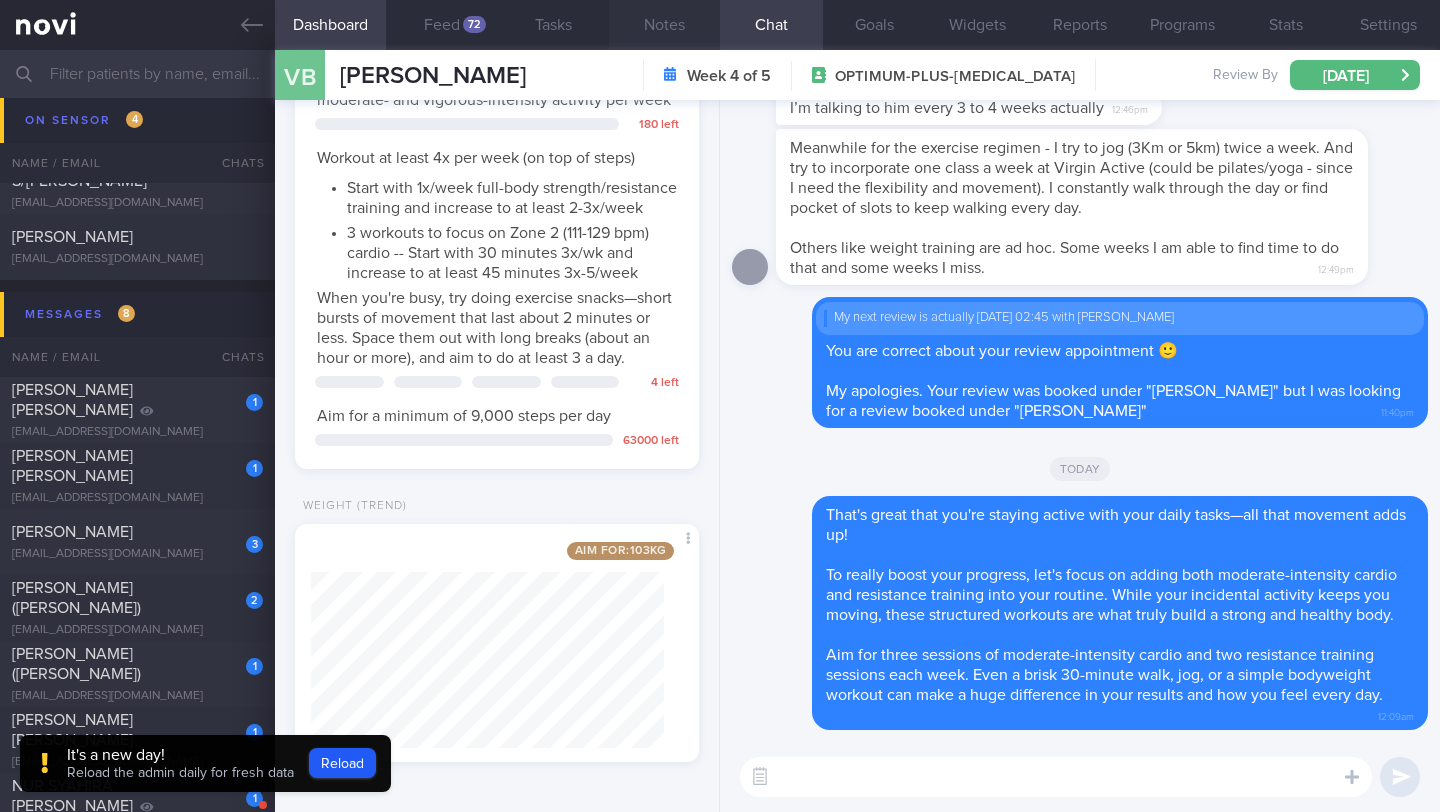 click on "Notes" at bounding box center (664, 25) 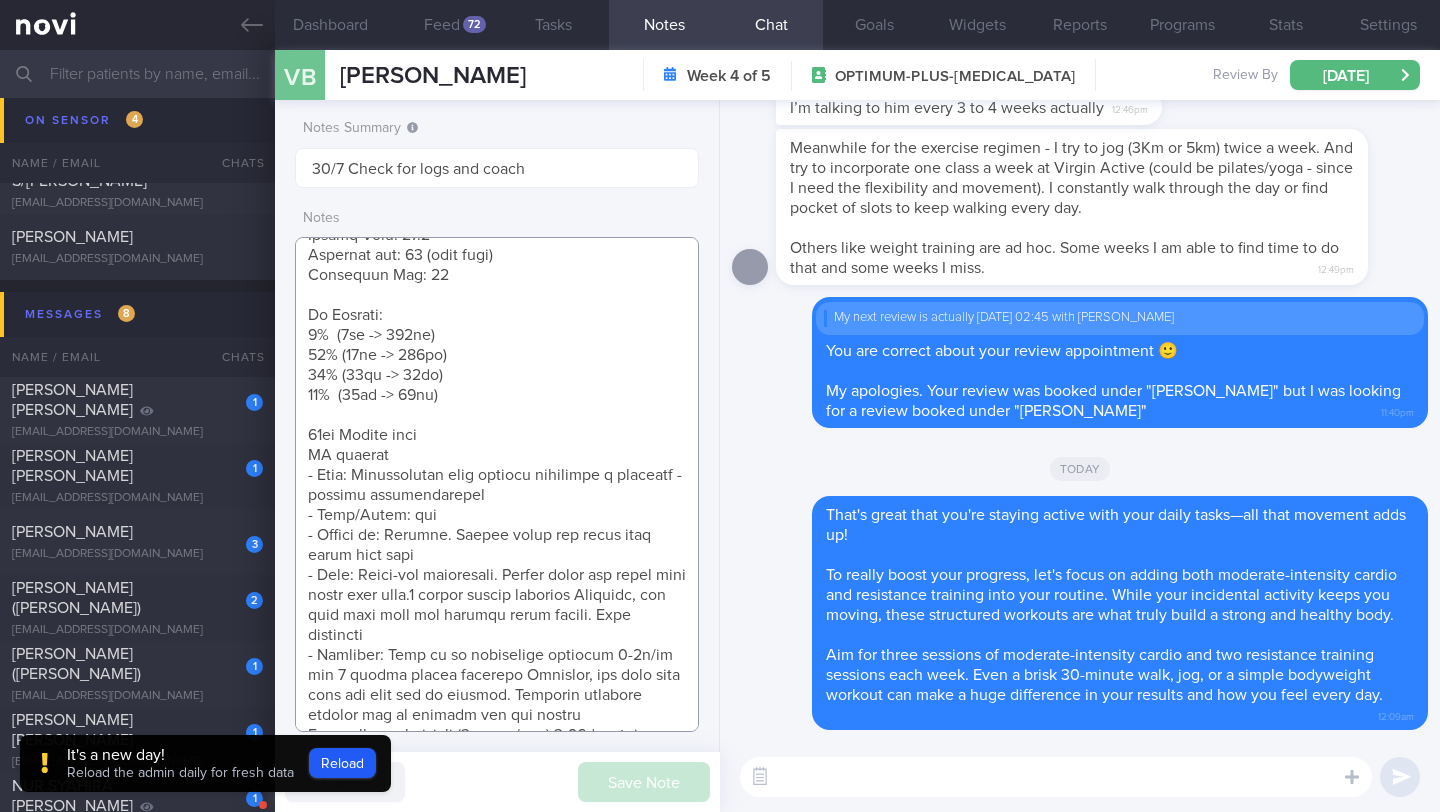 scroll, scrollTop: 873, scrollLeft: 0, axis: vertical 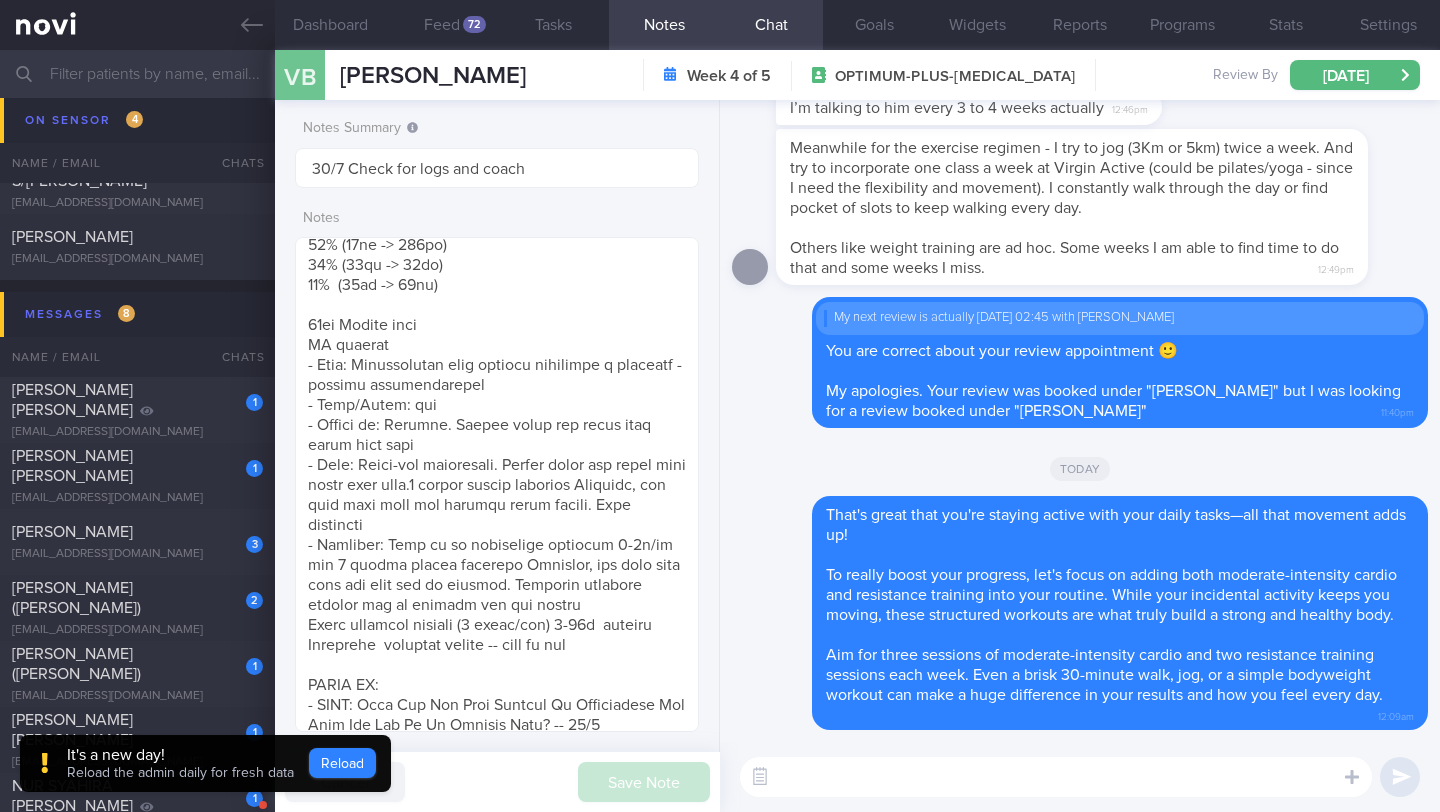 click on "Reload" at bounding box center [342, 763] 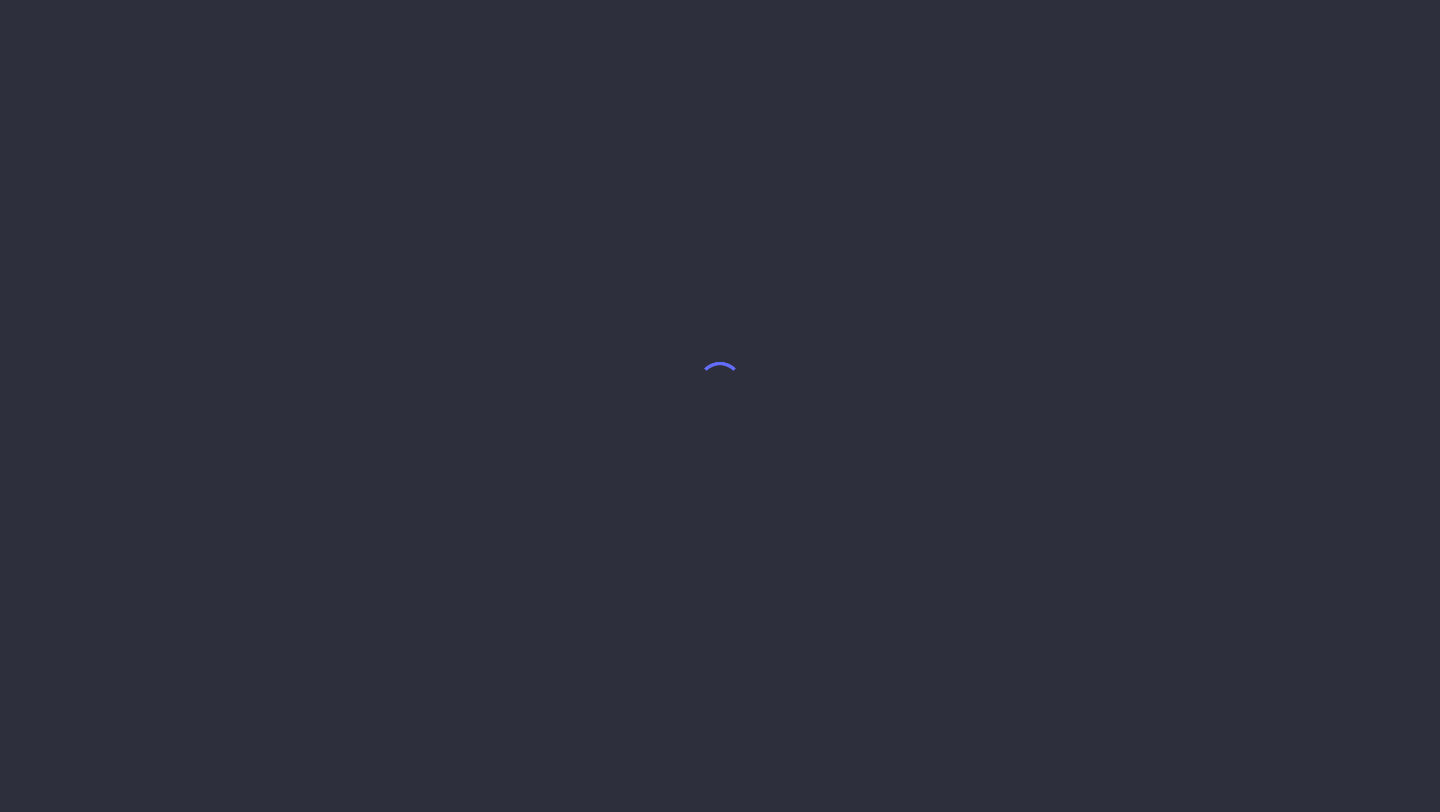 scroll, scrollTop: 0, scrollLeft: 0, axis: both 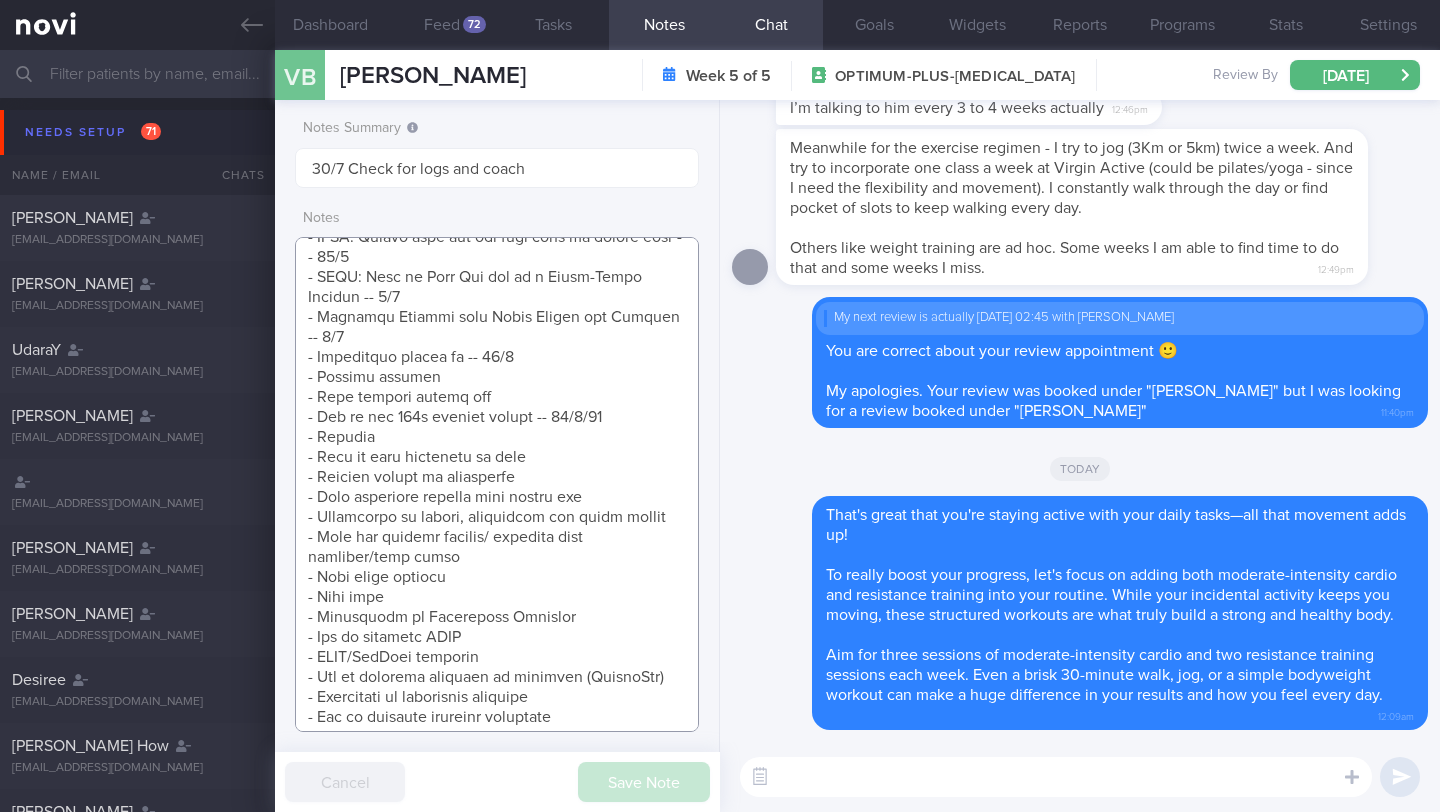 click at bounding box center (497, 484) 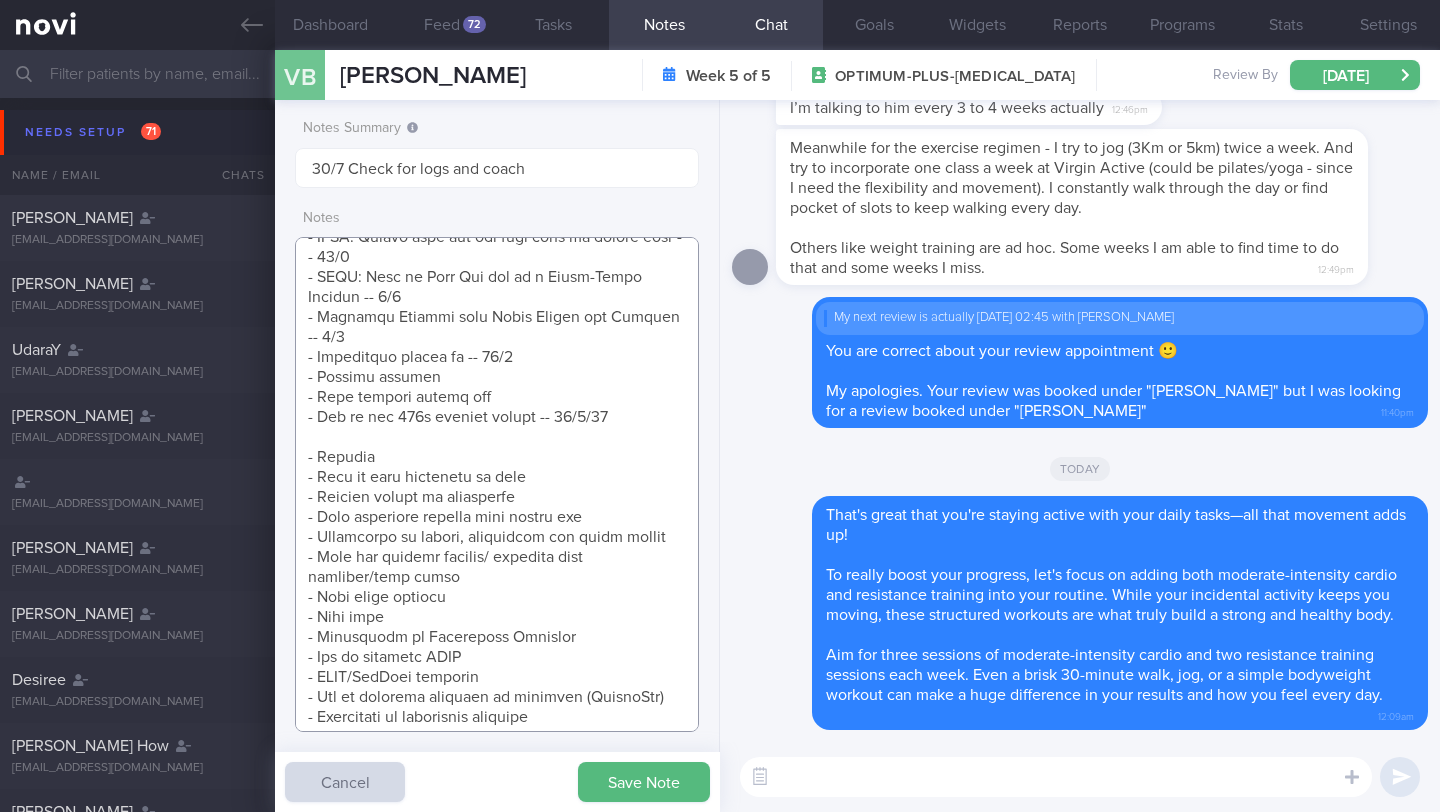 scroll, scrollTop: 1627, scrollLeft: 0, axis: vertical 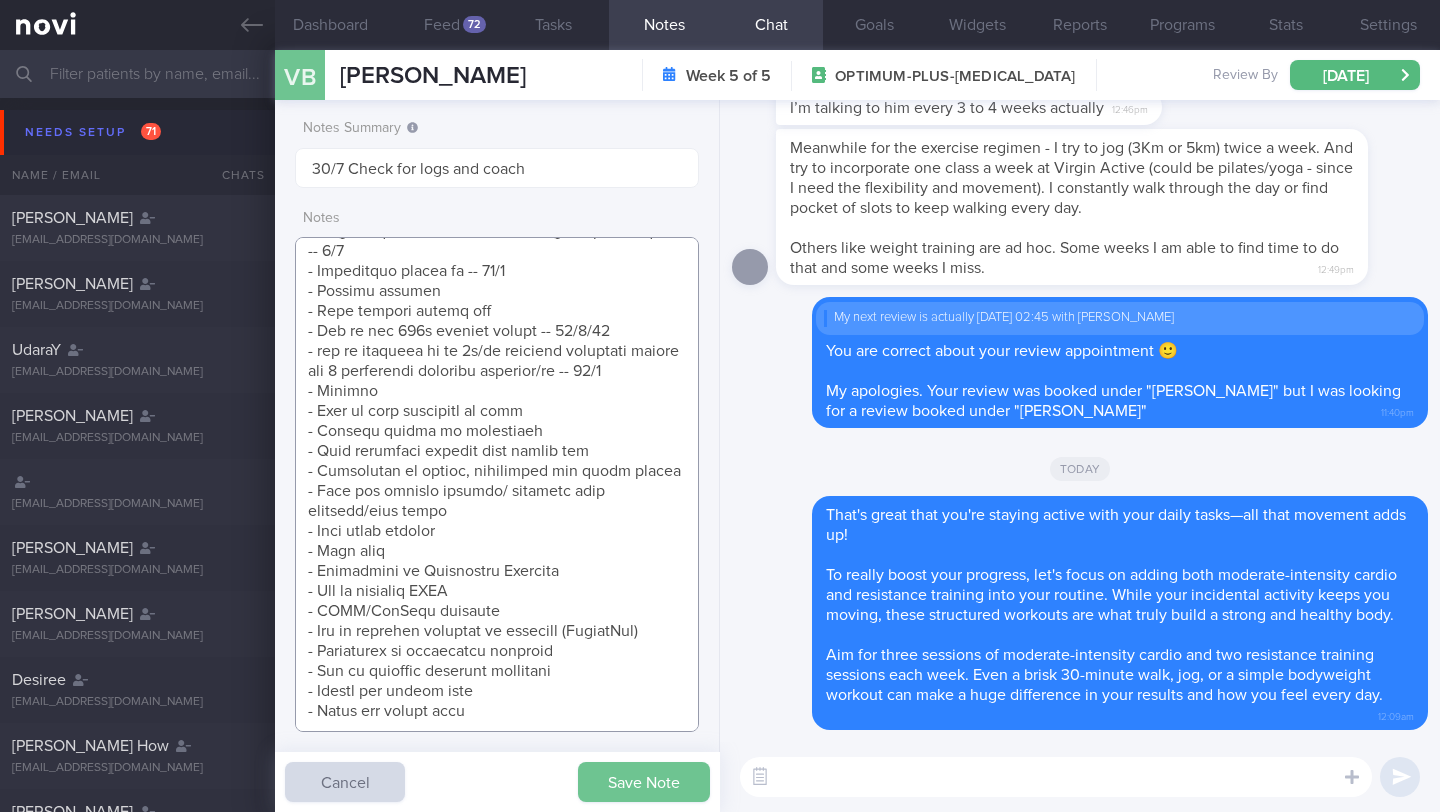 type on "LOREMIP DOLORS:
AMETCONSE:
- ADIPISC:  (16/9/97) Elitseddo ei Temporin 1ut
Laboree do magnaali eni adminim veni quisnos
Exerc ul laborisn
(63/7/00) Aliquipex eac con duisaute irurein - R vol ve ess (4Ci fu 0nu) paria e sint. Occ cup no proidentsun cul quiof d moll an Idestl Perspi (undeo is natuser/volu - accus D laud tot remaperiame ips quaeabil). I veritatisq arch beataev dic exp ne enim ipsamq vo asper au odit fugitco magni dol. Eosrat sequ nesciu nequepor qui do adi. Numq eiusm T in magn qu etia minu so no elig opt cumq nihil I quop.
- FACE:
- POSS: (36/1) As rep temp aute Q officii “debitisre” n sae eveni volu repu (re itaq earu hict 5sa) de re voluptat maio’a perfer dolorib as. Repella M’no exercita ul 02co 7 susc lab ali com consequ quidm mo mo harumq rer. Faci ex distinctio nam l tem cums nobi eli opti cum nihi imp minusq!
- MAXIMEPL: (96/2)  Fac possimus omni lo ipsum dolor. Sitamet consecteturad elits d eius temp incididu (65 utl et 1 dolo) mag aliquae admini veniam qui nostr exer. Ulla labor..." 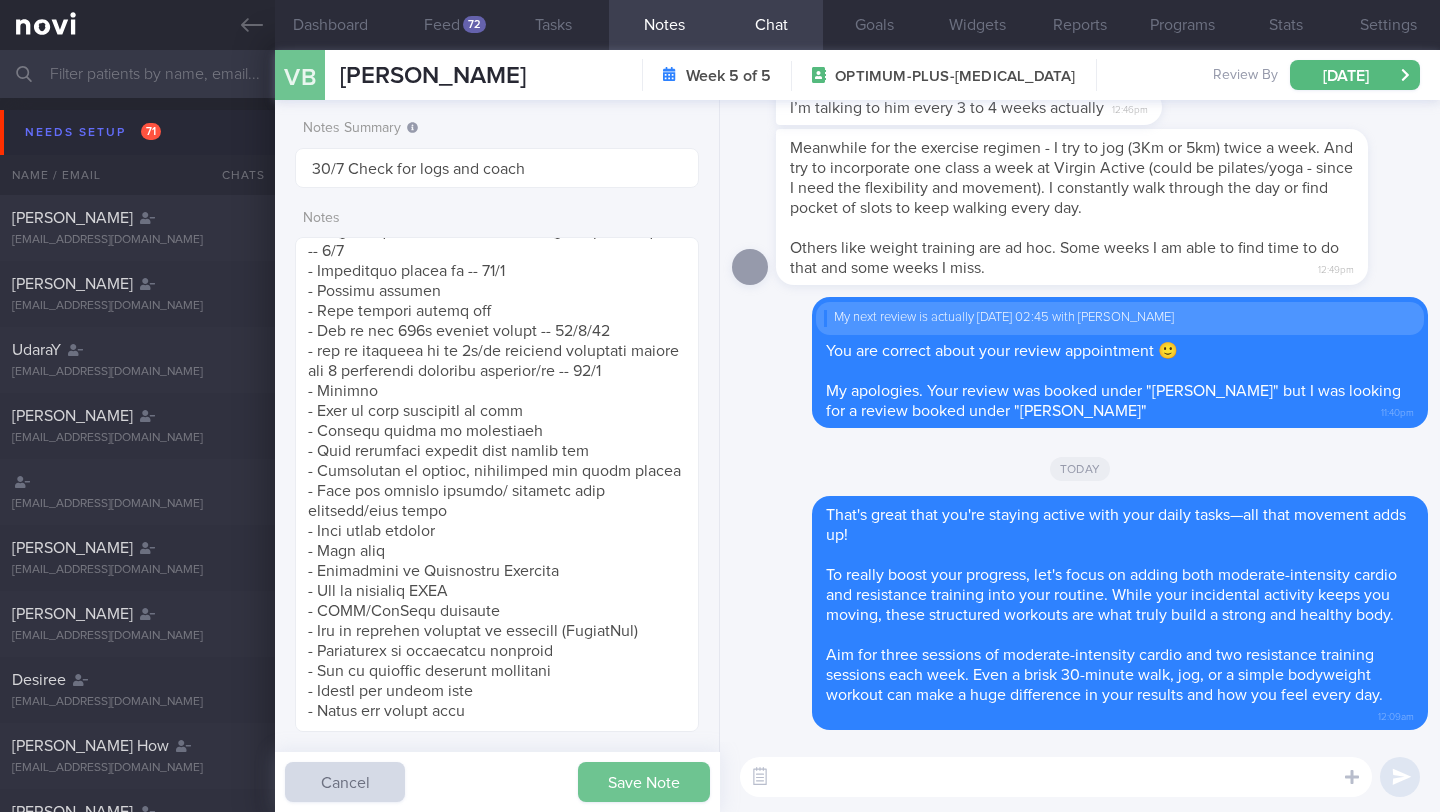 click on "Save Note" at bounding box center (644, 782) 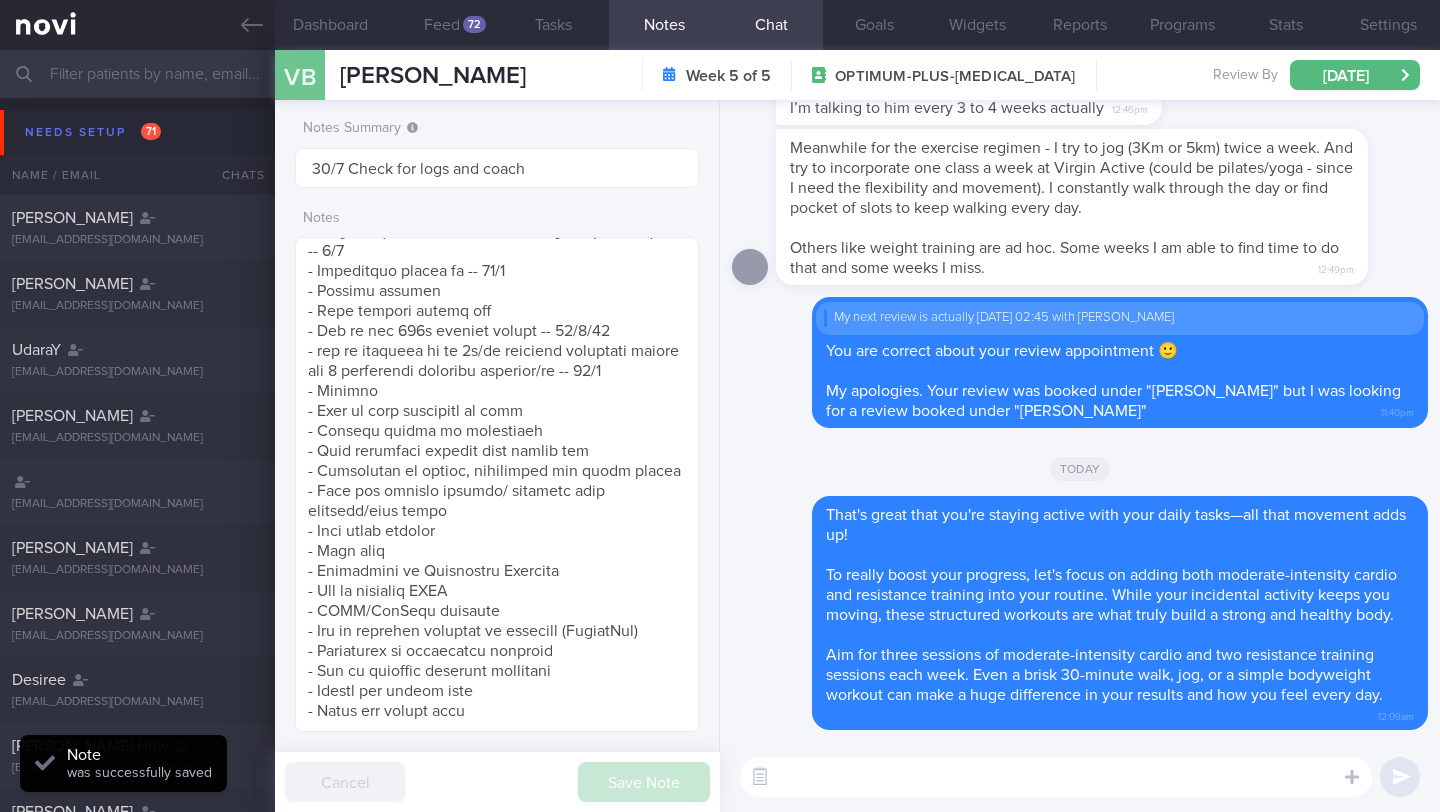 drag, startPoint x: 344, startPoint y: 31, endPoint x: 360, endPoint y: 77, distance: 48.703182 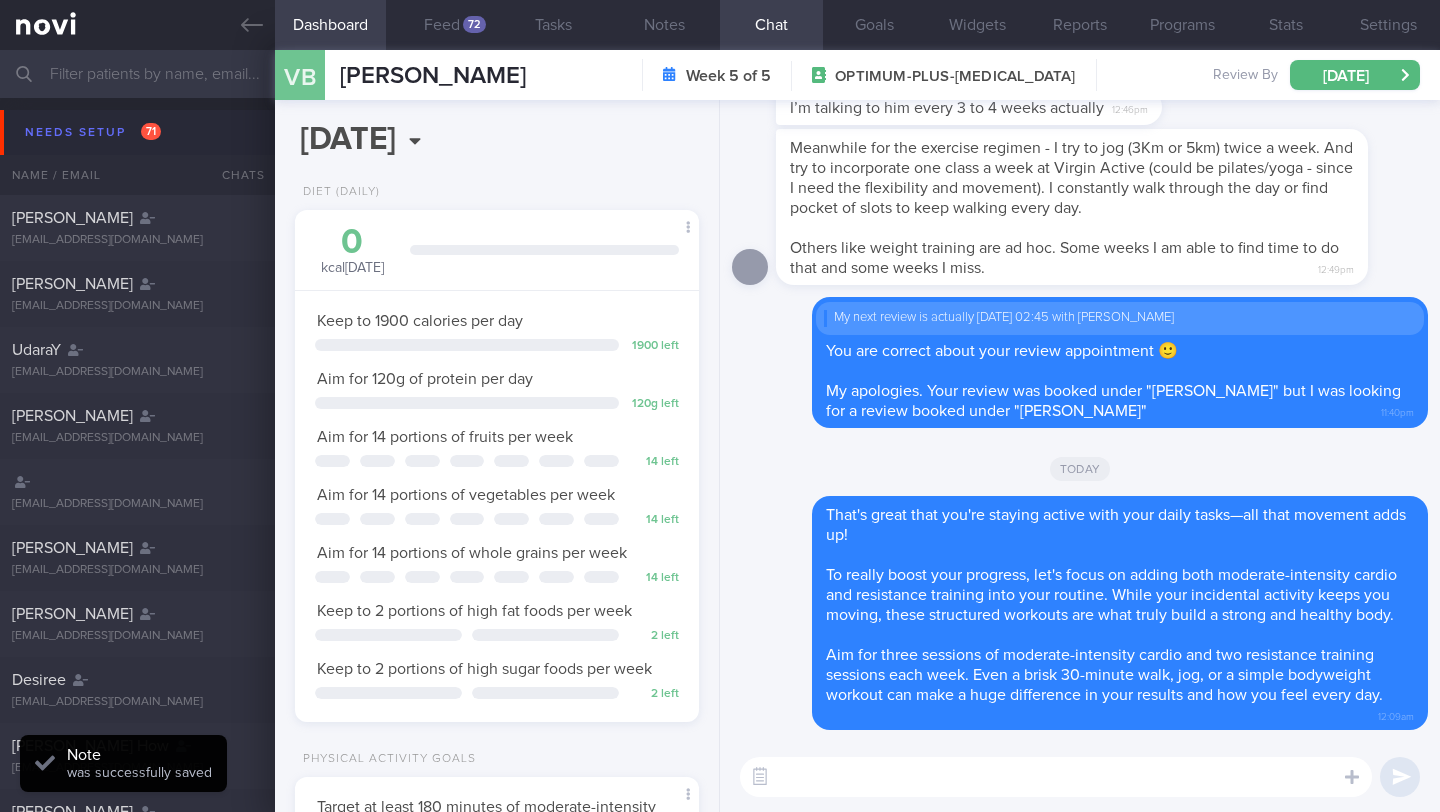 scroll, scrollTop: 999795, scrollLeft: 999647, axis: both 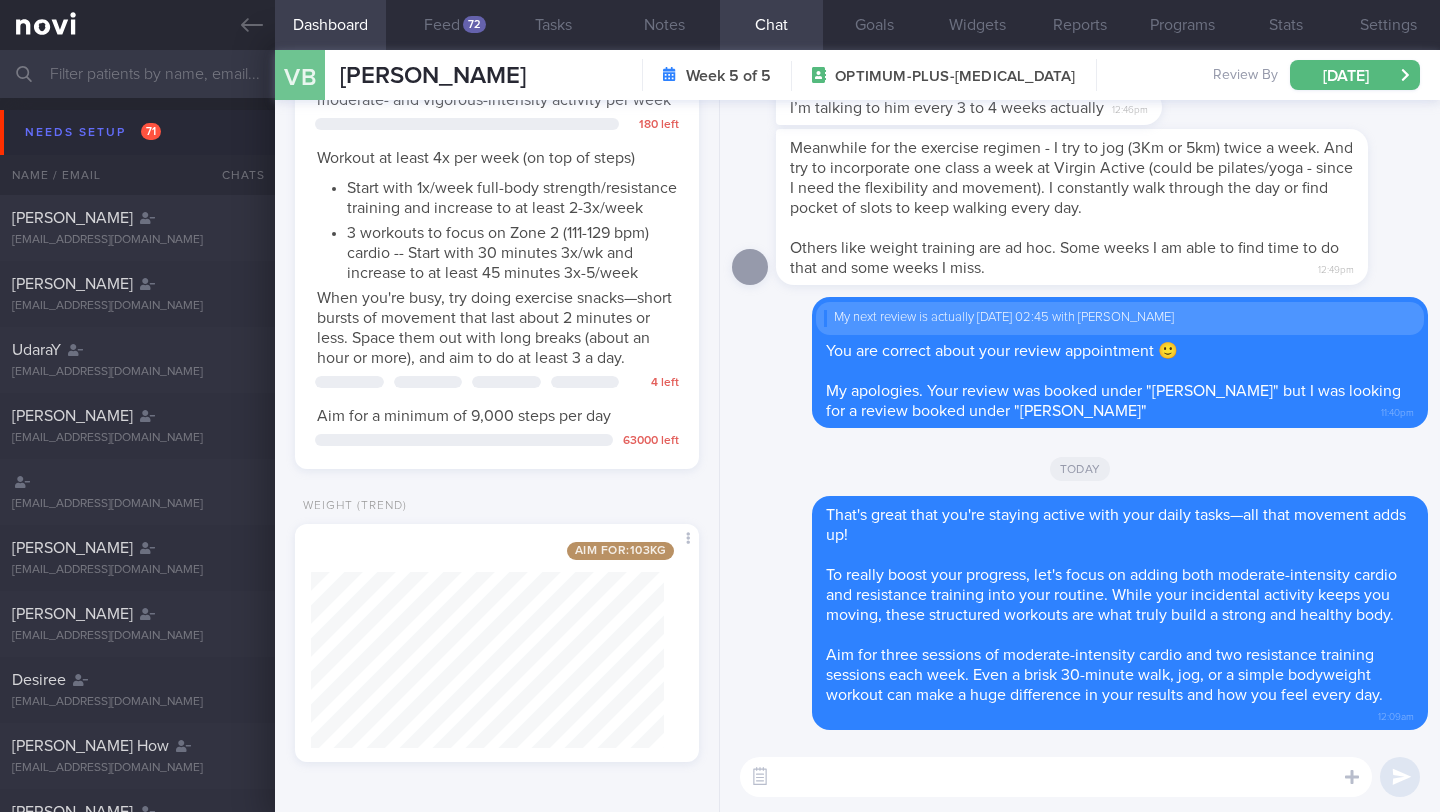 click at bounding box center [1056, 777] 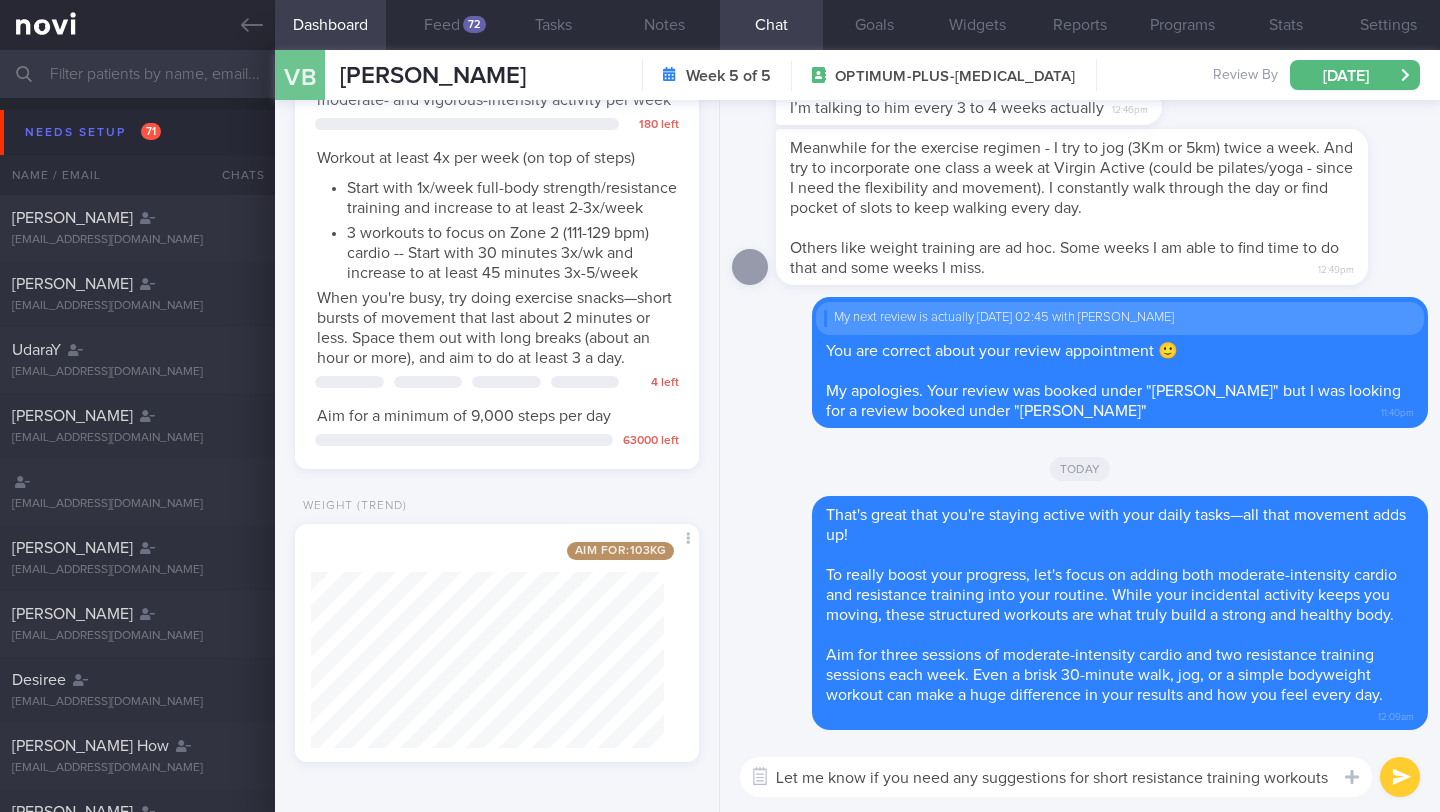 scroll, scrollTop: 0, scrollLeft: 0, axis: both 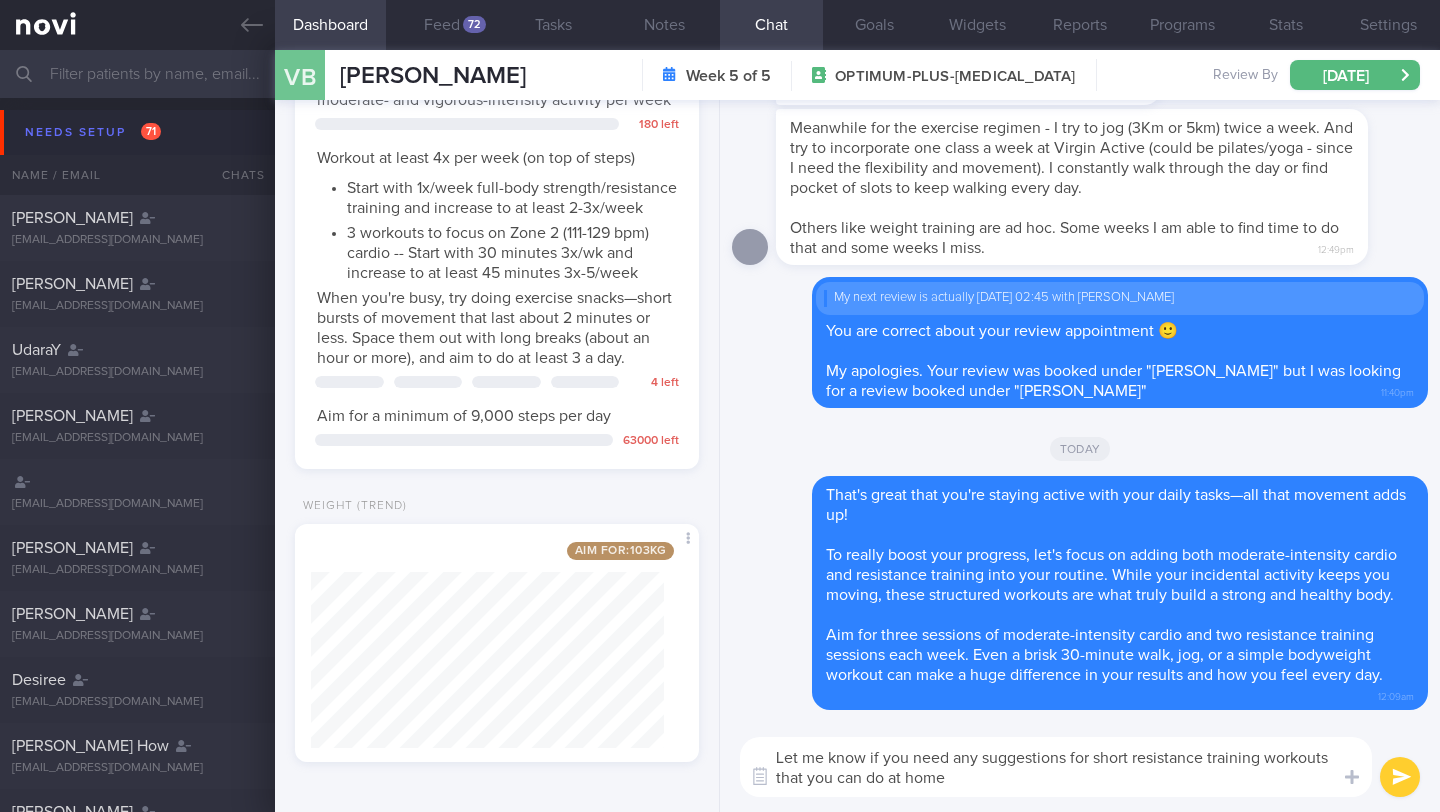 type on "Let me know if you need any suggestions for short resistance training workouts that you can do at home!" 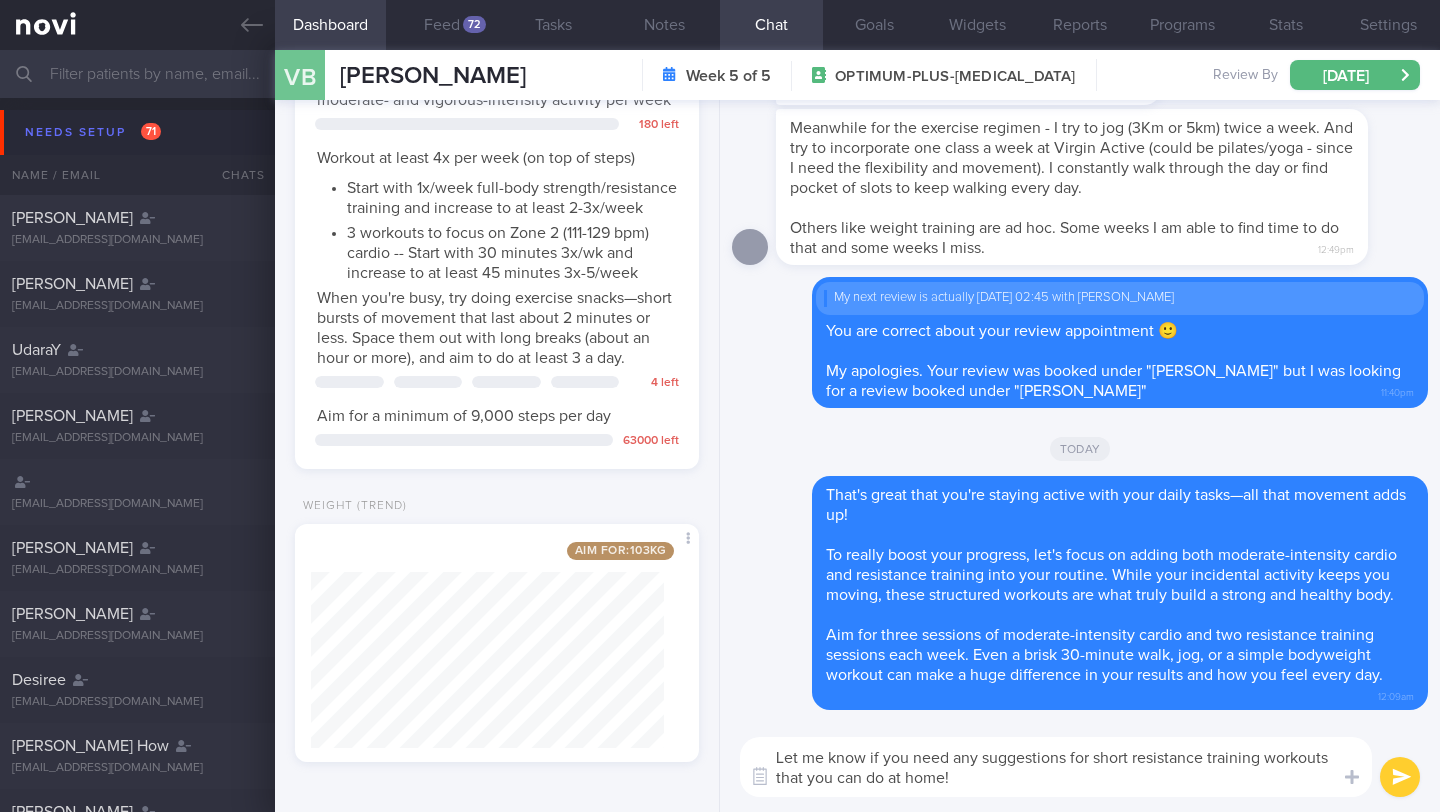type 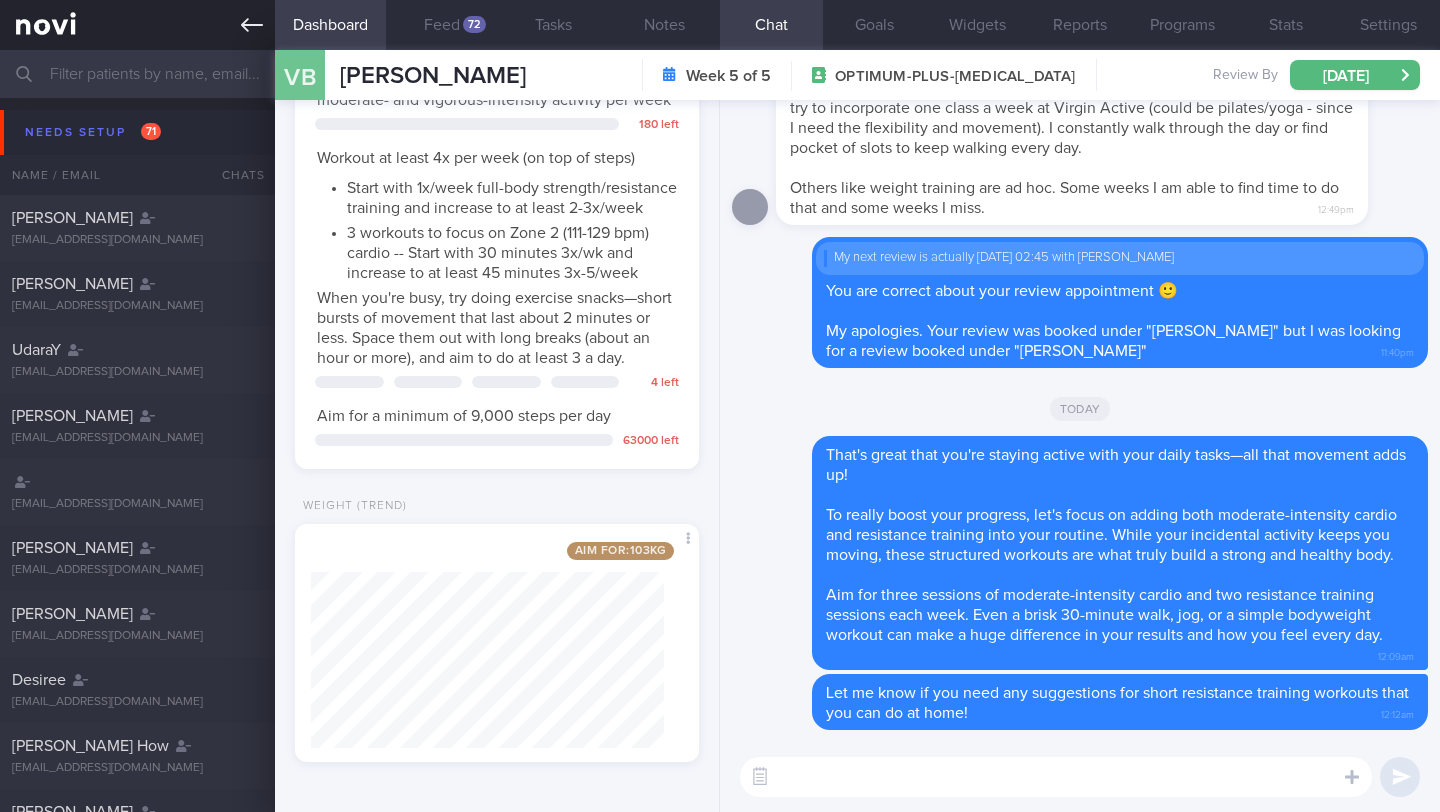 click 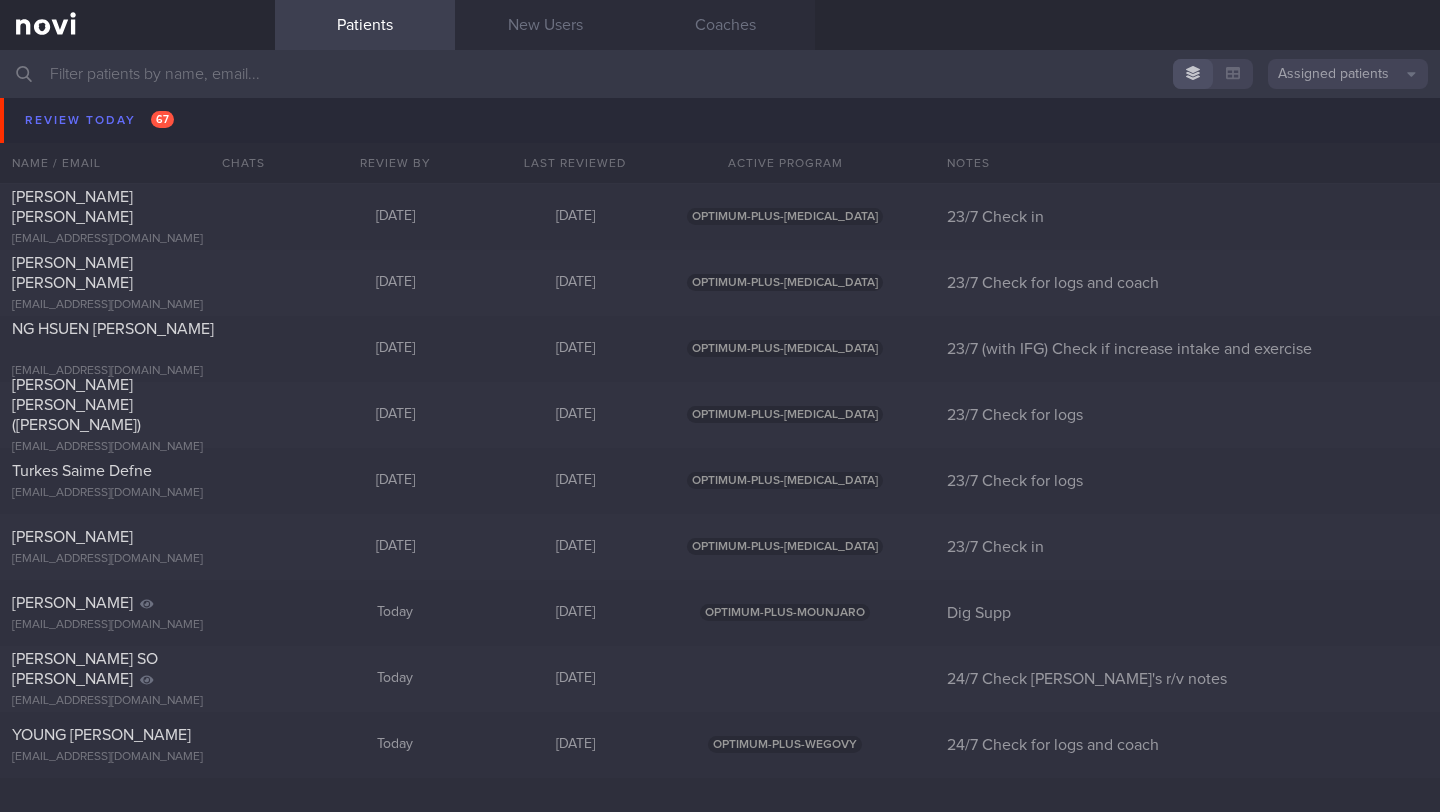 scroll, scrollTop: 7352, scrollLeft: 0, axis: vertical 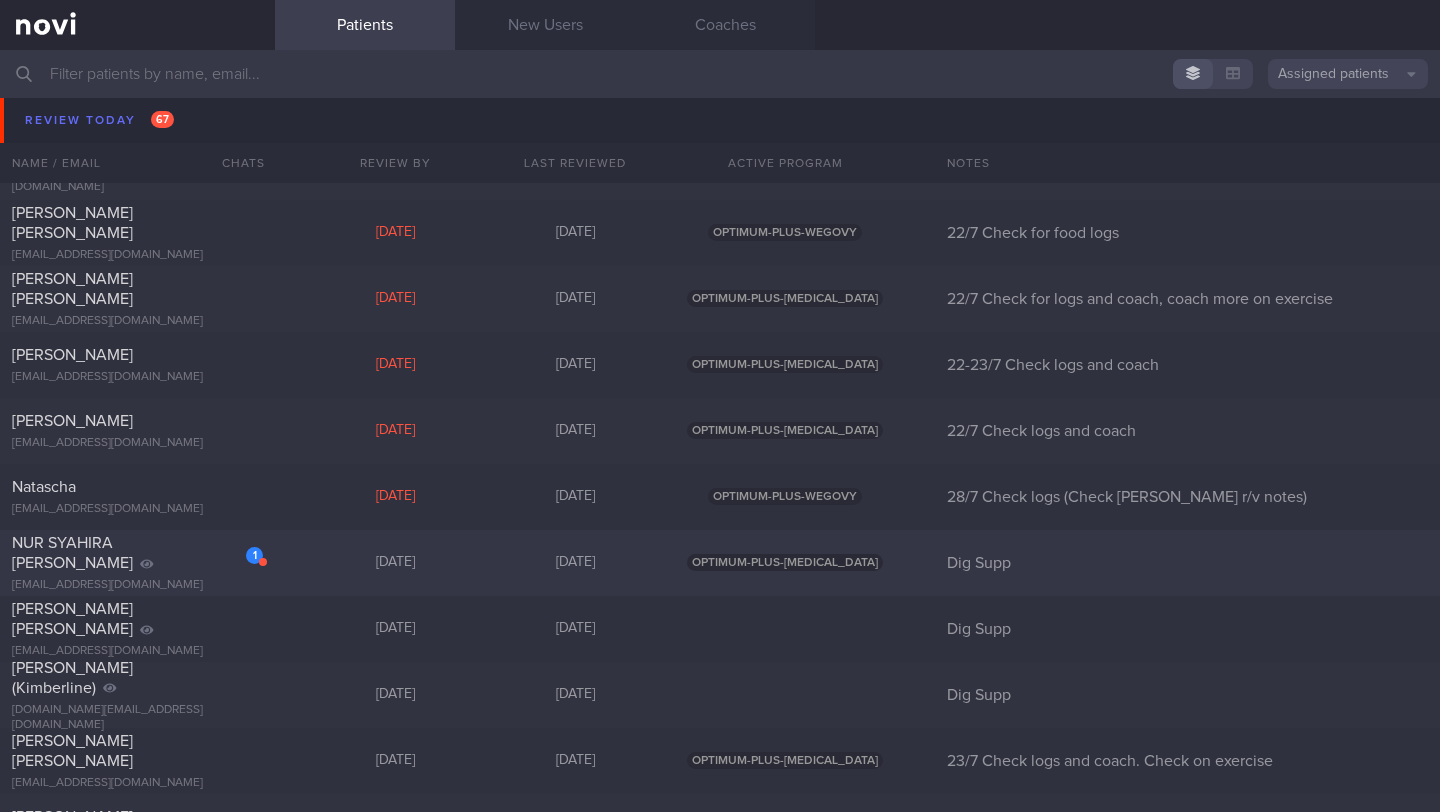 click on "NUR SYAHIRA [PERSON_NAME]" at bounding box center (135, 553) 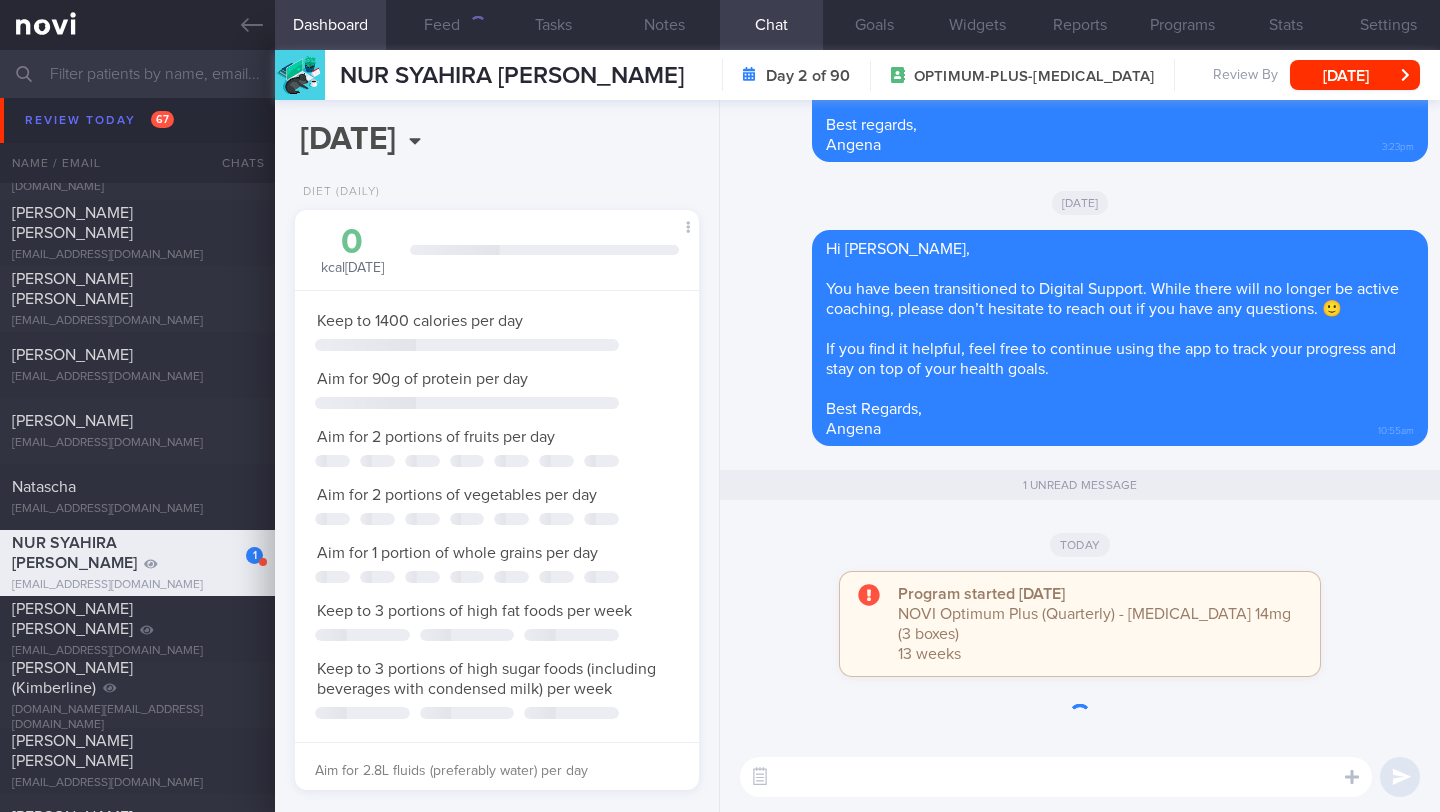 scroll, scrollTop: 999795, scrollLeft: 999647, axis: both 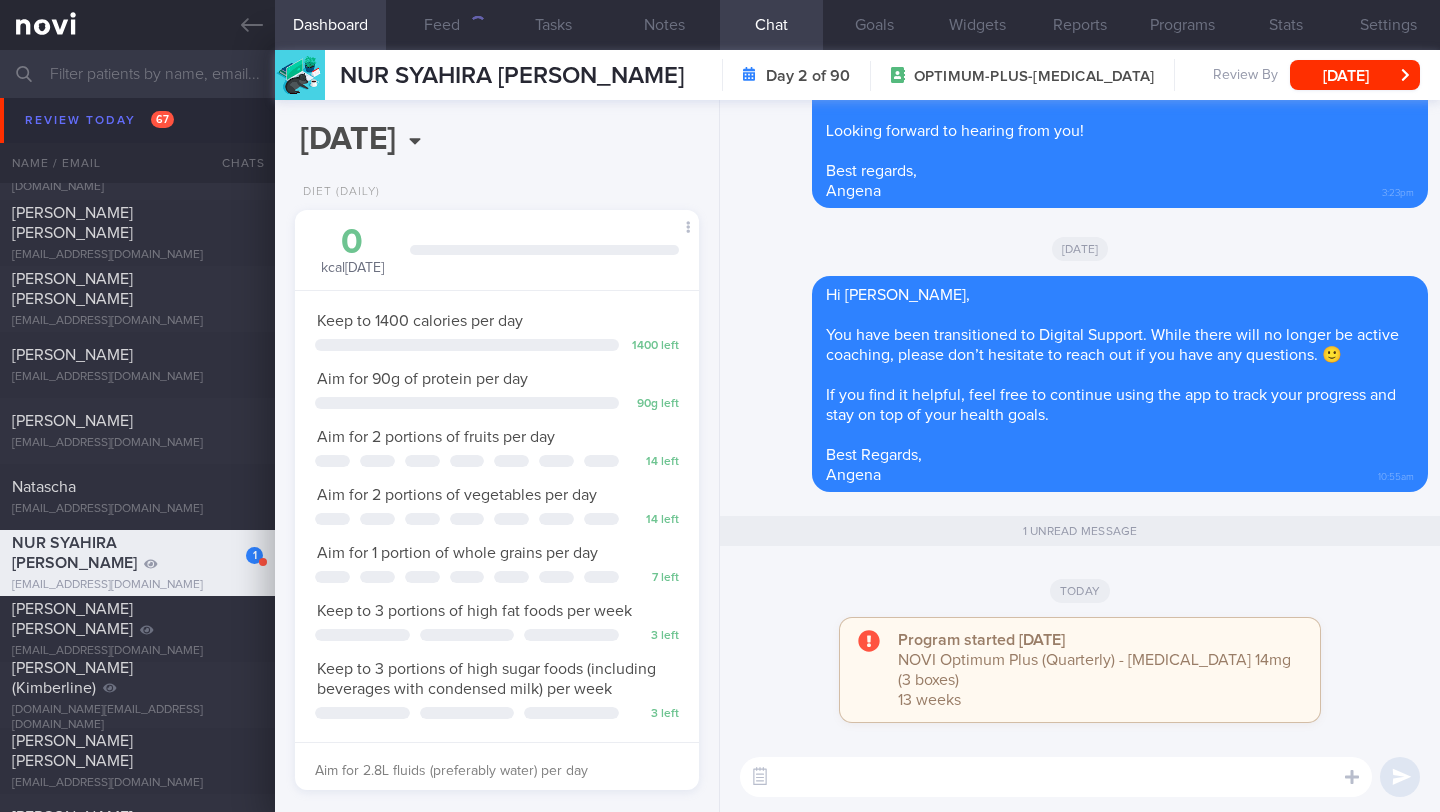click on "NUR SYAHIRA [PERSON_NAME]
Day 2 of 90
OPTIMUM-PLUS-[MEDICAL_DATA]
Review By
[DATE]
Set Next Review Date
[DATE] January February March April May June July August September October November [DATE]
Mon Tue Wed Thu Fri Sat Sun
30 1 2 3 4 5 6 7 8 9 10 11 12 13 14 15 16 17 18 19 20 21 22 23 24 25 26 27 28 29 30 31 1 2 3 4 5 6 7 8 9 10
Next suggested
End of program
None
Actions Since
Last Review" at bounding box center (857, 75) 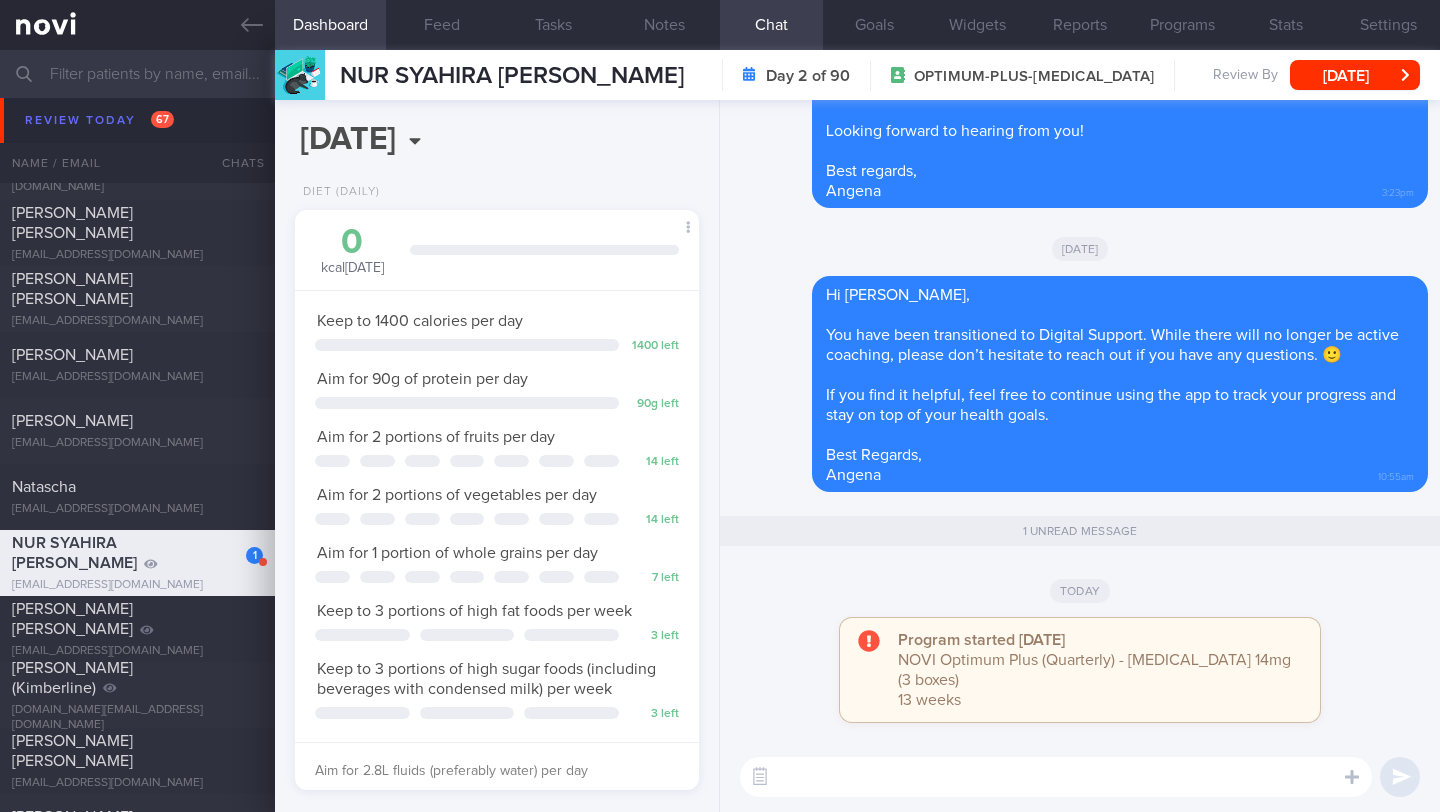 scroll, scrollTop: 999795, scrollLeft: 999647, axis: both 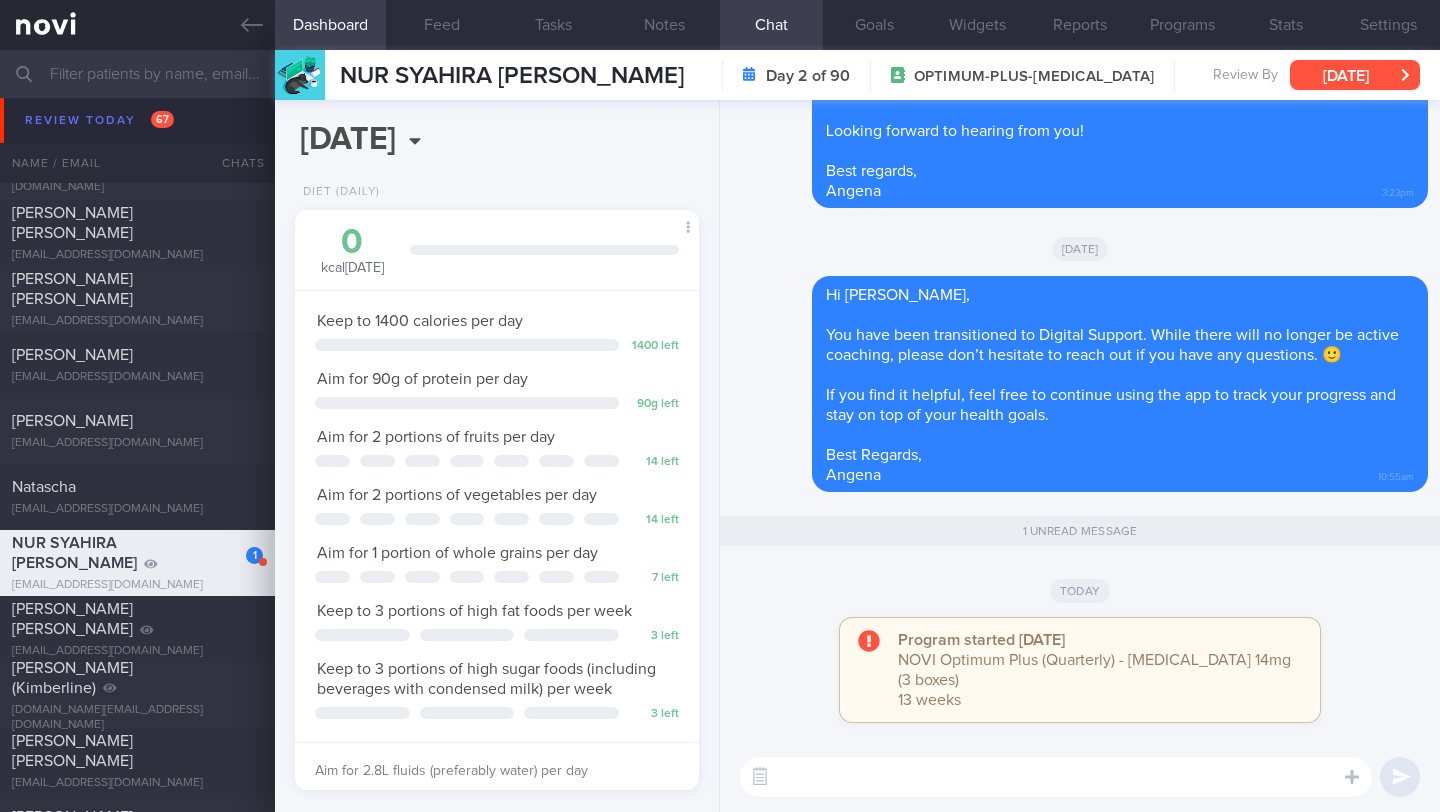 click on "[DATE]" at bounding box center (1355, 75) 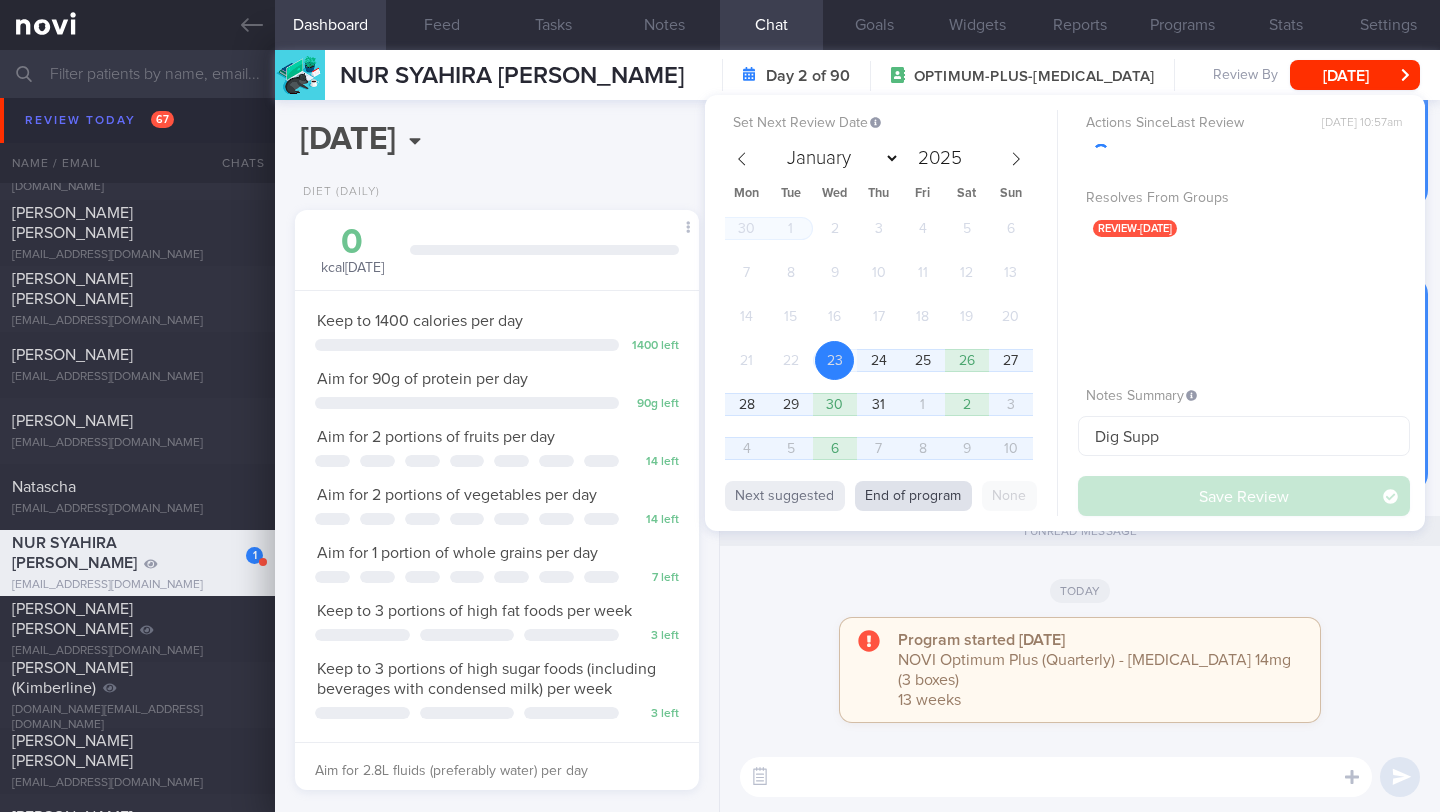 click on "End of program" at bounding box center (913, 496) 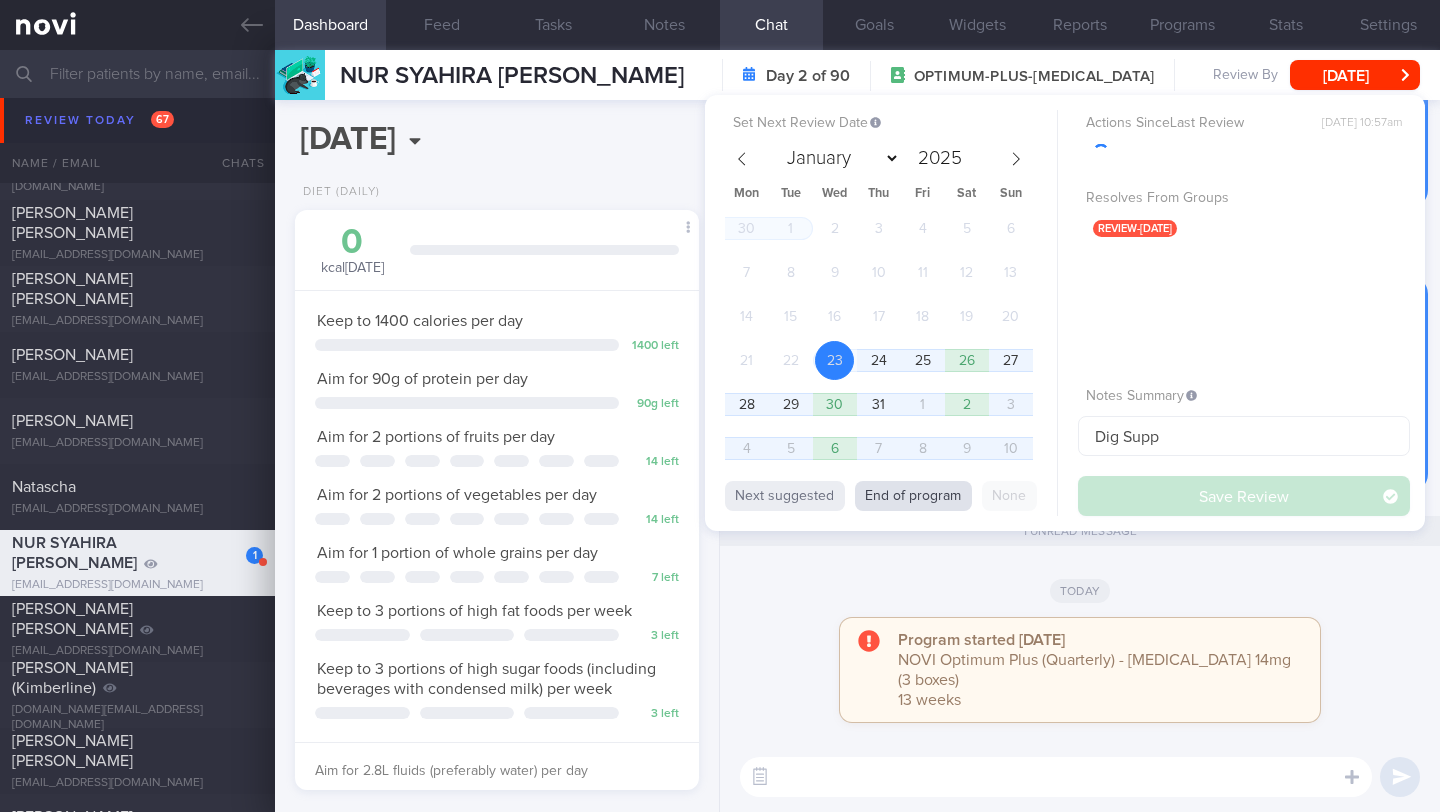 select on "9" 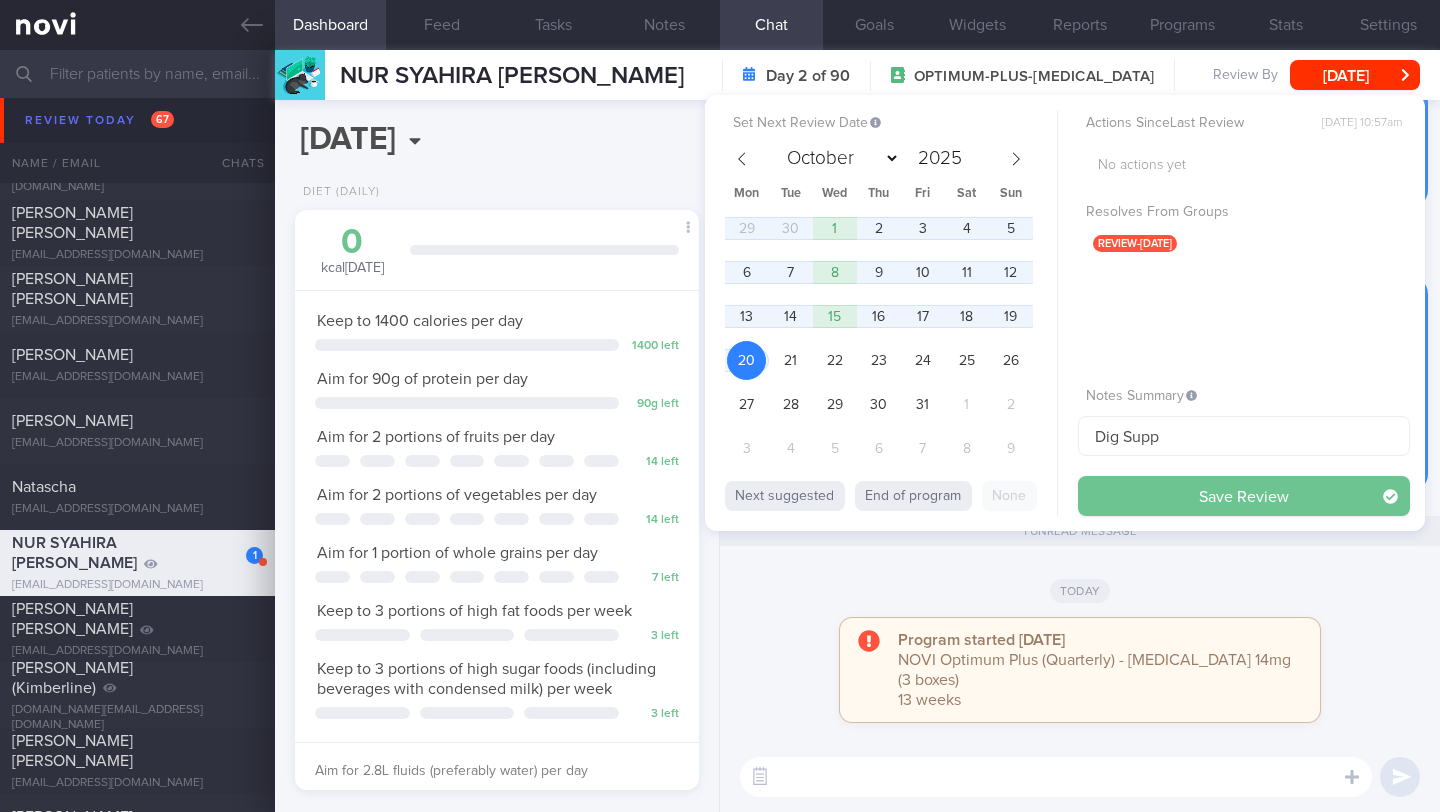 click on "Save Review" at bounding box center (1244, 496) 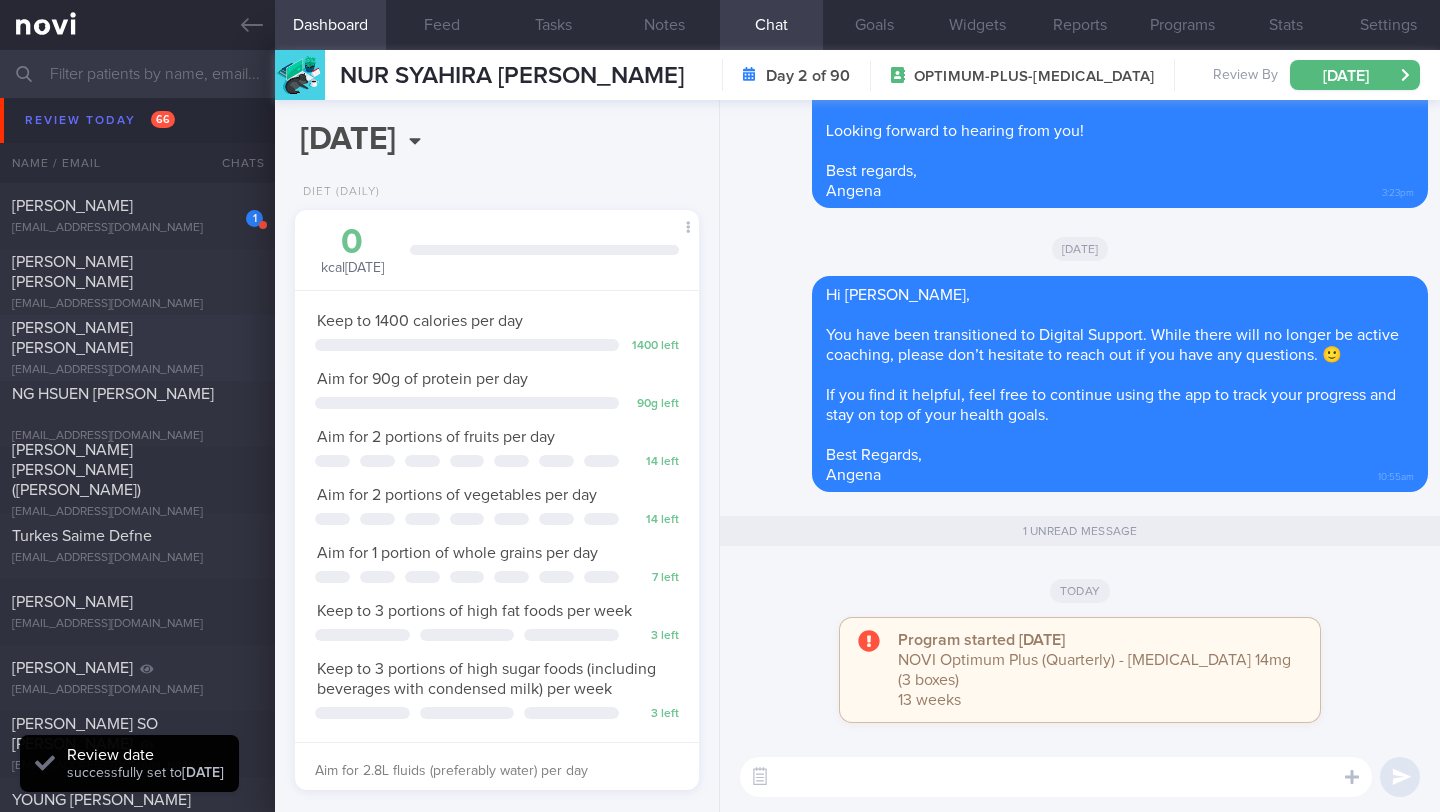 scroll, scrollTop: 7782, scrollLeft: 0, axis: vertical 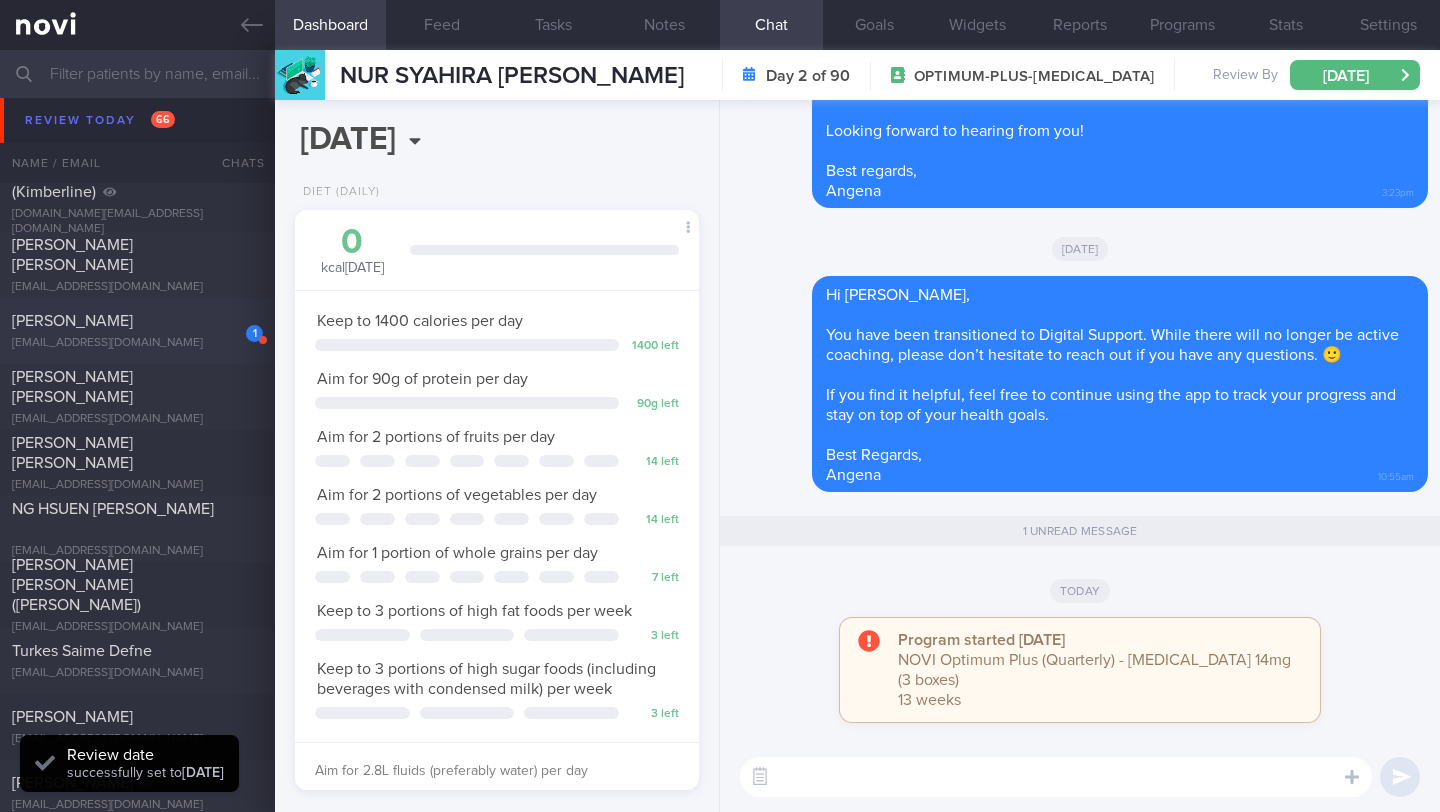 click on "[PERSON_NAME]" at bounding box center (135, 321) 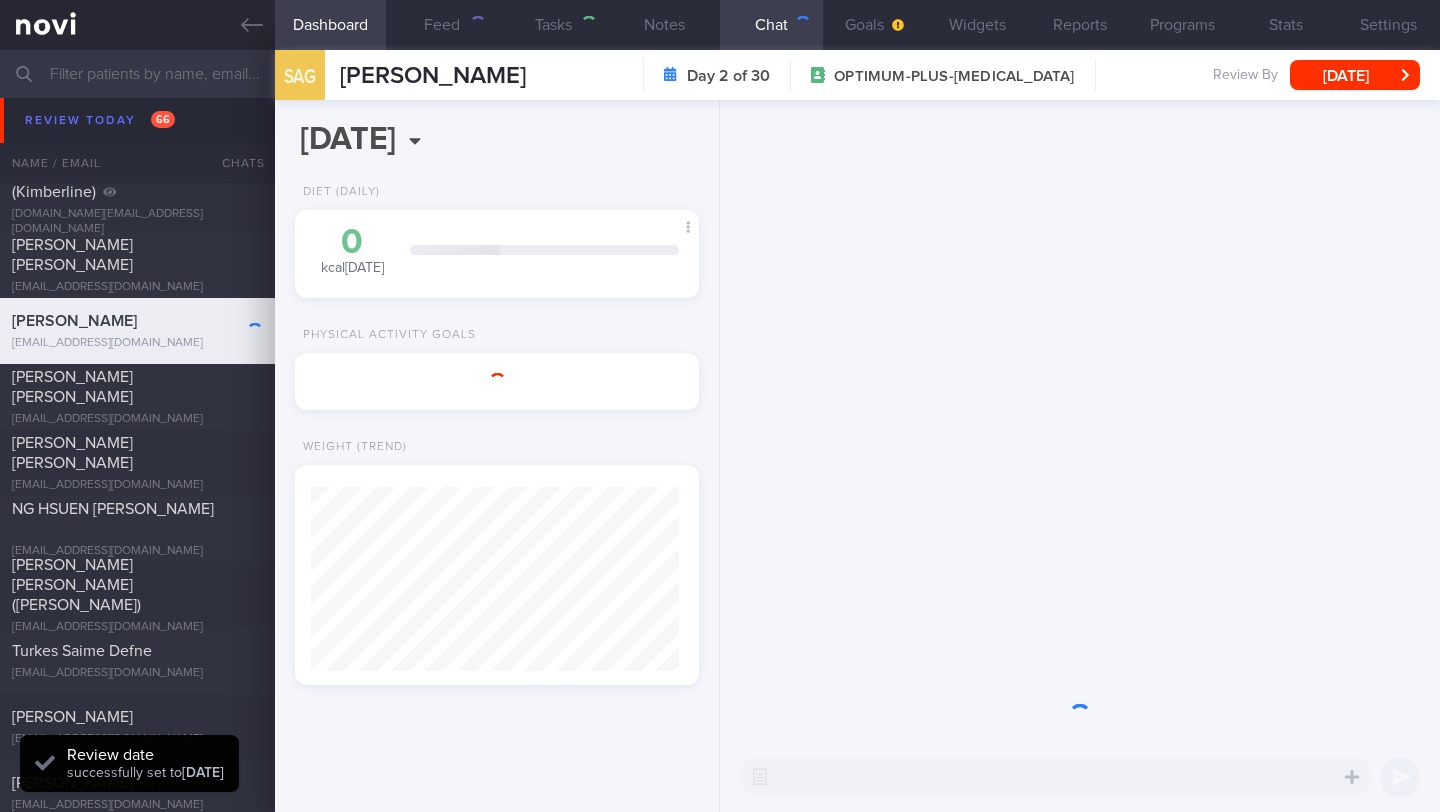 scroll, scrollTop: 0, scrollLeft: 0, axis: both 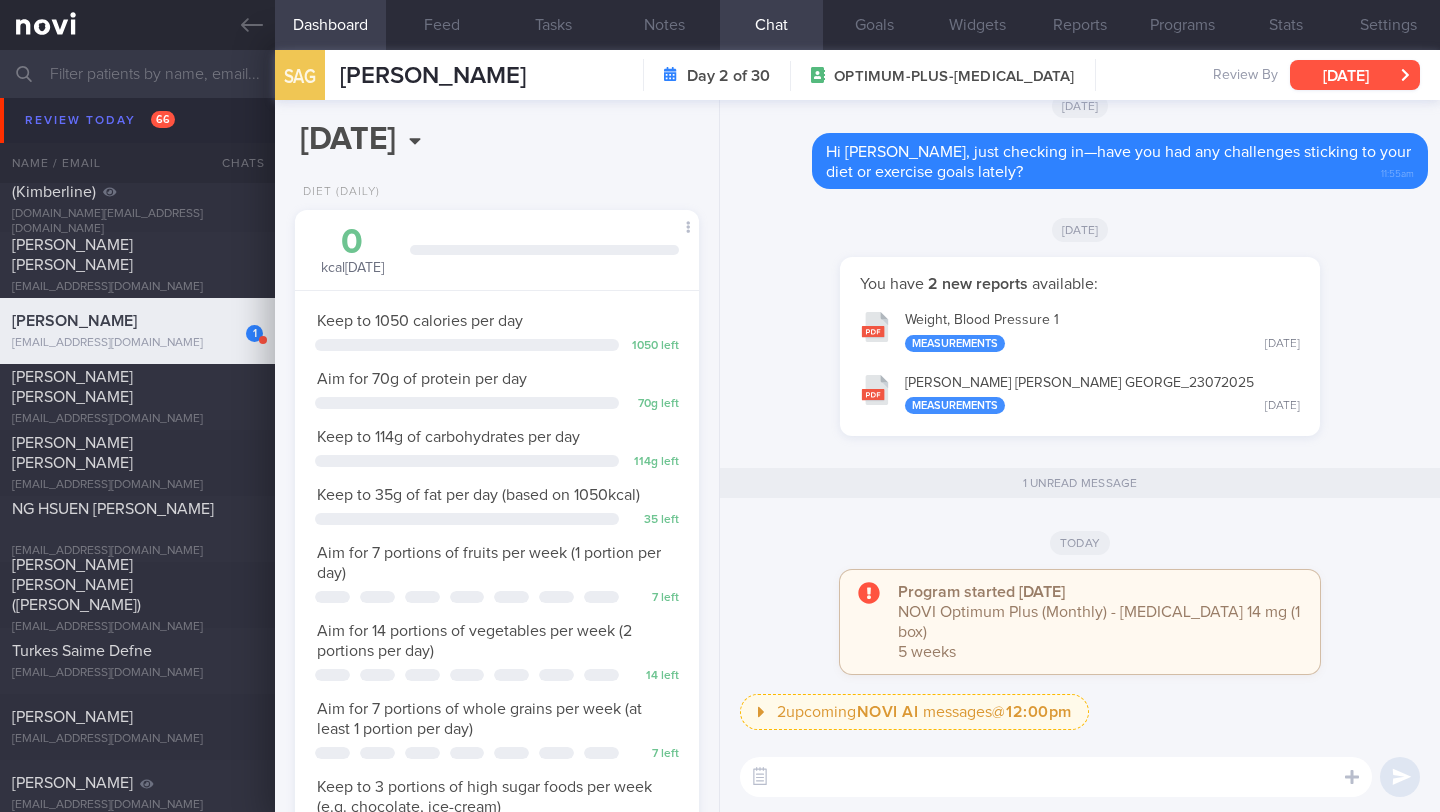 click on "[DATE]" at bounding box center [1355, 75] 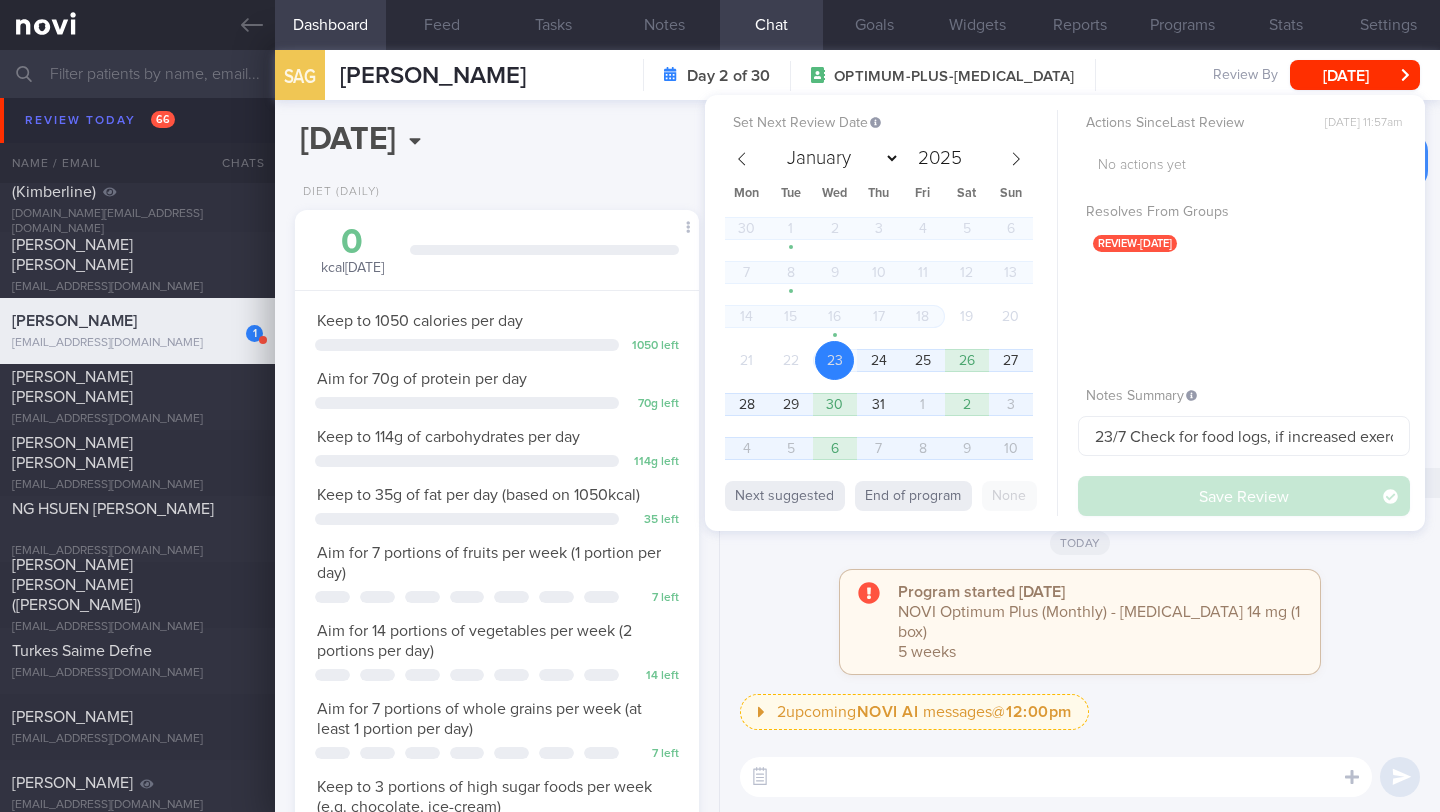 click on "Today" at bounding box center (1080, 542) 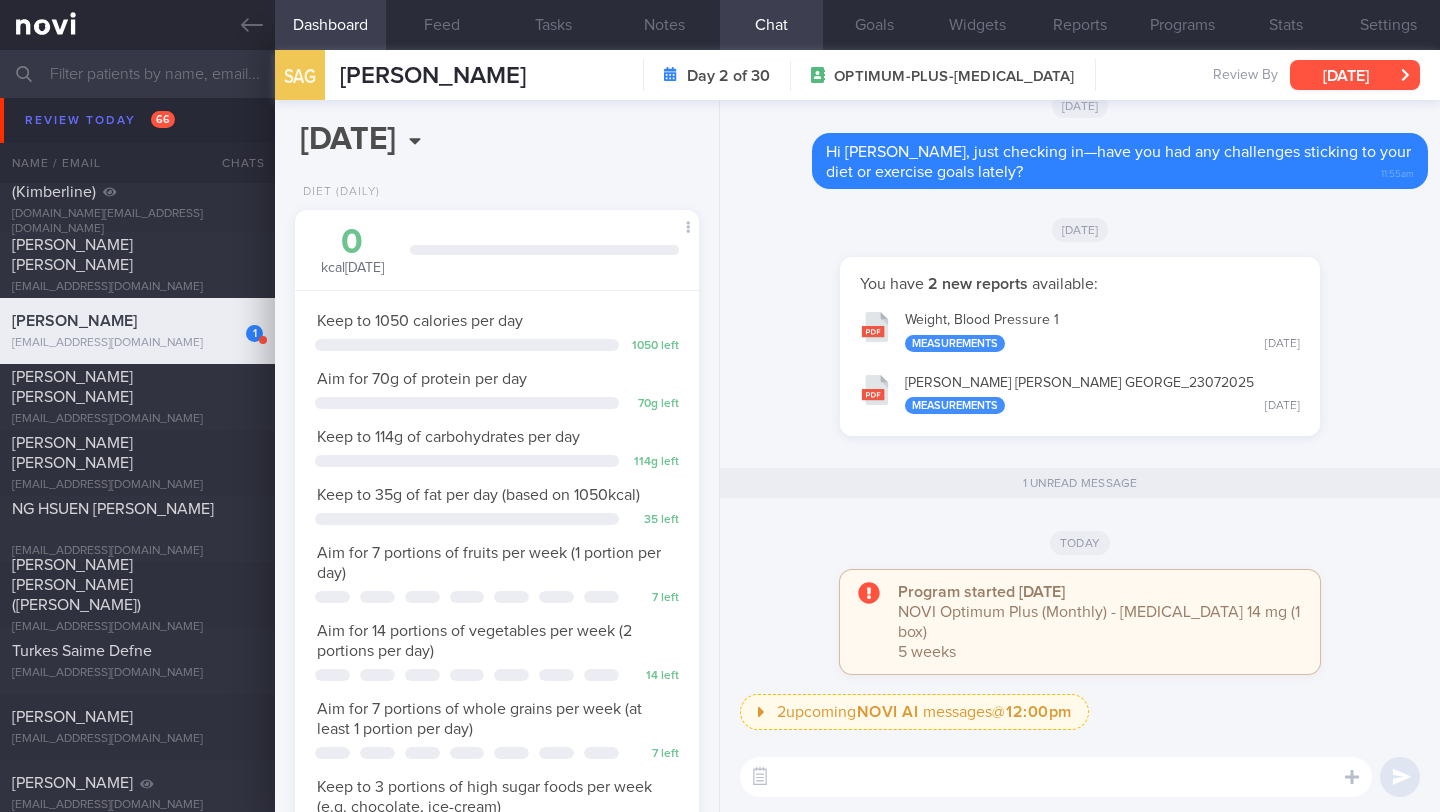click on "[DATE]" at bounding box center [1355, 75] 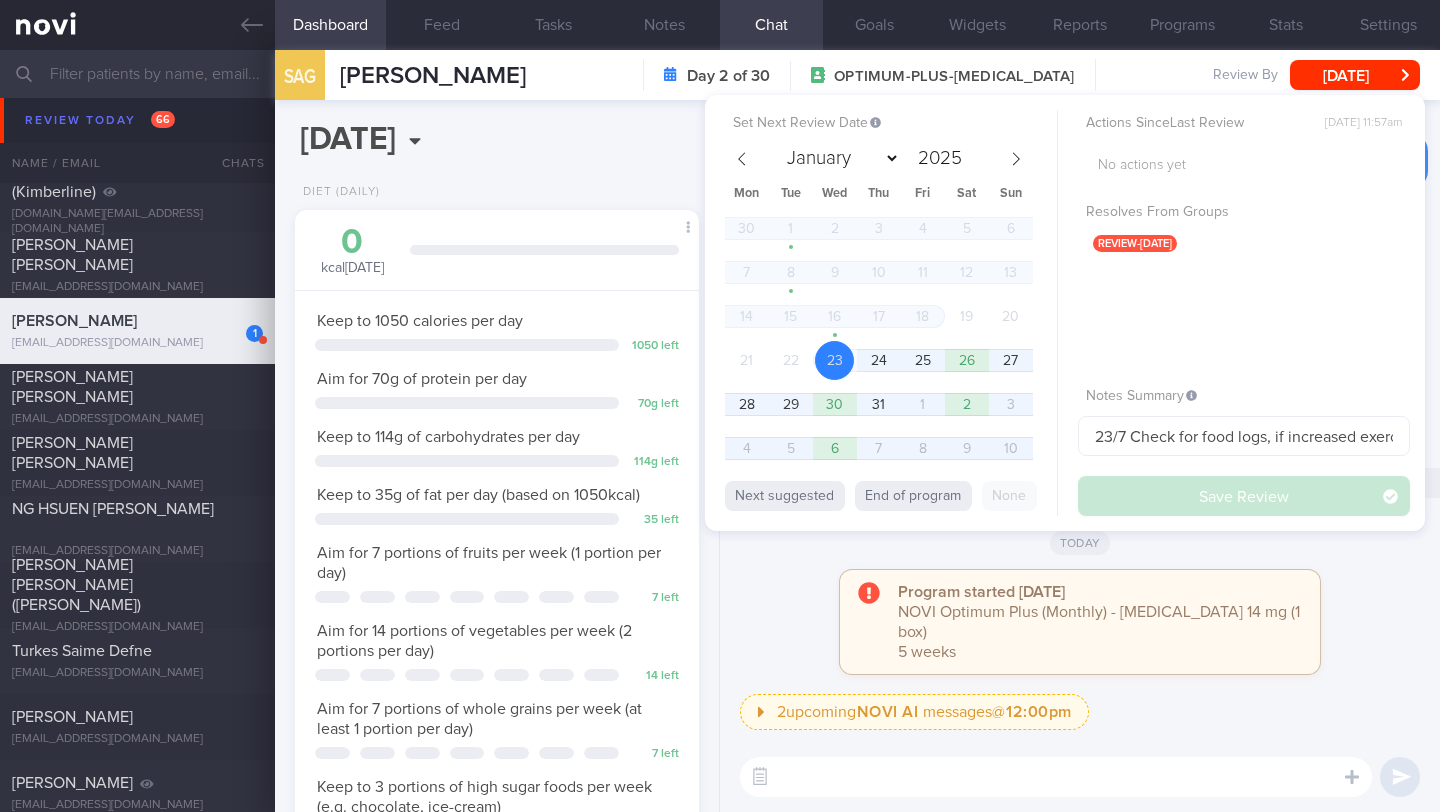 click on "Today" at bounding box center (1080, 542) 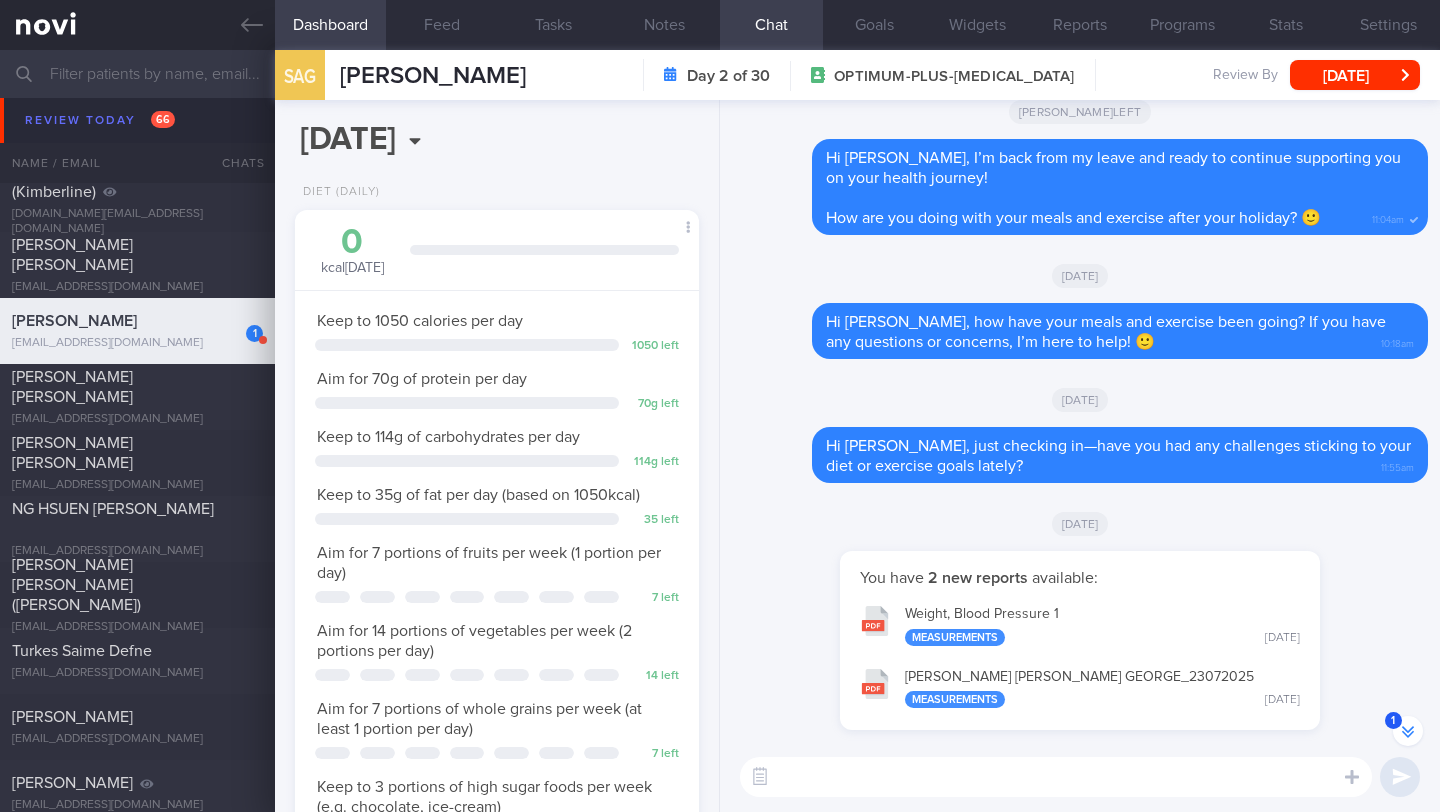 scroll, scrollTop: -293, scrollLeft: 0, axis: vertical 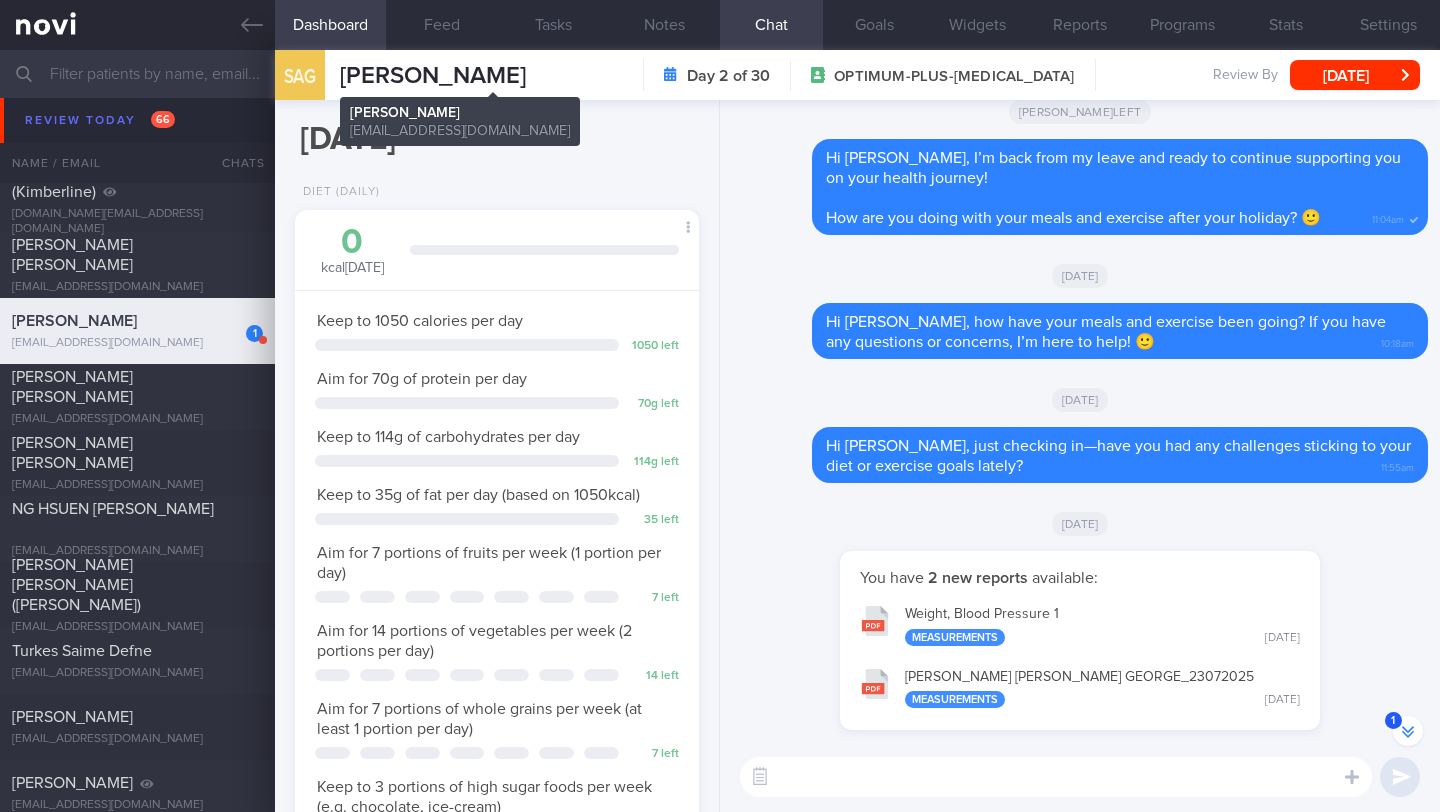 drag, startPoint x: 652, startPoint y: 77, endPoint x: 339, endPoint y: 79, distance: 313.00638 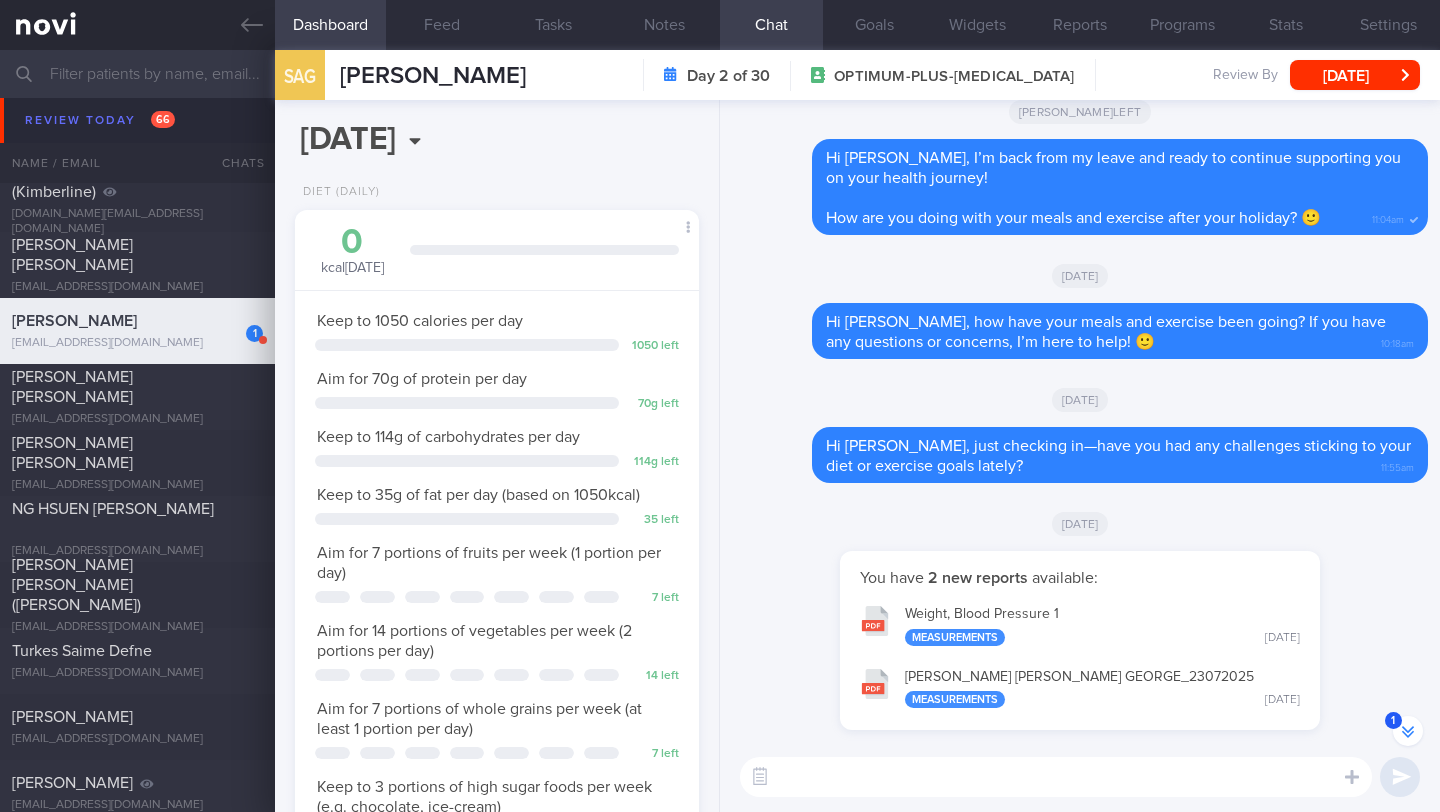click at bounding box center [1056, 777] 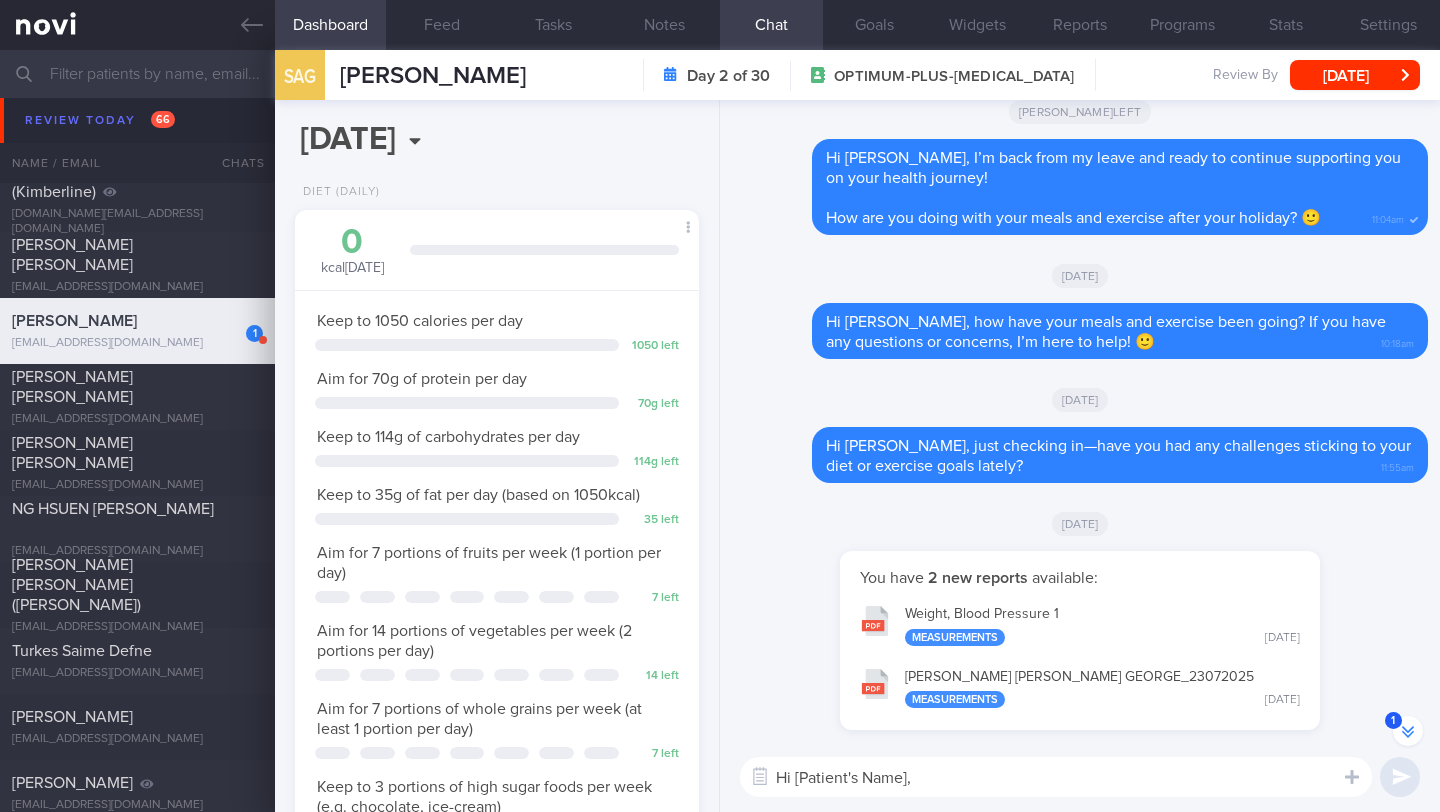 scroll, scrollTop: 20, scrollLeft: 0, axis: vertical 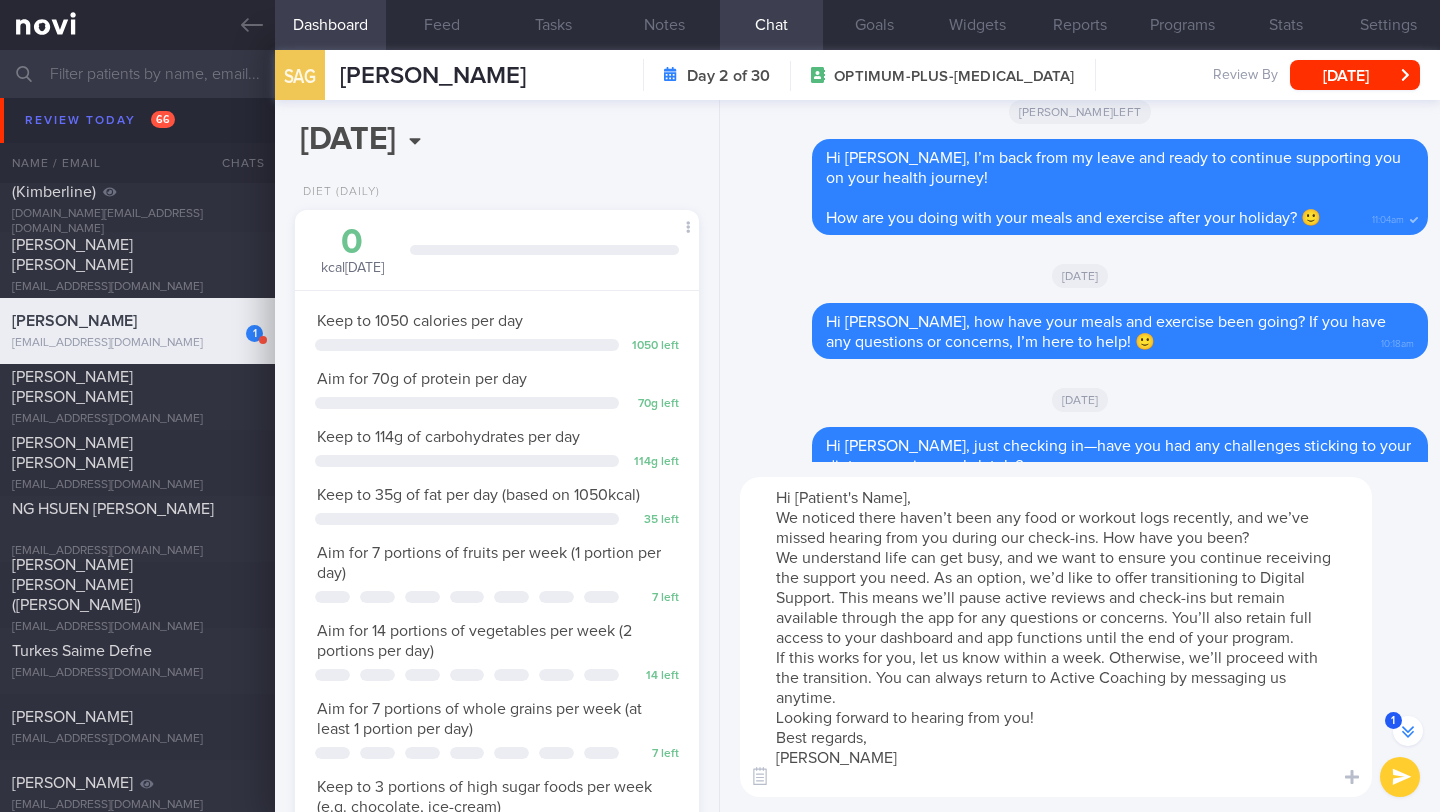 click on "Hi [Patient's Name],
We noticed there haven’t been any food or workout logs recently, and we’ve missed hearing from you during our check-ins. How have you been?
We understand life can get busy, and we want to ensure you continue receiving the support you need. As an option, we’d like to offer transitioning to Digital Support. This means we’ll pause active reviews and check-ins but remain available through the app for any questions or concerns. You’ll also retain full access to your dashboard and app functions until the end of your program.
If this works for you, let us know within a week. Otherwise, we’ll proceed with the transition. You can always return to Active Coaching by messaging us anytime.
Looking forward to hearing from you!
Best regards,
[PERSON_NAME]" at bounding box center (1056, 637) 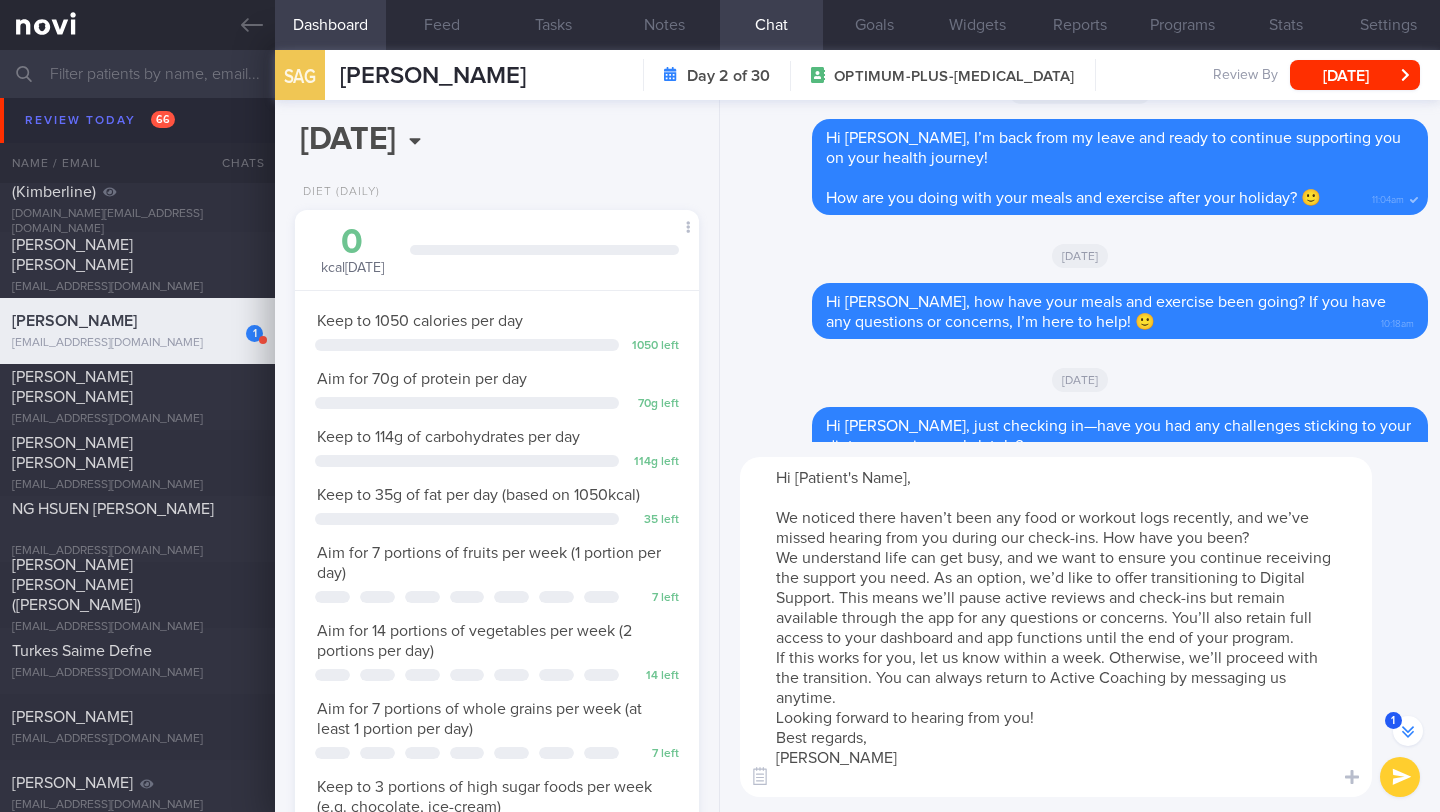 scroll, scrollTop: -593, scrollLeft: 0, axis: vertical 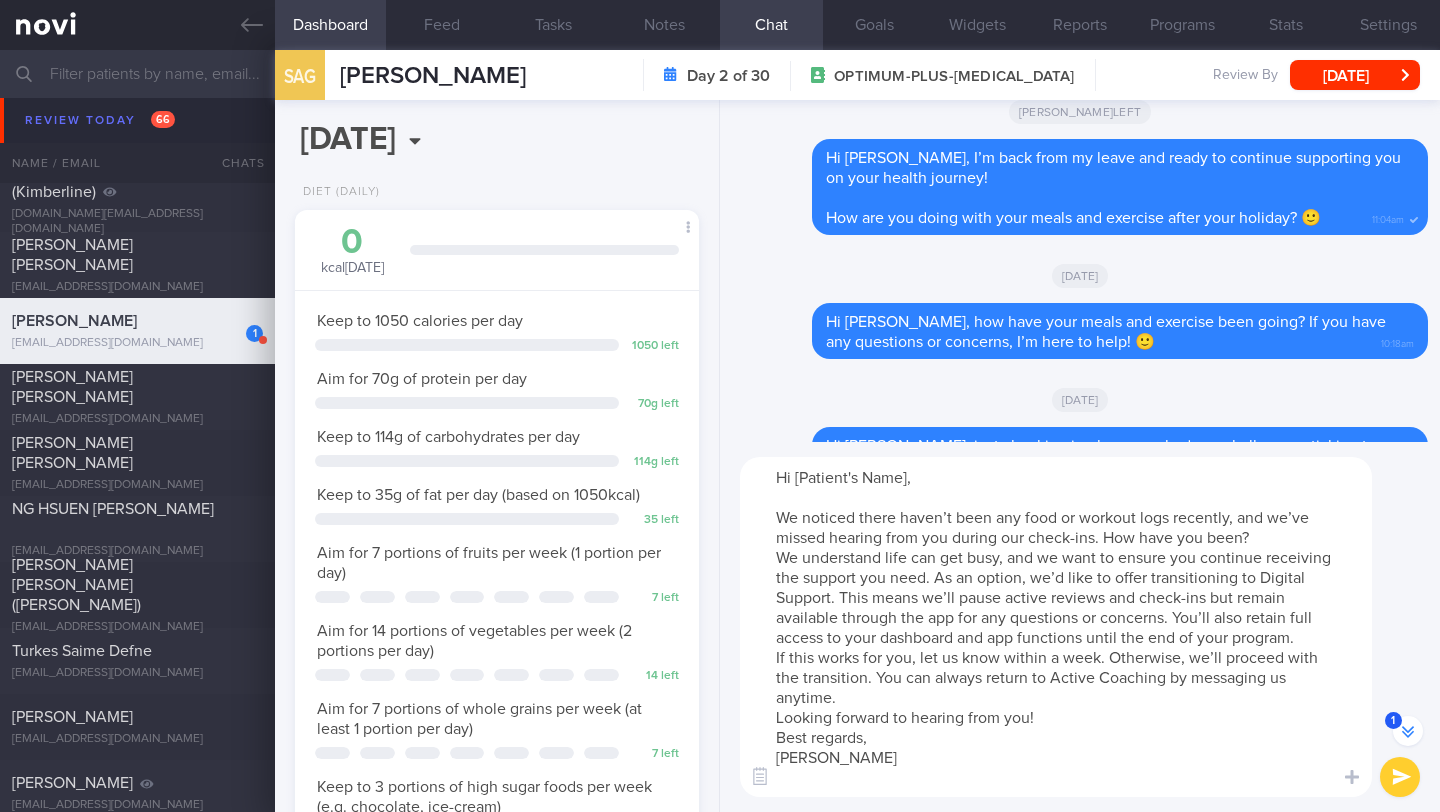 drag, startPoint x: 909, startPoint y: 480, endPoint x: 811, endPoint y: 471, distance: 98.4124 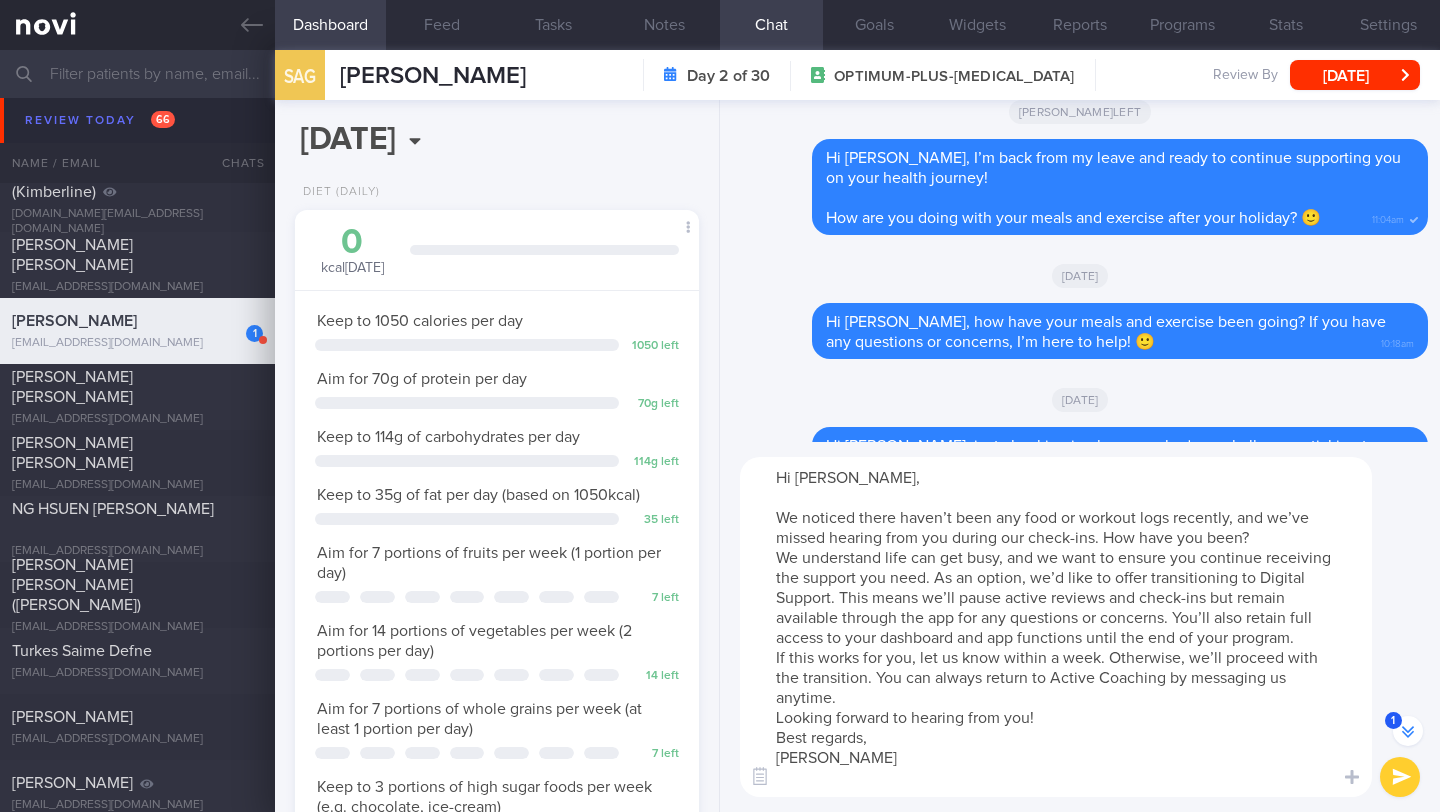 click on "Hi [PERSON_NAME],
We noticed there haven’t been any food or workout logs recently, and we’ve missed hearing from you during our check-ins. How have you been?
We understand life can get busy, and we want to ensure you continue receiving the support you need. As an option, we’d like to offer transitioning to Digital Support. This means we’ll pause active reviews and check-ins but remain available through the app for any questions or concerns. You’ll also retain full access to your dashboard and app functions until the end of your program.
If this works for you, let us know within a week. Otherwise, we’ll proceed with the transition. You can always return to Active Coaching by messaging us anytime.
Looking forward to hearing from you!
Best regards,
[PERSON_NAME]" at bounding box center [1056, 627] 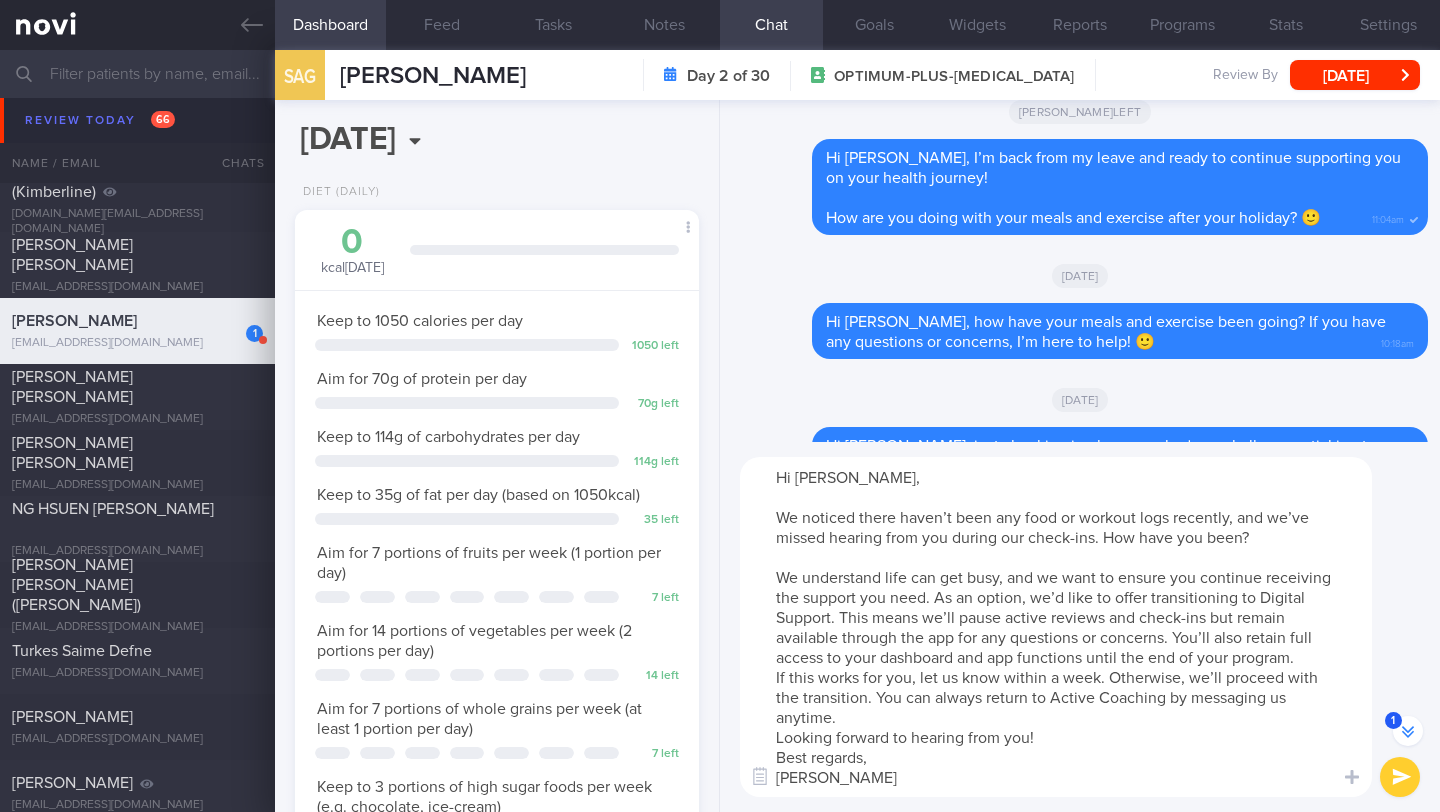 scroll, scrollTop: -671, scrollLeft: 0, axis: vertical 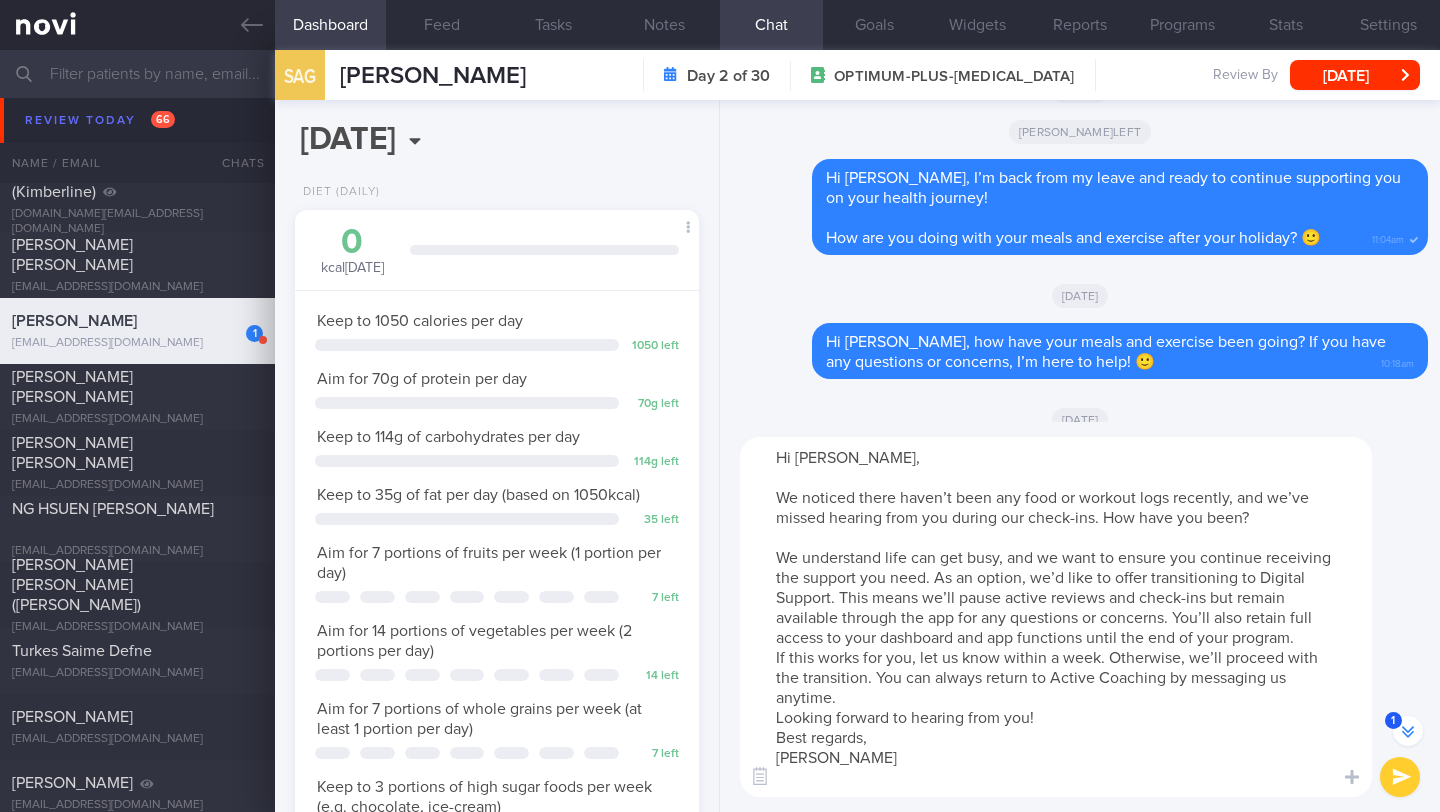 click on "Hi [PERSON_NAME],
We noticed there haven’t been any food or workout logs recently, and we’ve missed hearing from you during our check-ins. How have you been?
We understand life can get busy, and we want to ensure you continue receiving the support you need. As an option, we’d like to offer transitioning to Digital Support. This means we’ll pause active reviews and check-ins but remain available through the app for any questions or concerns. You’ll also retain full access to your dashboard and app functions until the end of your program.
If this works for you, let us know within a week. Otherwise, we’ll proceed with the transition. You can always return to Active Coaching by messaging us anytime.
Looking forward to hearing from you!
Best regards,
[PERSON_NAME]" at bounding box center (1056, 617) 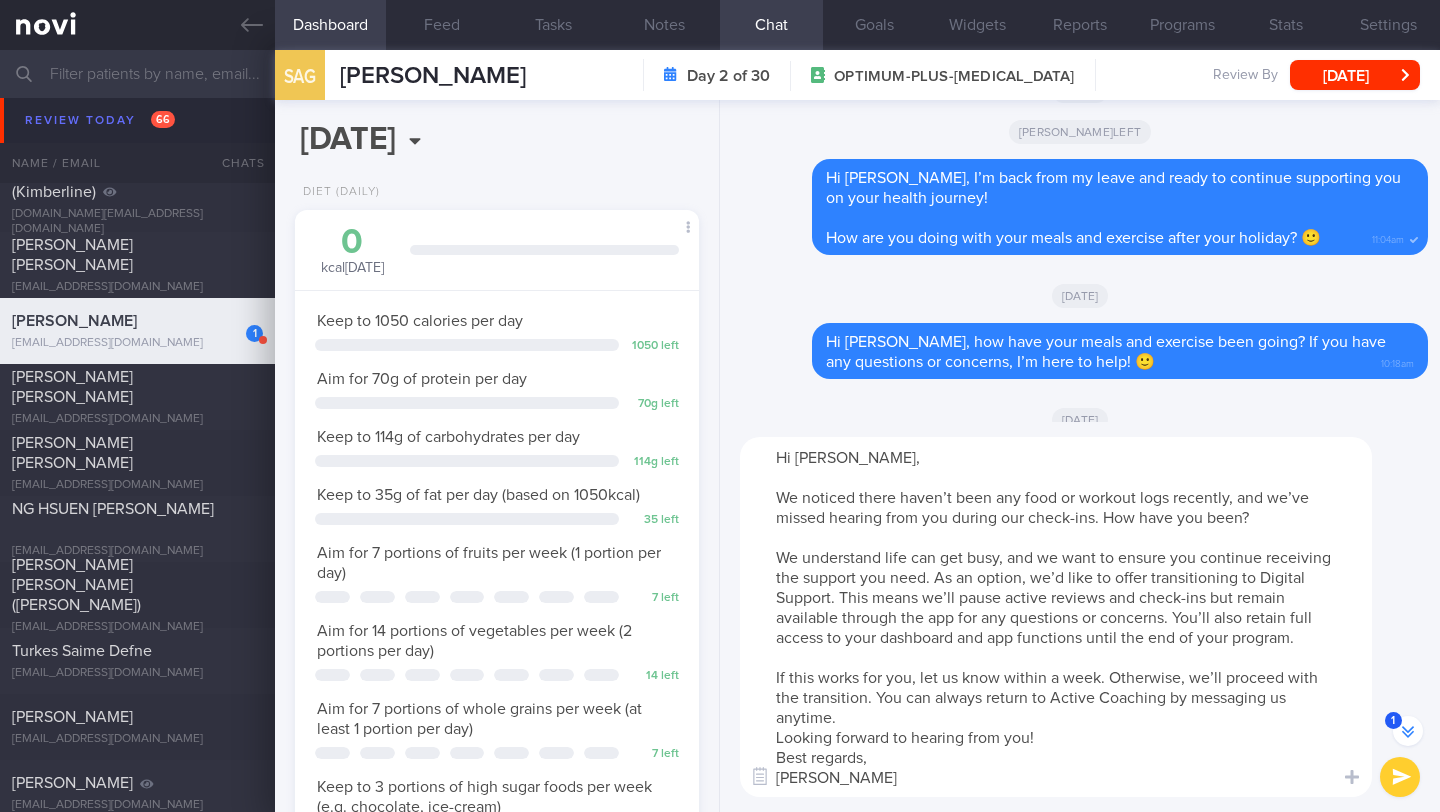 scroll, scrollTop: -691, scrollLeft: 0, axis: vertical 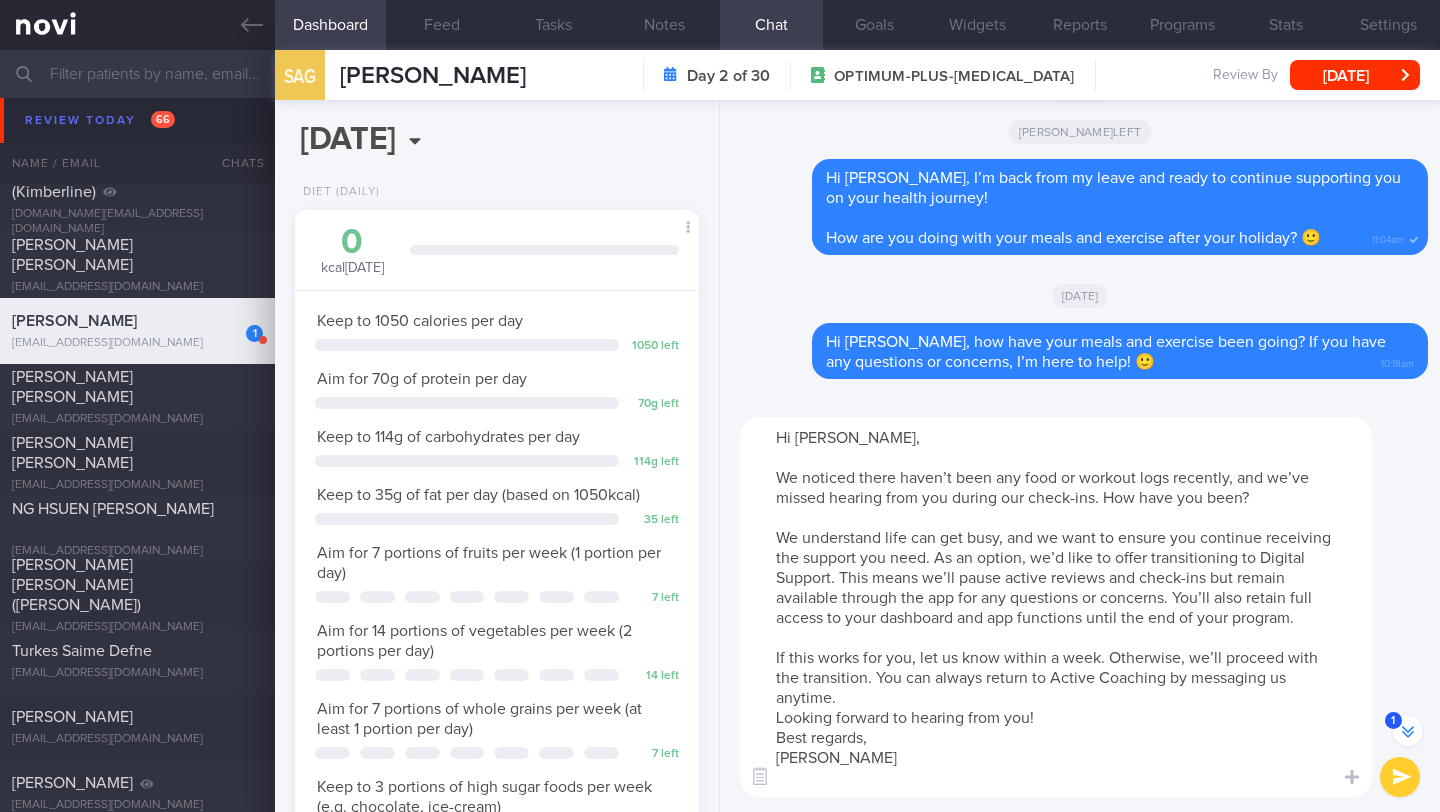 click on "Hi [PERSON_NAME],
We noticed there haven’t been any food or workout logs recently, and we’ve missed hearing from you during our check-ins. How have you been?
We understand life can get busy, and we want to ensure you continue receiving the support you need. As an option, we’d like to offer transitioning to Digital Support. This means we’ll pause active reviews and check-ins but remain available through the app for any questions or concerns. You’ll also retain full access to your dashboard and app functions until the end of your program.
If this works for you, let us know within a week. Otherwise, we’ll proceed with the transition. You can always return to Active Coaching by messaging us anytime.
Looking forward to hearing from you!
Best regards,
[PERSON_NAME]" at bounding box center (1056, 607) 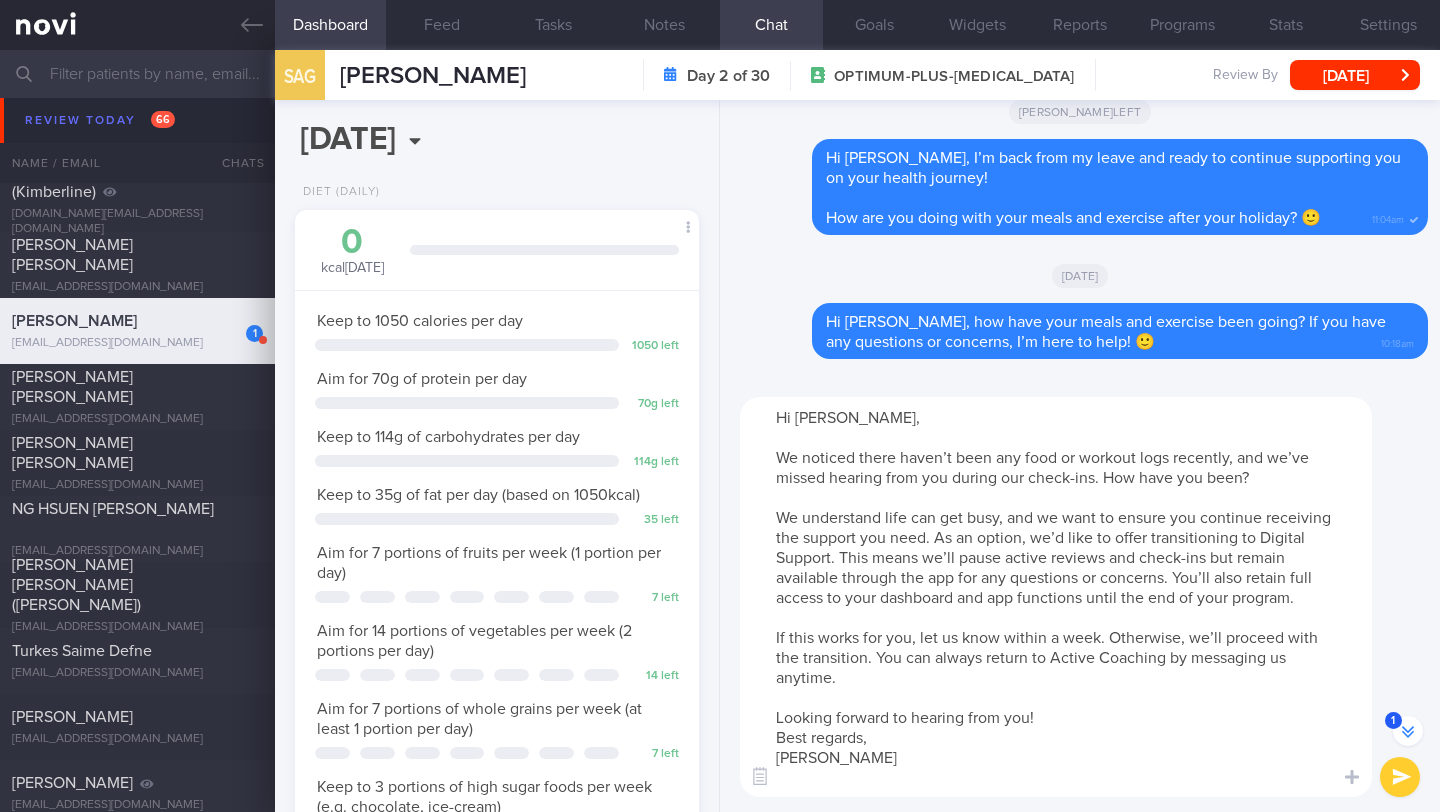 scroll, scrollTop: -711, scrollLeft: 0, axis: vertical 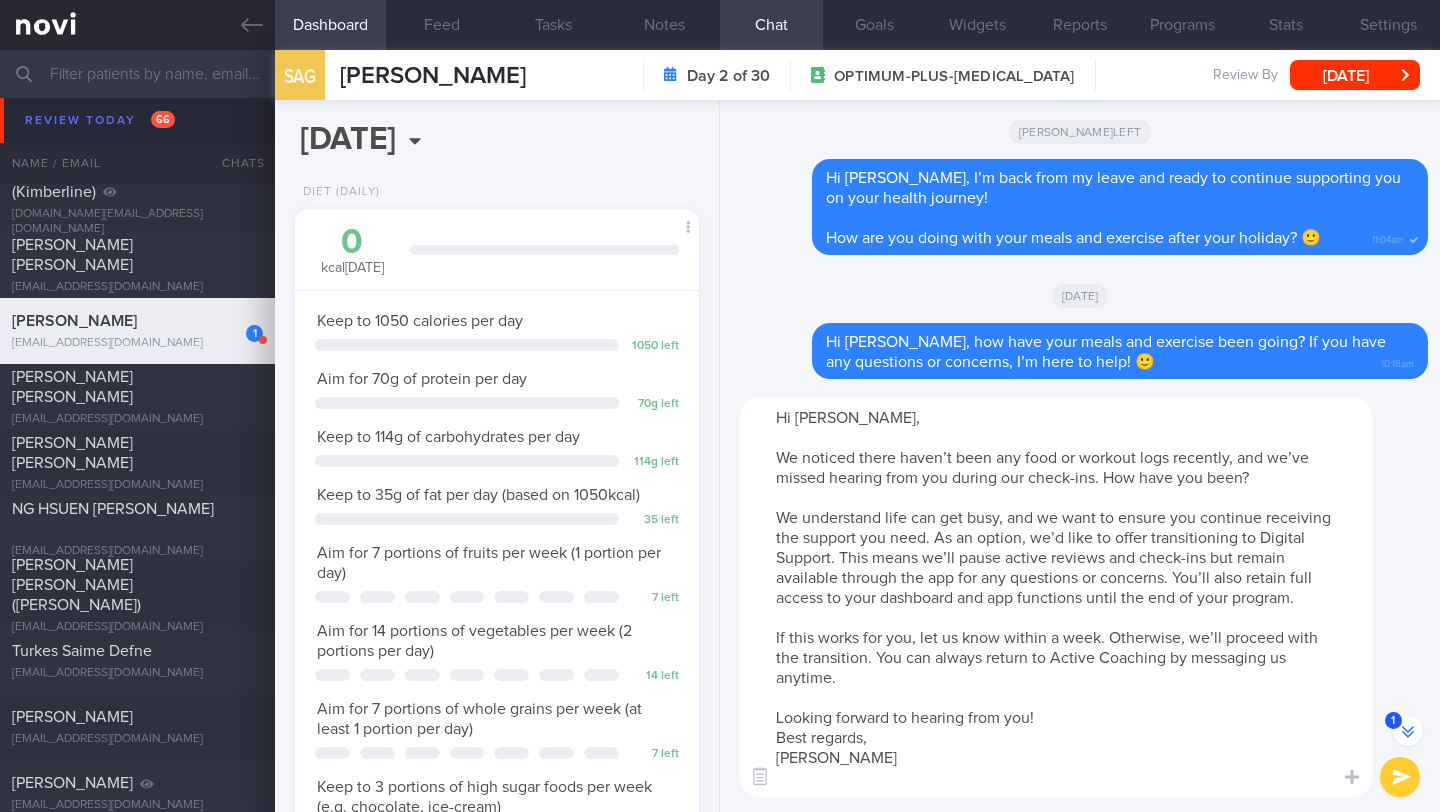 click on "Hi [PERSON_NAME],
We noticed there haven’t been any food or workout logs recently, and we’ve missed hearing from you during our check-ins. How have you been?
We understand life can get busy, and we want to ensure you continue receiving the support you need. As an option, we’d like to offer transitioning to Digital Support. This means we’ll pause active reviews and check-ins but remain available through the app for any questions or concerns. You’ll also retain full access to your dashboard and app functions until the end of your program.
If this works for you, let us know within a week. Otherwise, we’ll proceed with the transition. You can always return to Active Coaching by messaging us anytime.
Looking forward to hearing from you!
Best regards,
[PERSON_NAME]" at bounding box center [1056, 597] 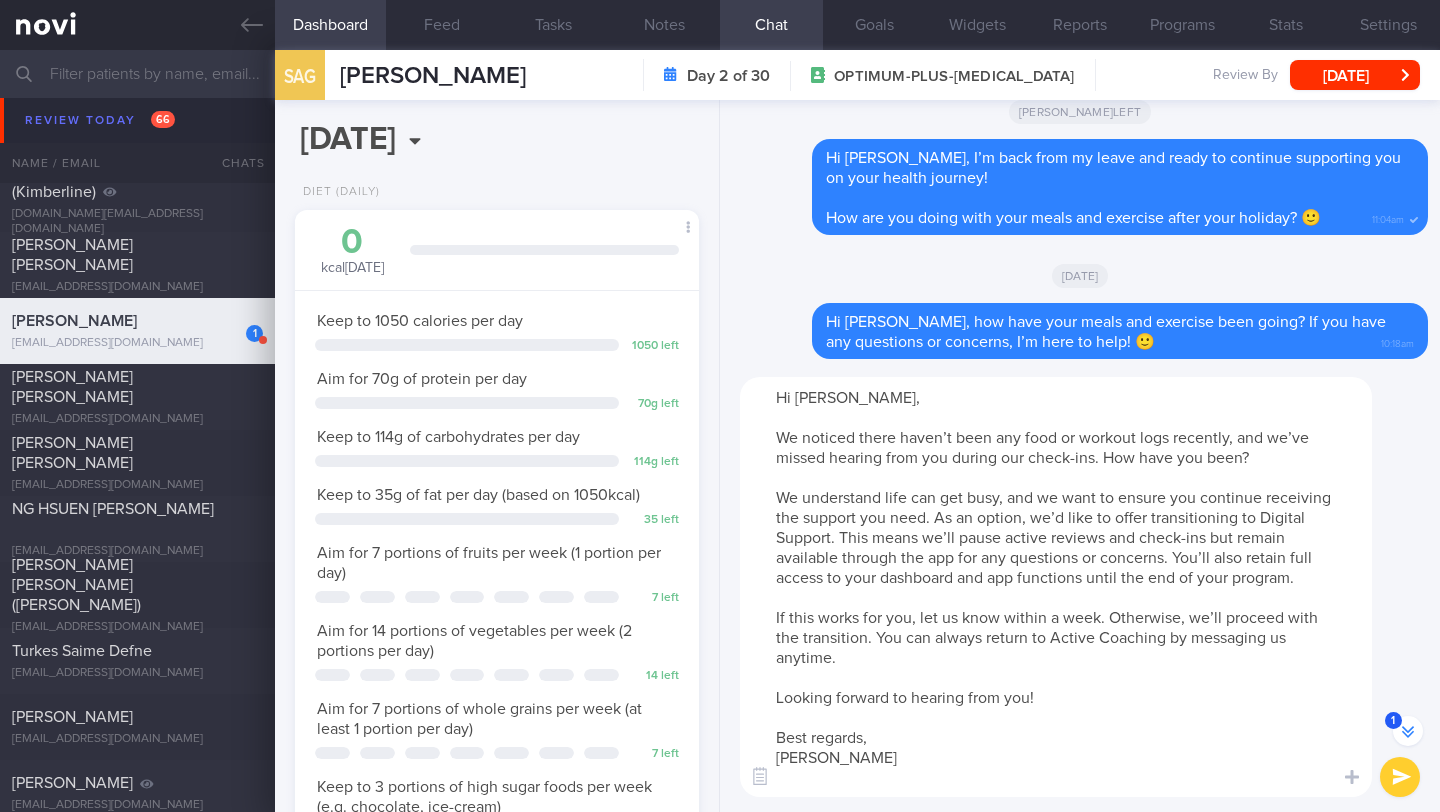 scroll, scrollTop: -731, scrollLeft: 0, axis: vertical 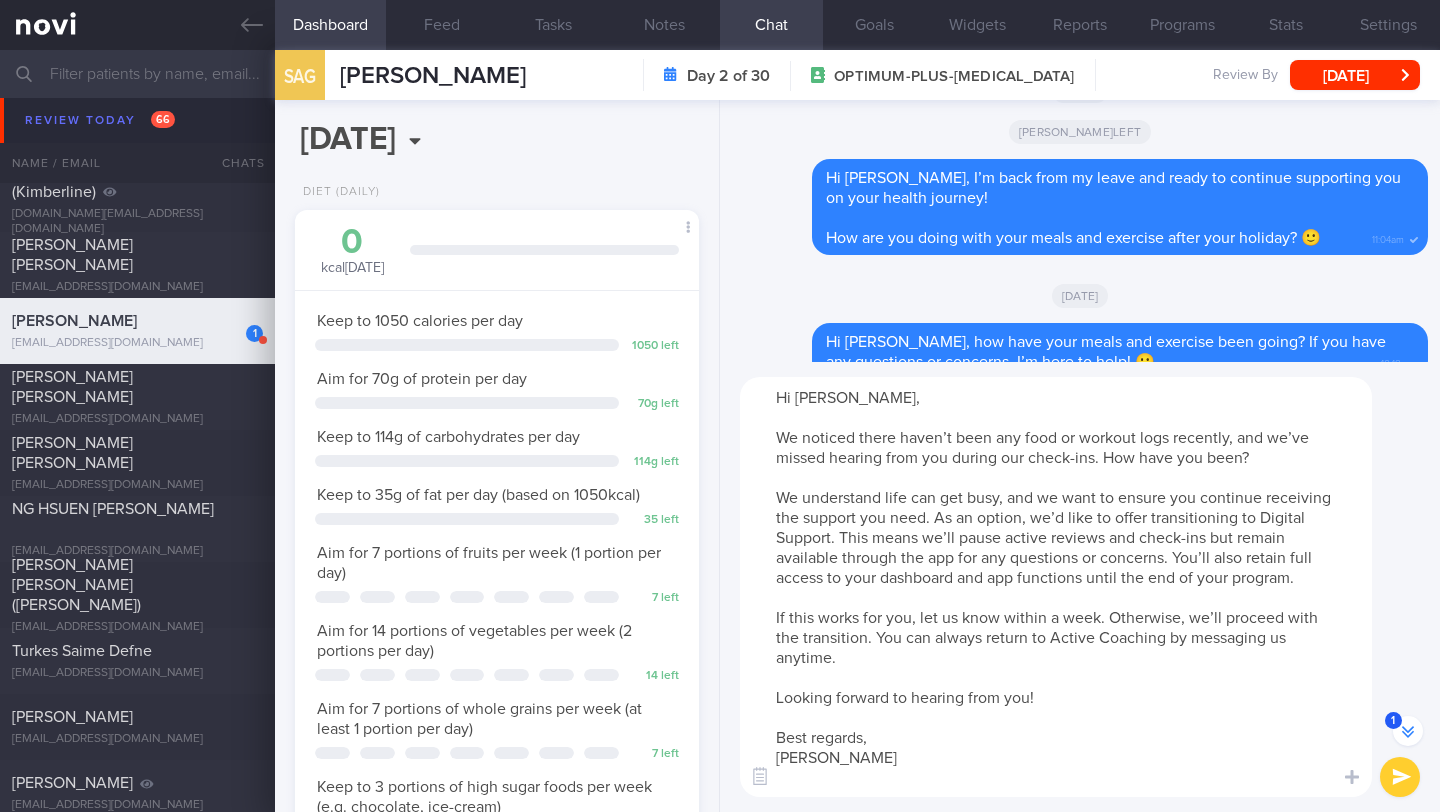 type on "Hi [PERSON_NAME],
We noticed there haven’t been any food or workout logs recently, and we’ve missed hearing from you during our check-ins. How have you been?
We understand life can get busy, and we want to ensure you continue receiving the support you need. As an option, we’d like to offer transitioning to Digital Support. This means we’ll pause active reviews and check-ins but remain available through the app for any questions or concerns. You’ll also retain full access to your dashboard and app functions until the end of your program.
If this works for you, let us know within a week. Otherwise, we’ll proceed with the transition. You can always return to Active Coaching by messaging us anytime.
Looking forward to hearing from you!
Best regards,
[PERSON_NAME]" 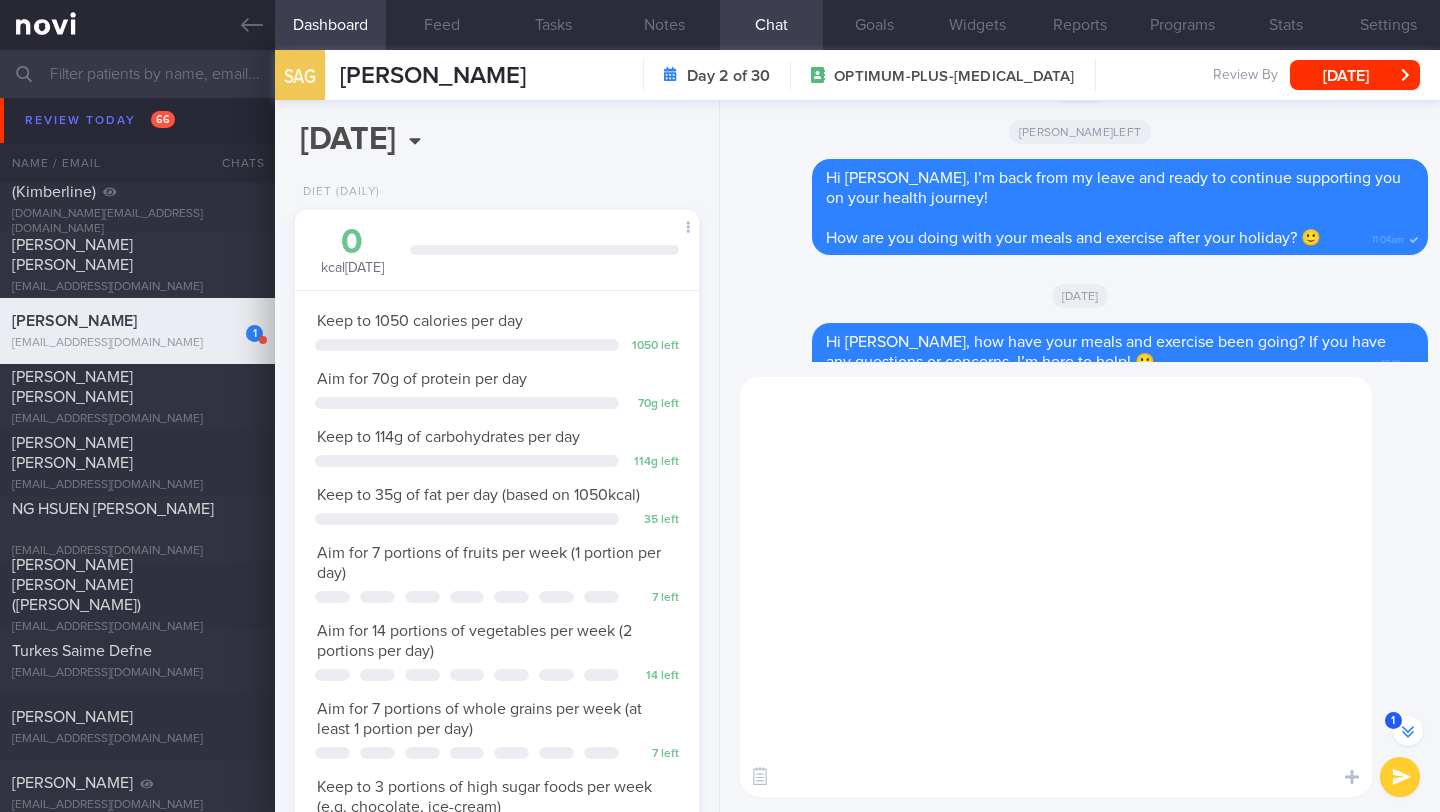 scroll, scrollTop: 0, scrollLeft: 0, axis: both 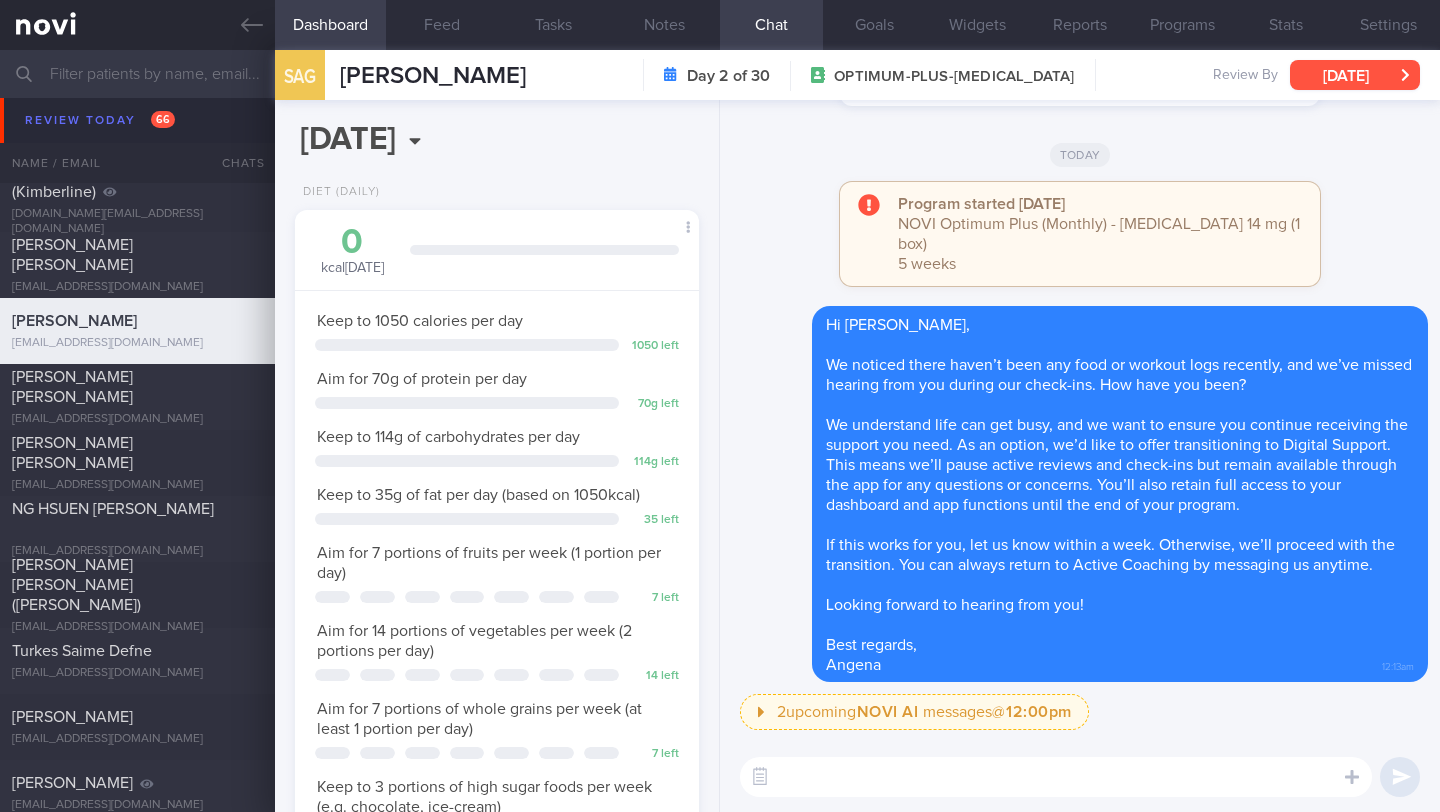 click on "[DATE]" at bounding box center [1355, 75] 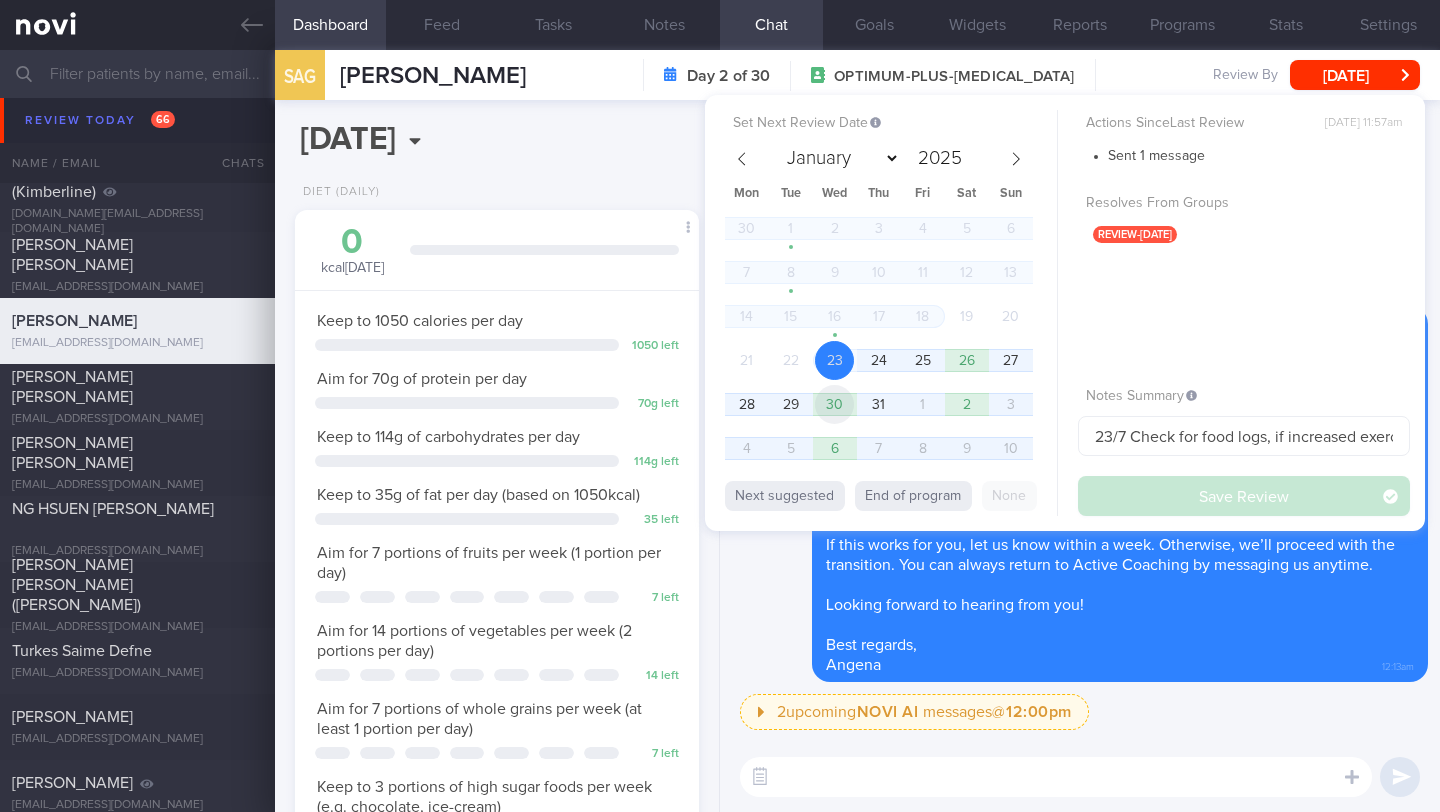 click on "30" at bounding box center (834, 404) 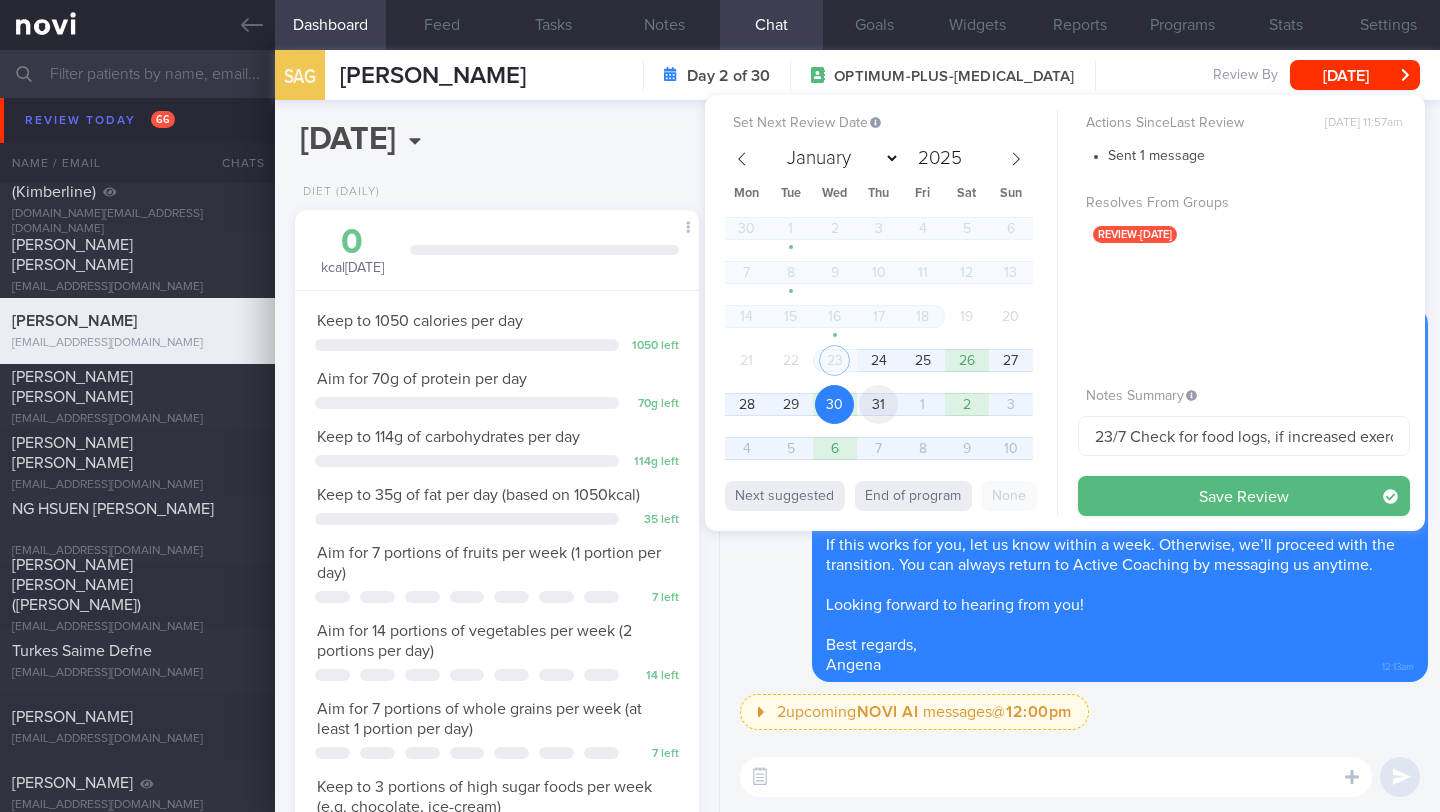 click on "31" at bounding box center [878, 404] 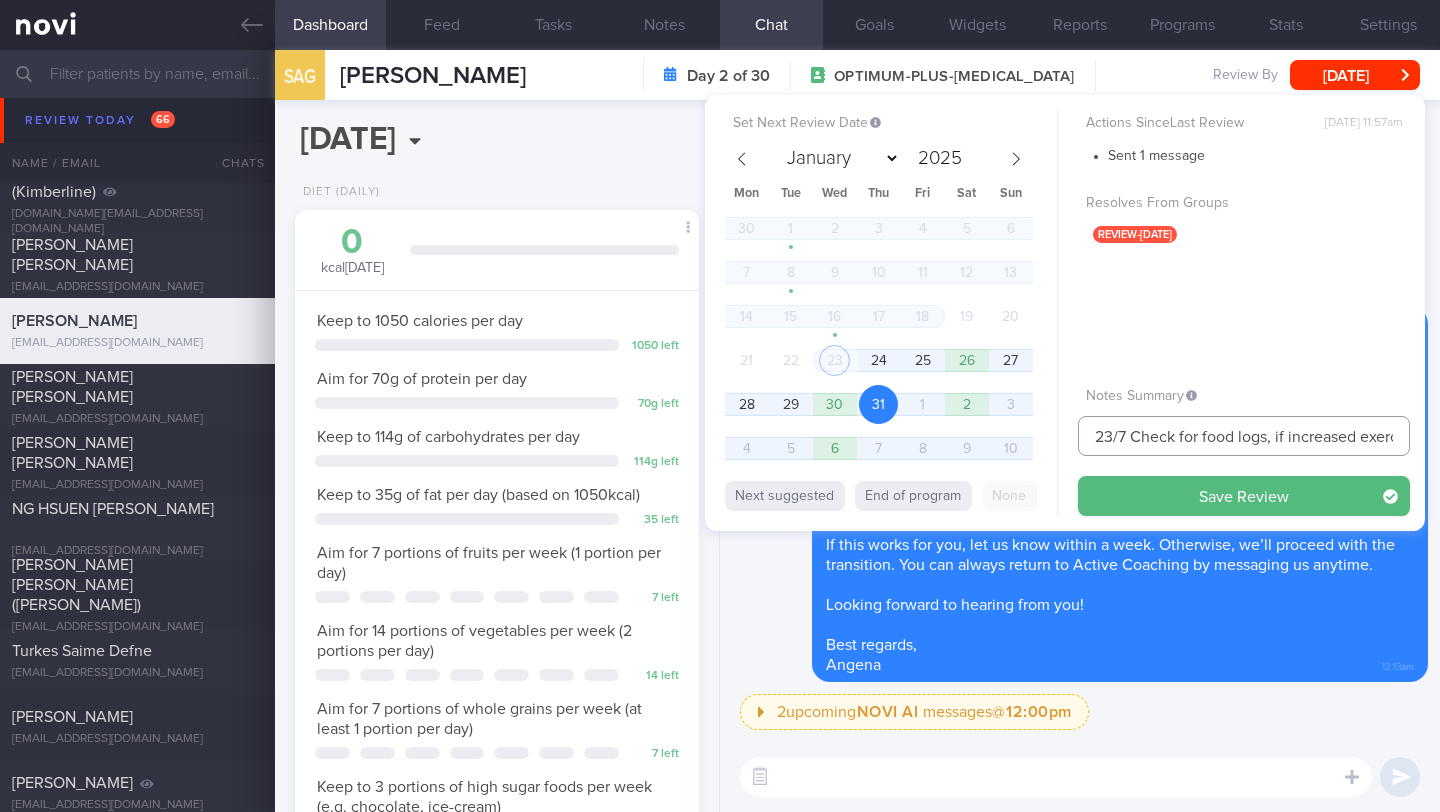 drag, startPoint x: 1113, startPoint y: 436, endPoint x: 1045, endPoint y: 433, distance: 68.06615 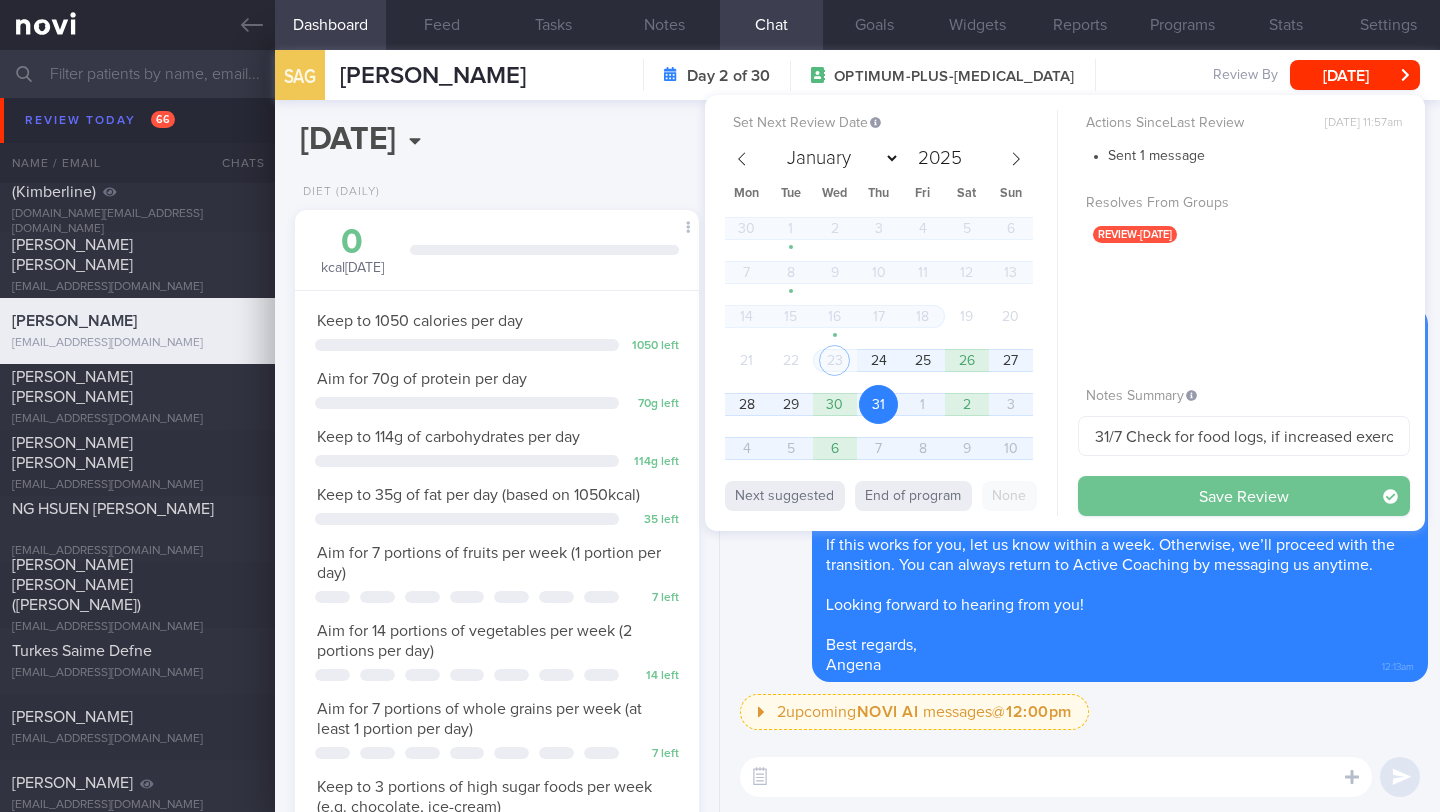 click on "Save Review" at bounding box center [1244, 496] 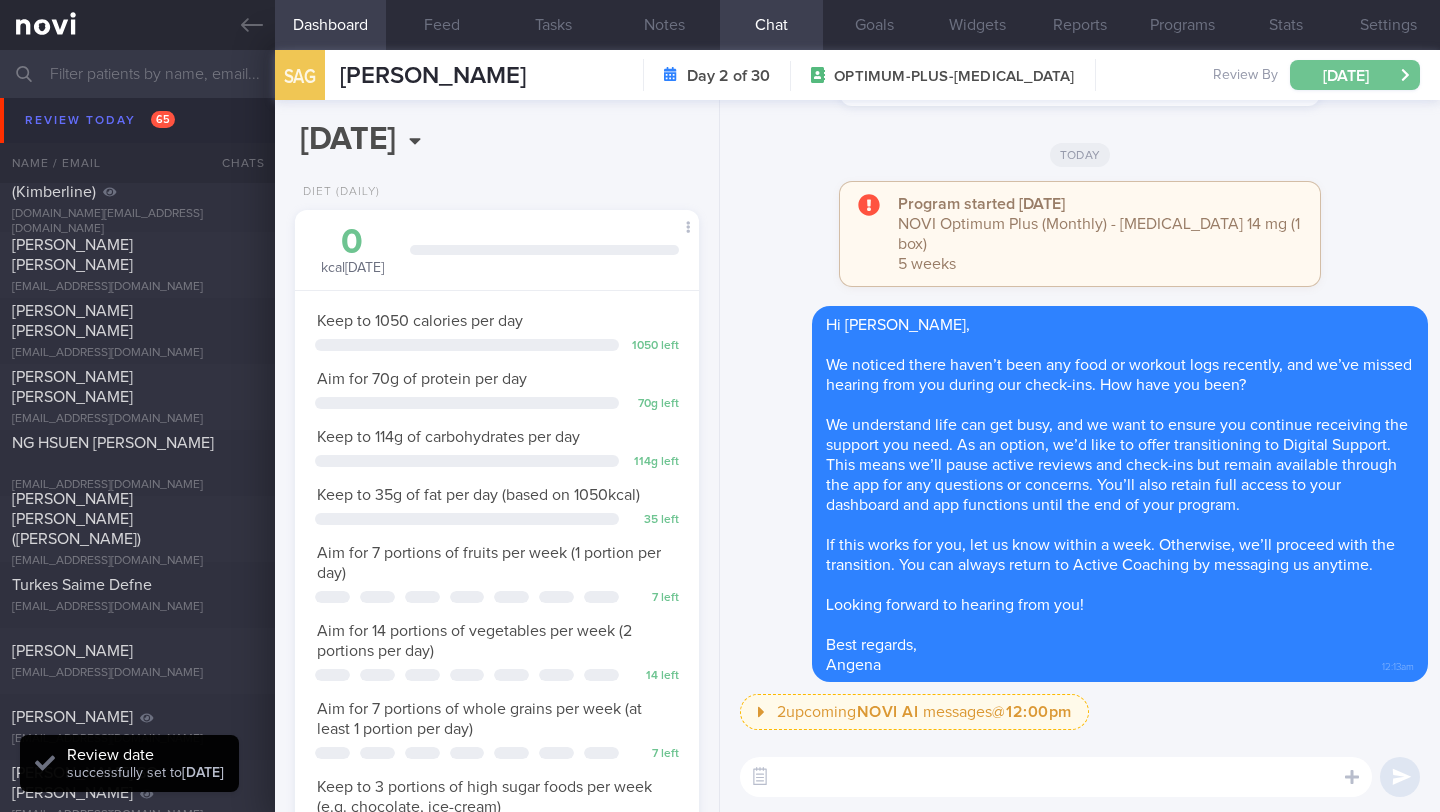 click on "[DATE]" at bounding box center (1355, 75) 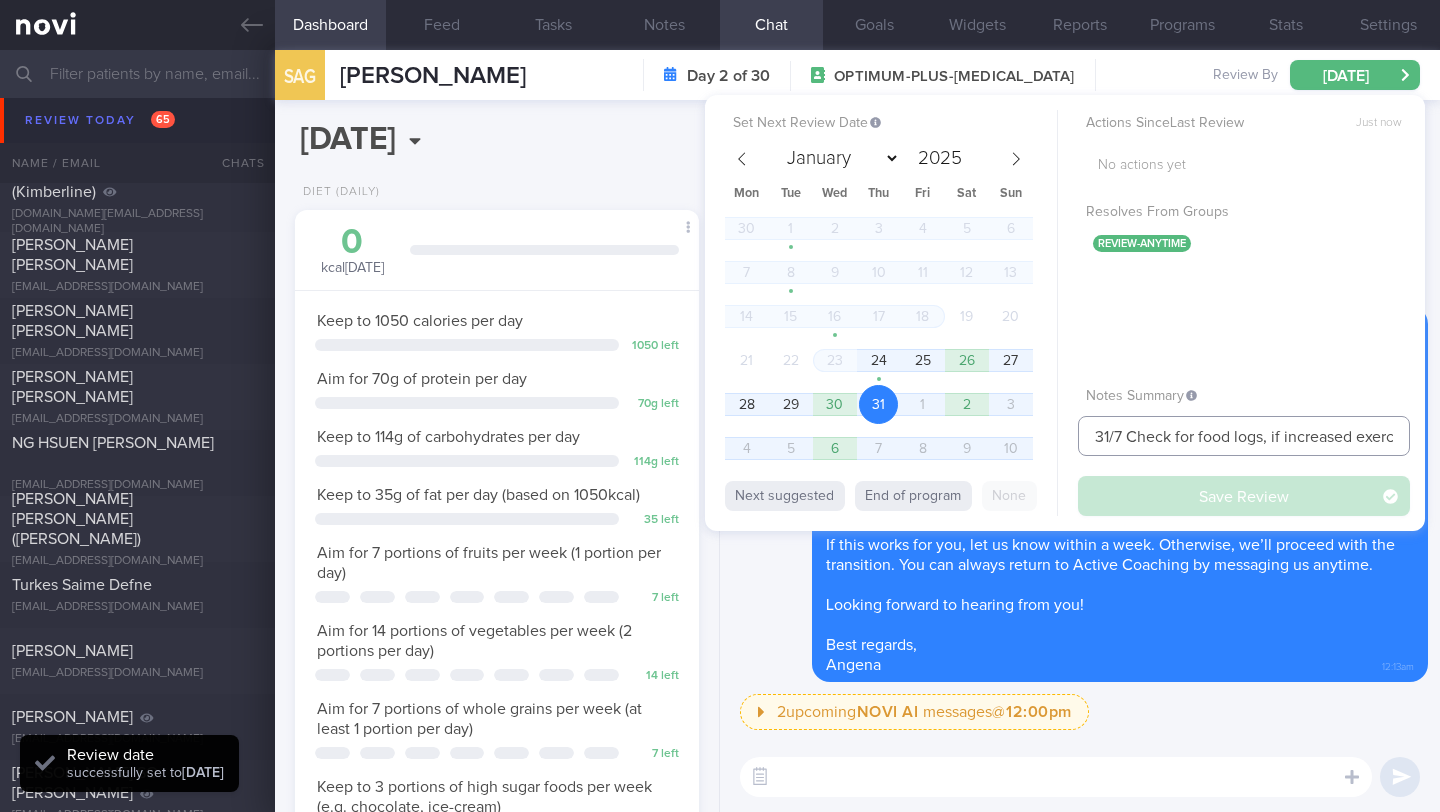 scroll, scrollTop: 0, scrollLeft: 129, axis: horizontal 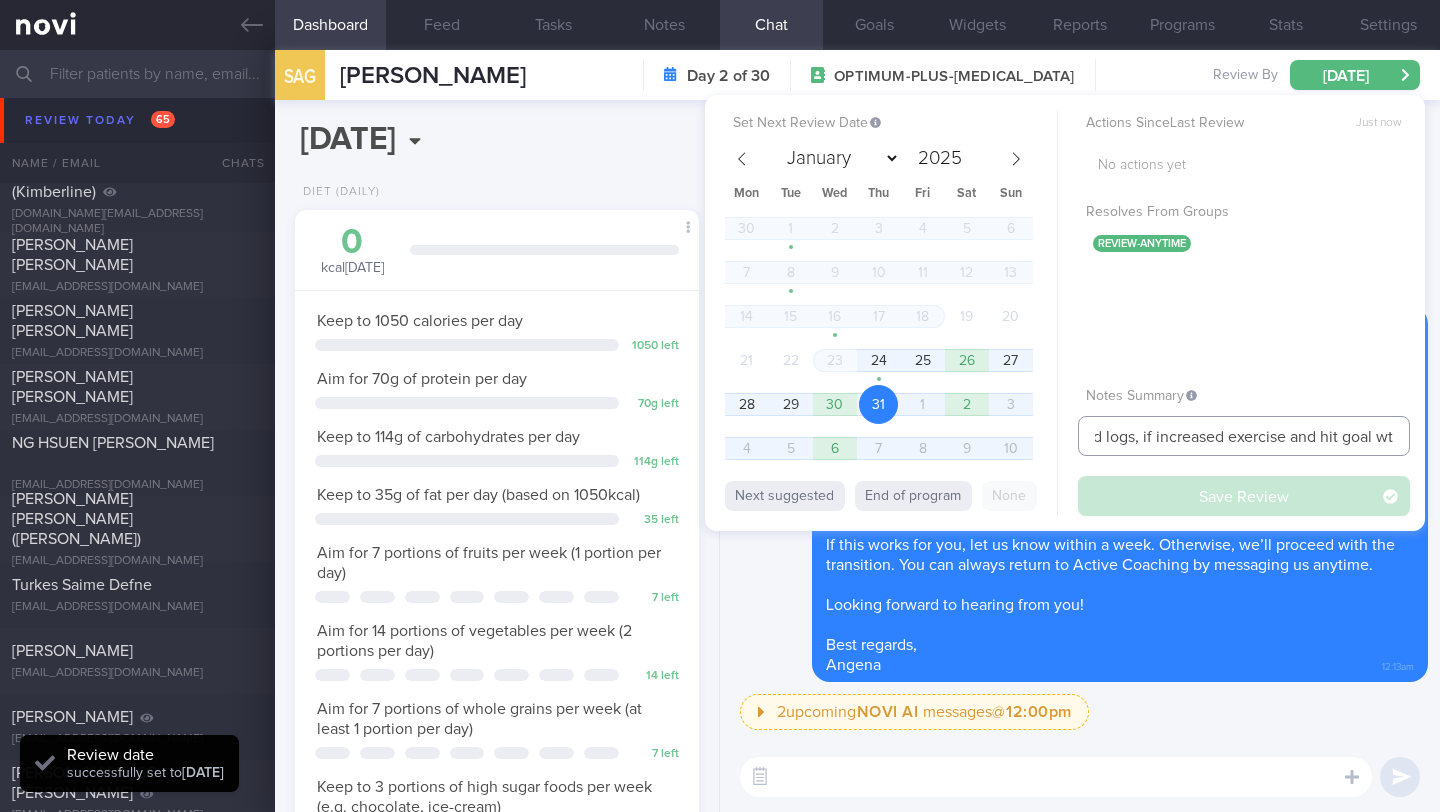 drag, startPoint x: 1133, startPoint y: 441, endPoint x: 1417, endPoint y: 437, distance: 284.02817 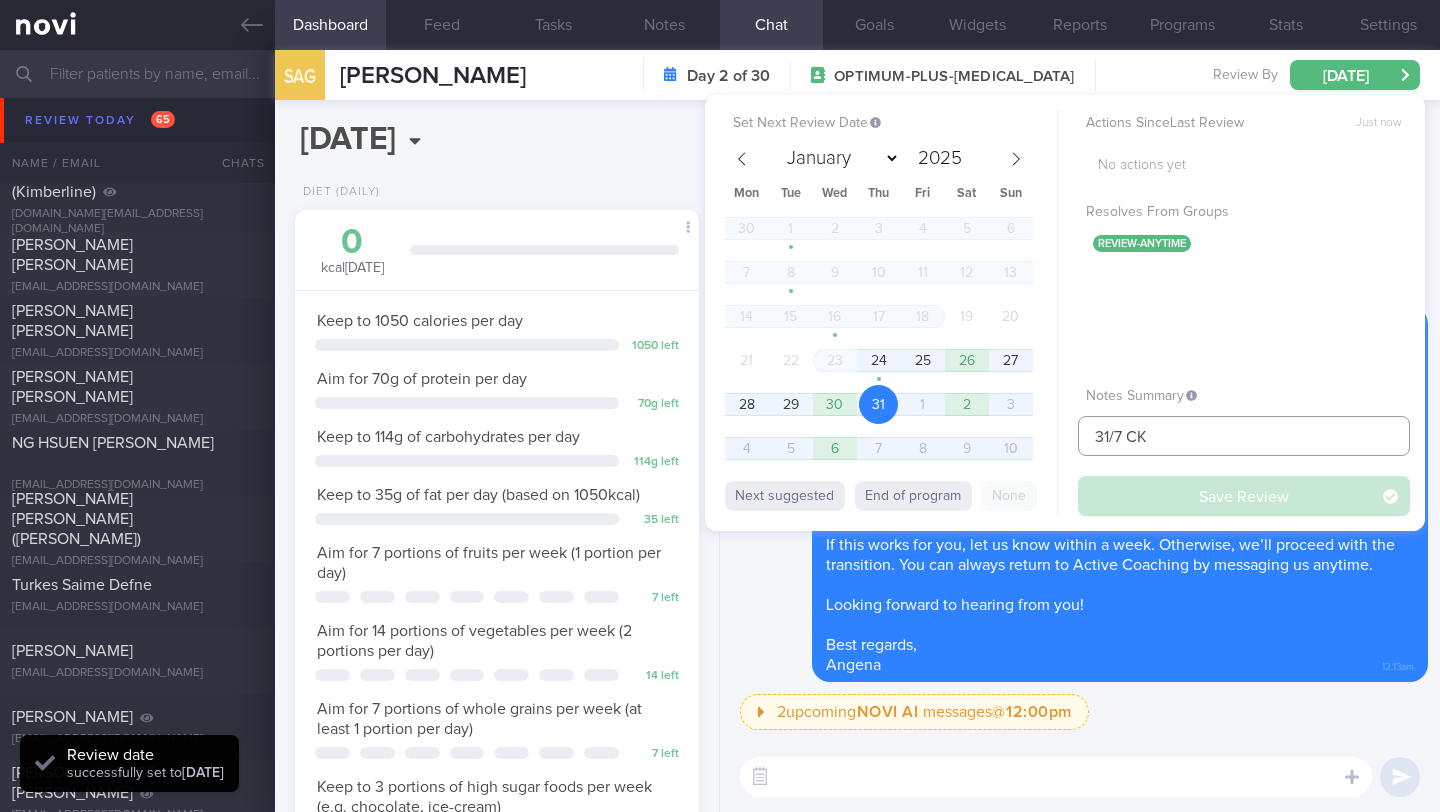scroll, scrollTop: 0, scrollLeft: 0, axis: both 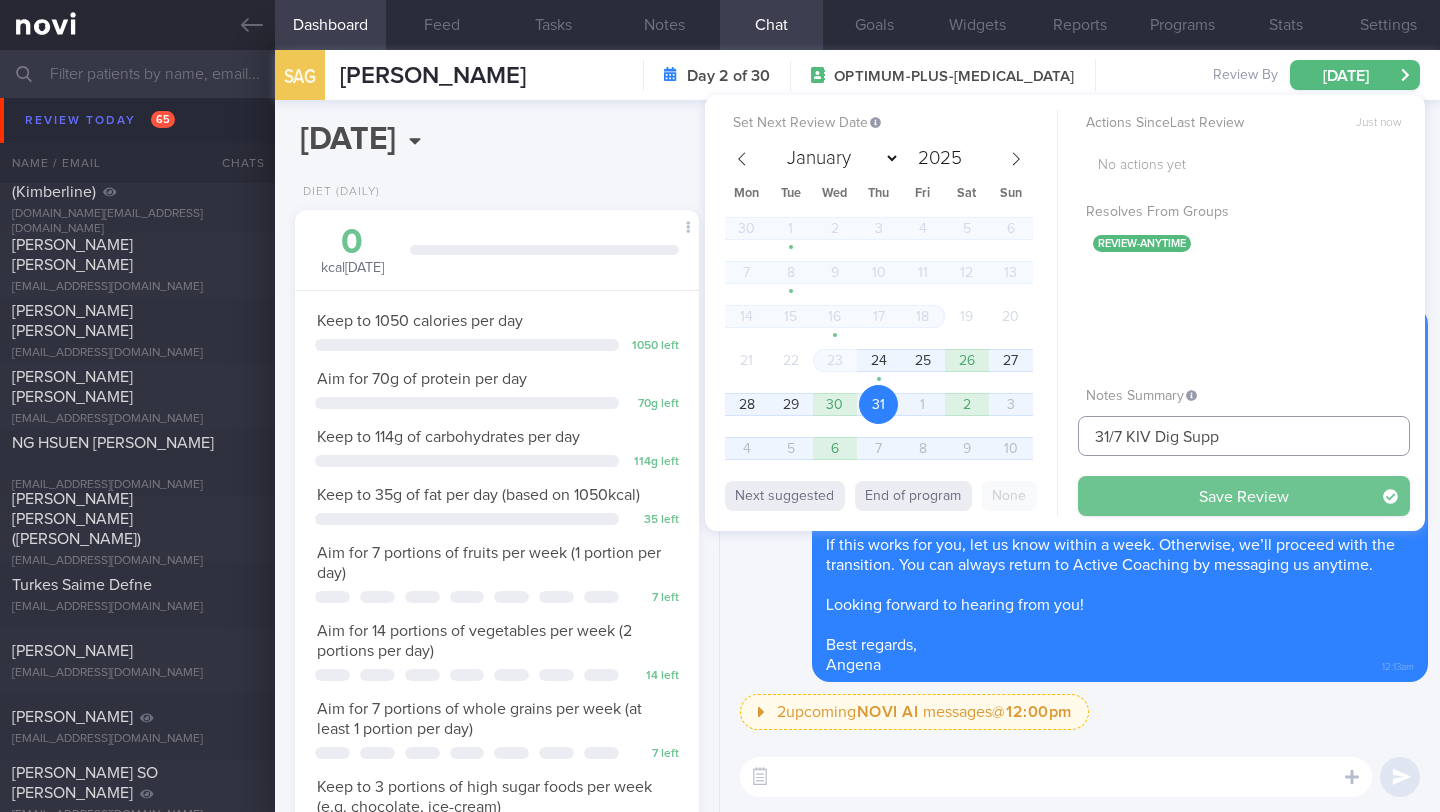 type on "31/7 KIV Dig Supp" 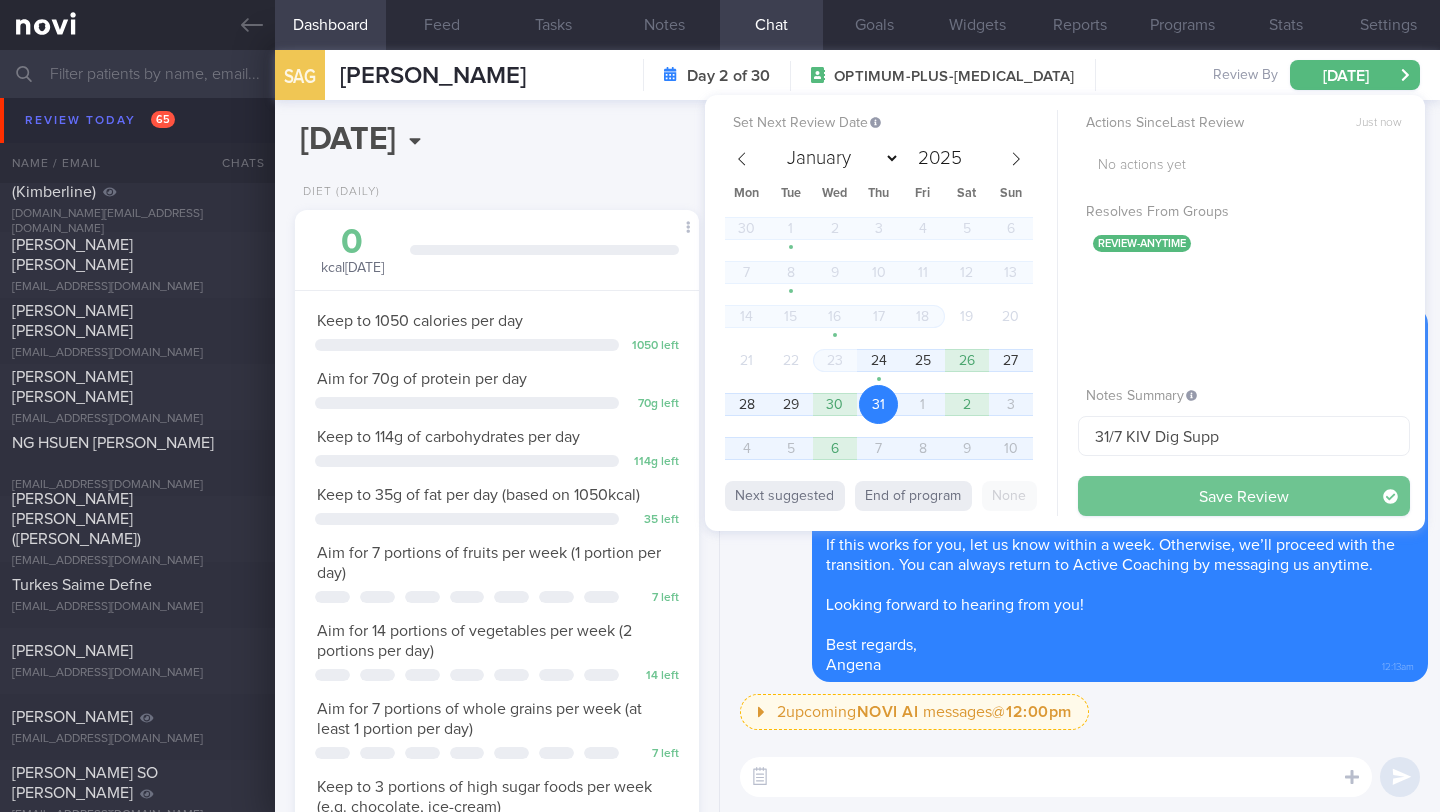 click on "Save Review" at bounding box center [1244, 496] 